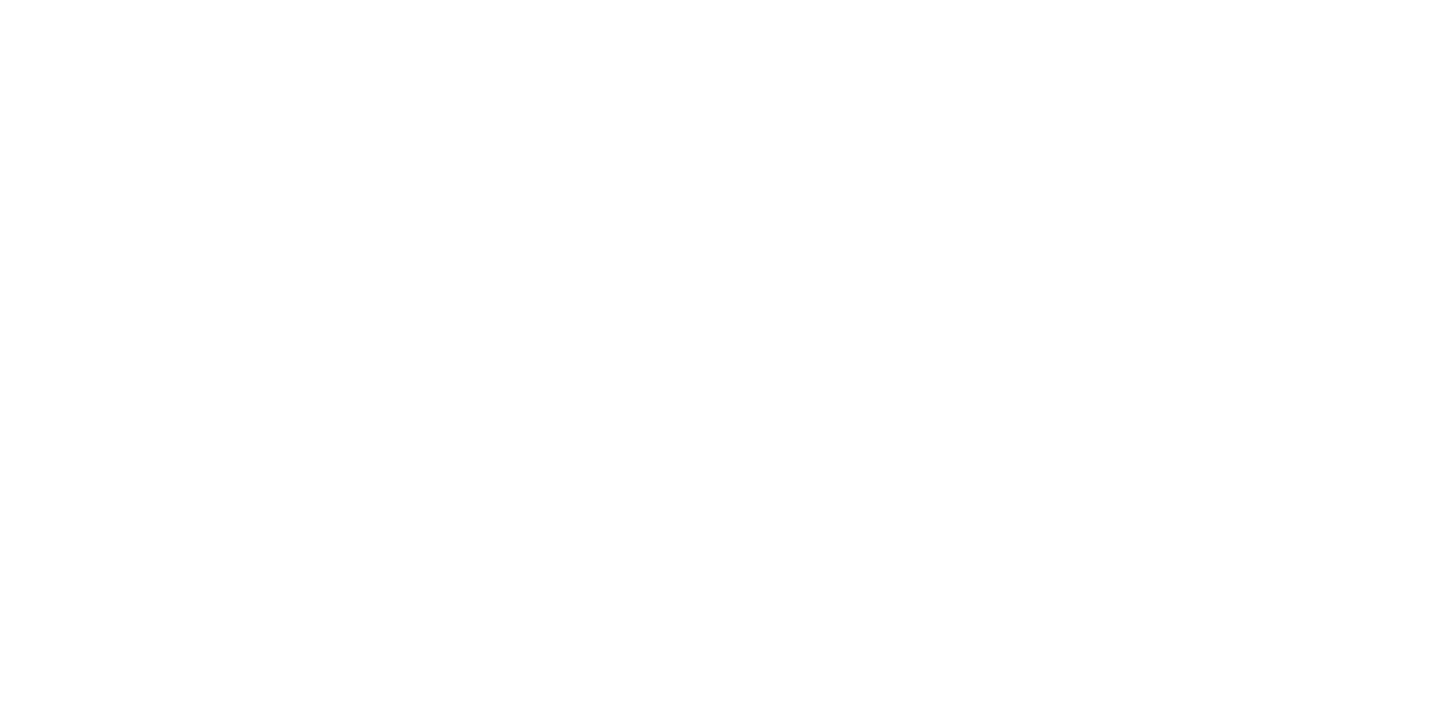 scroll, scrollTop: 0, scrollLeft: 0, axis: both 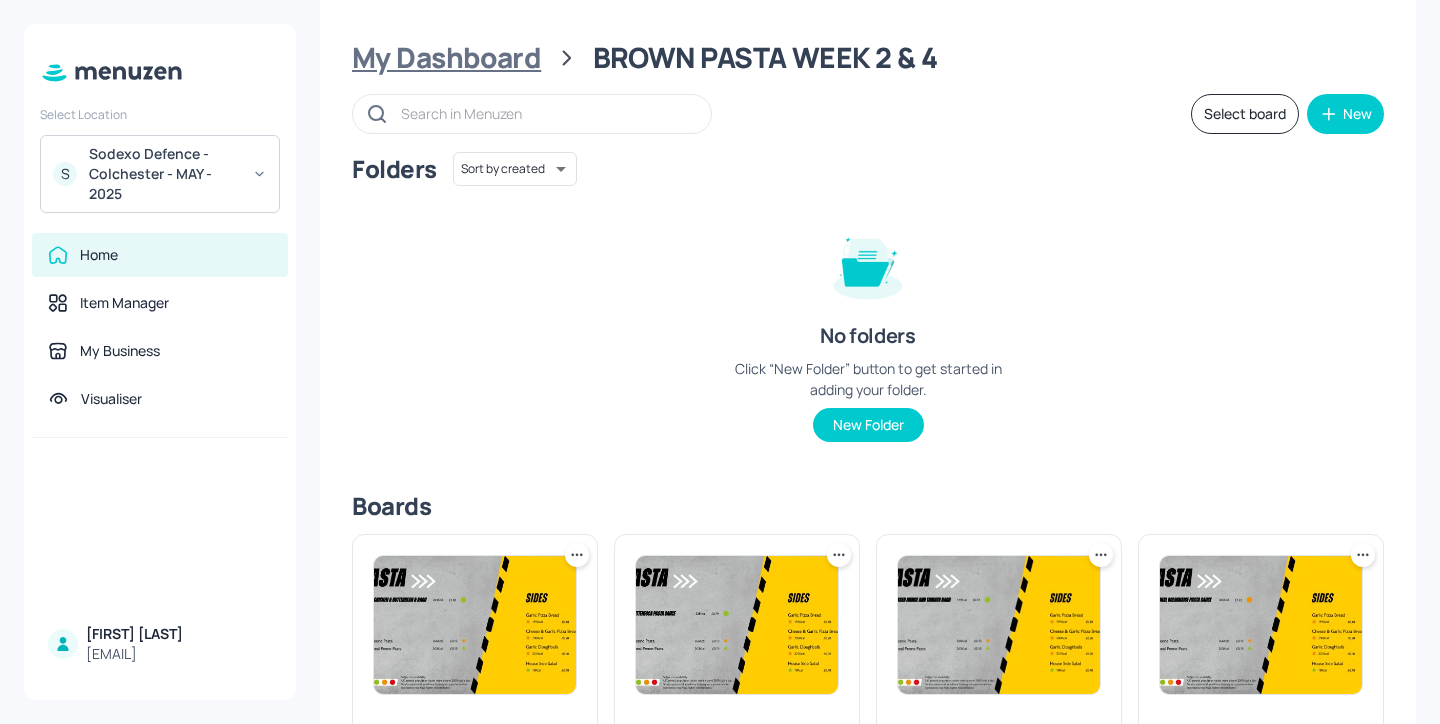 click on "My Dashboard" at bounding box center (446, 58) 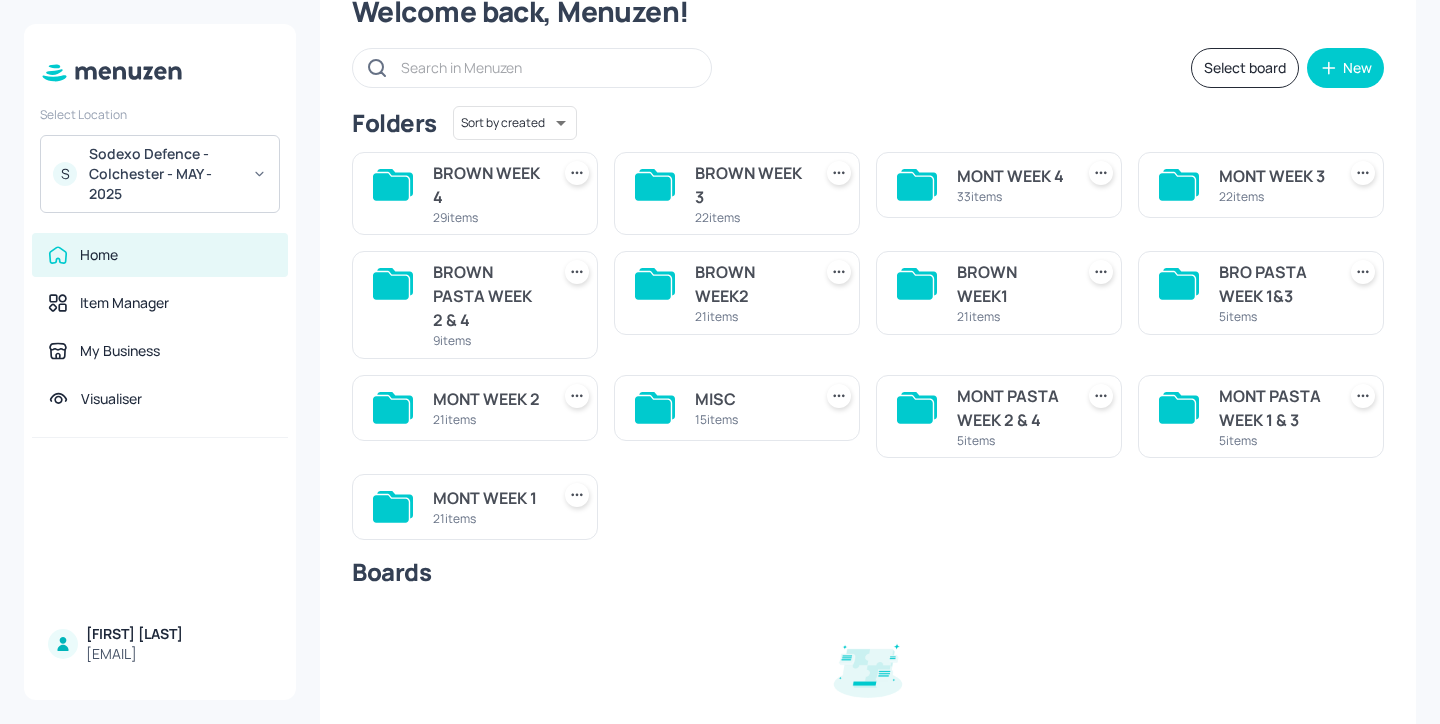 scroll, scrollTop: 89, scrollLeft: 0, axis: vertical 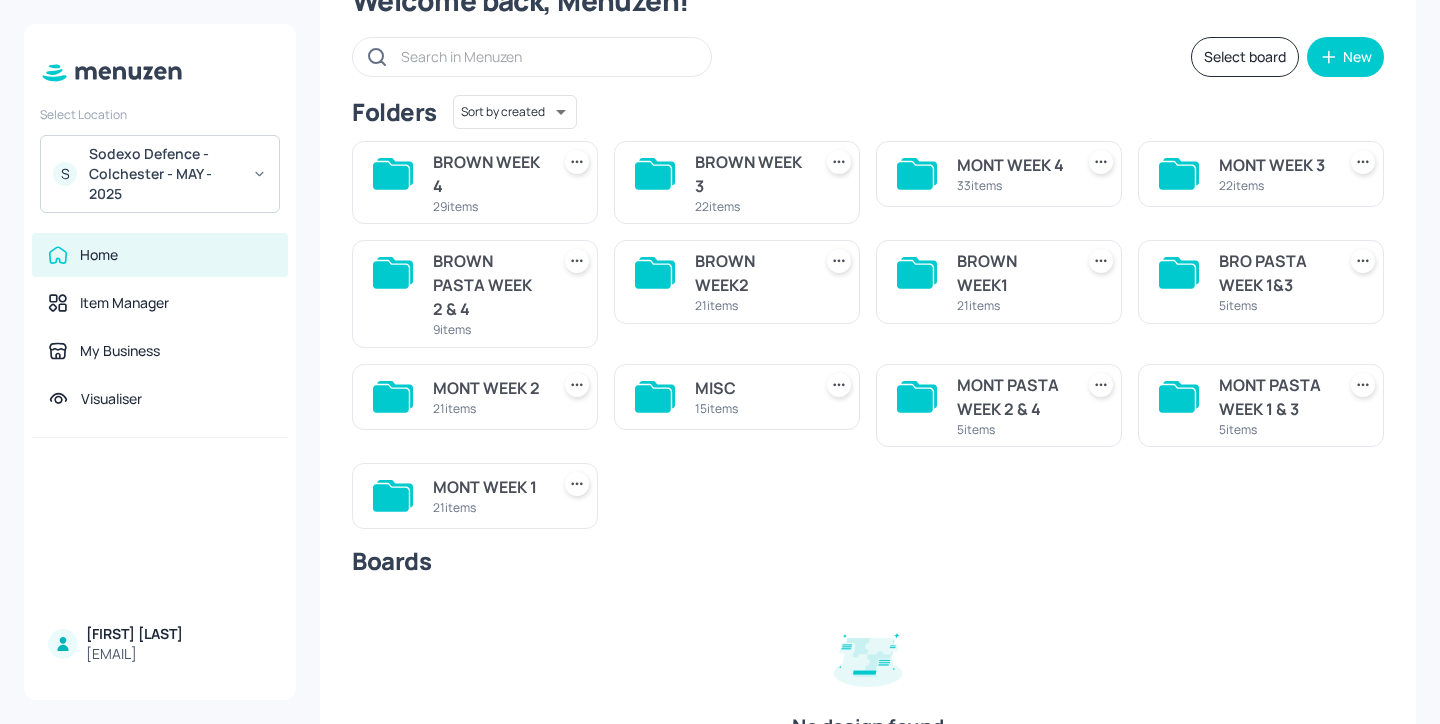 click on "MONT WEEK 4" at bounding box center [1011, 165] 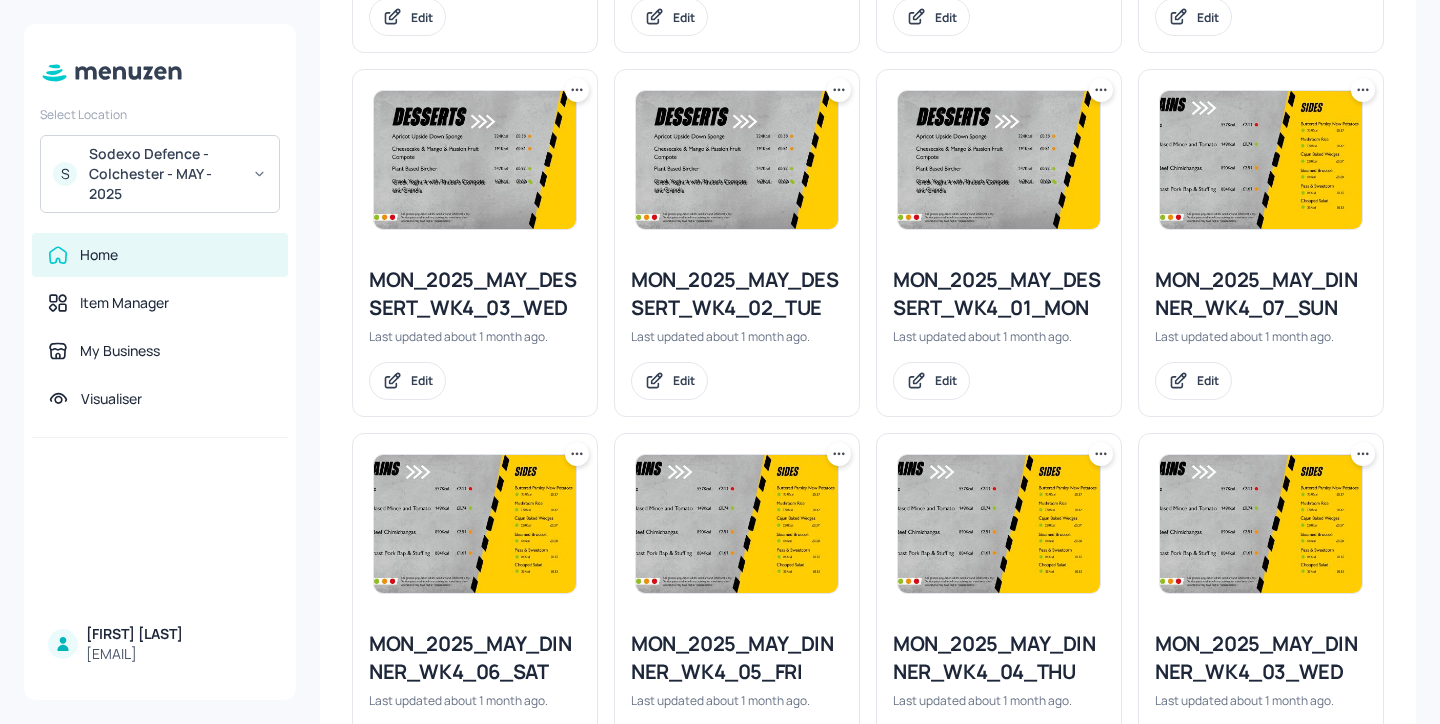 scroll, scrollTop: 2272, scrollLeft: 0, axis: vertical 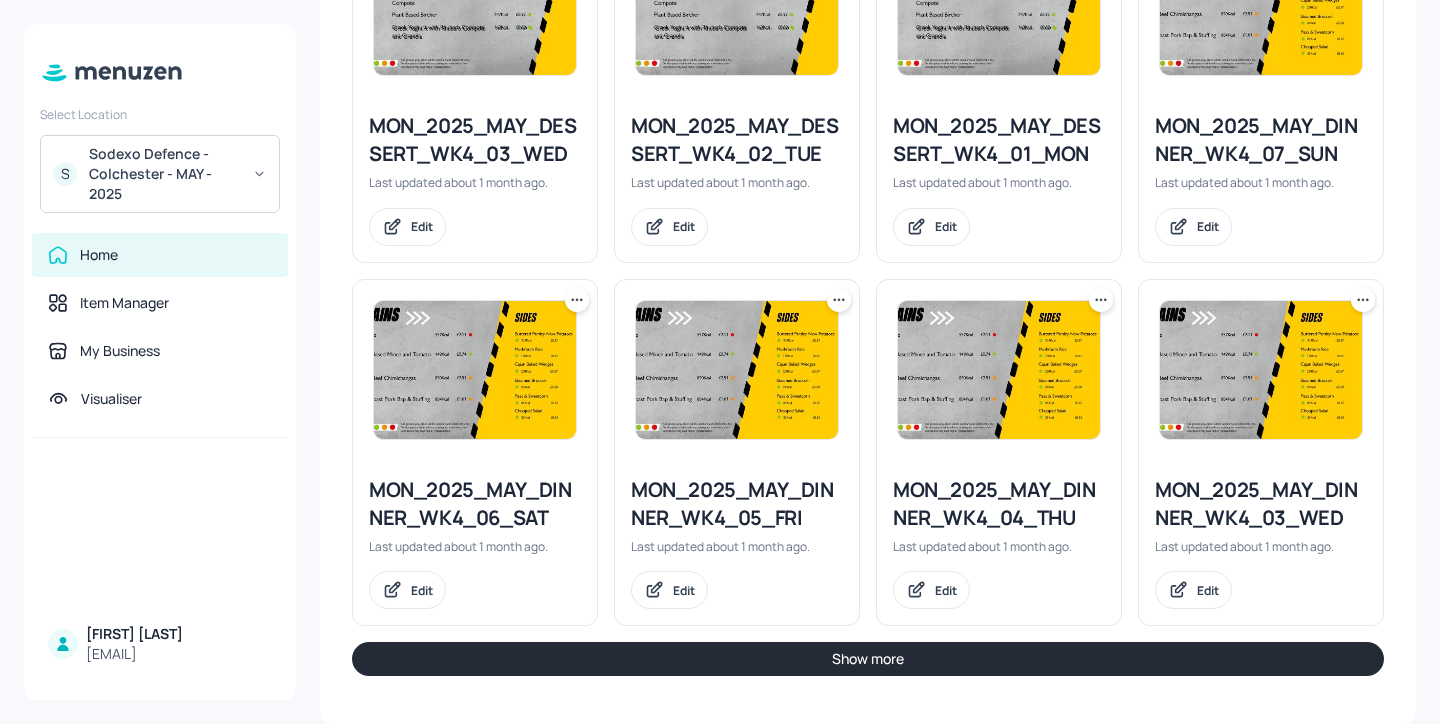 click on "Show more" at bounding box center [868, 659] 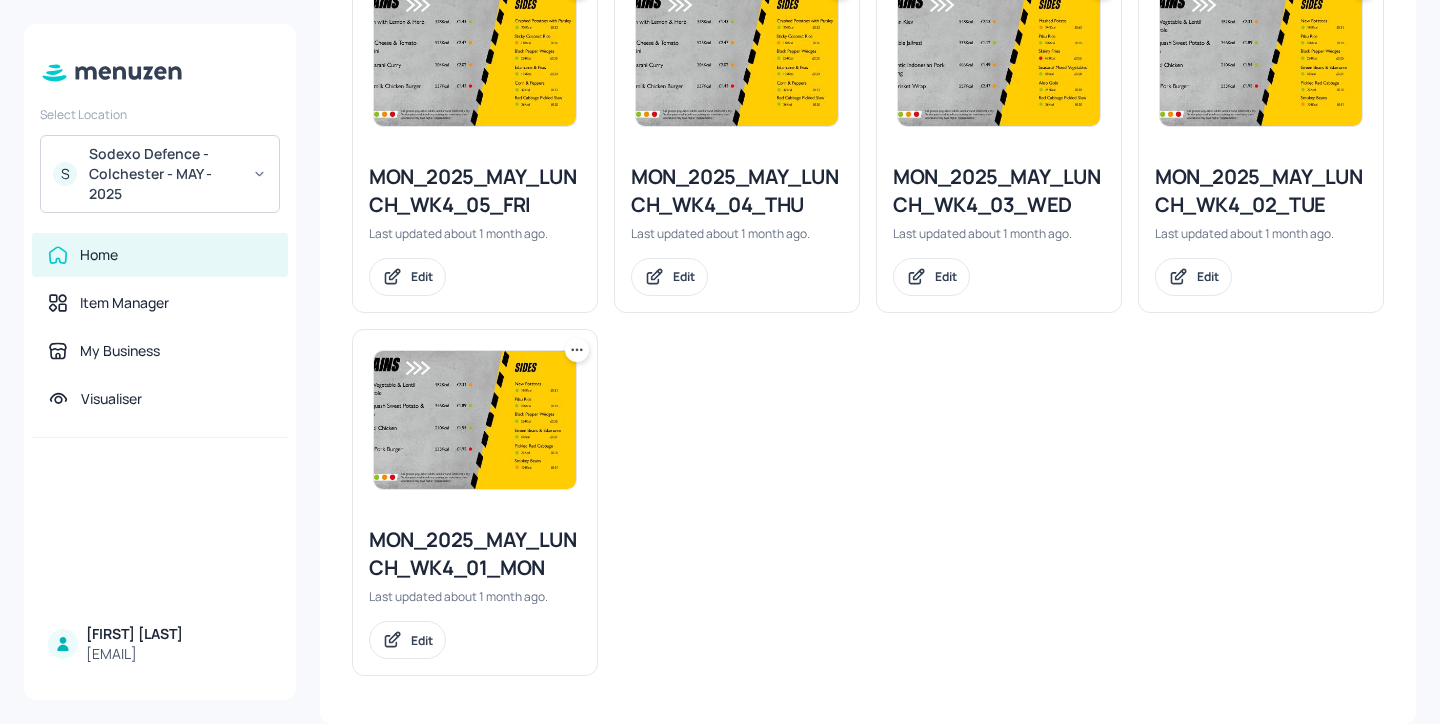 scroll, scrollTop: 3199, scrollLeft: 0, axis: vertical 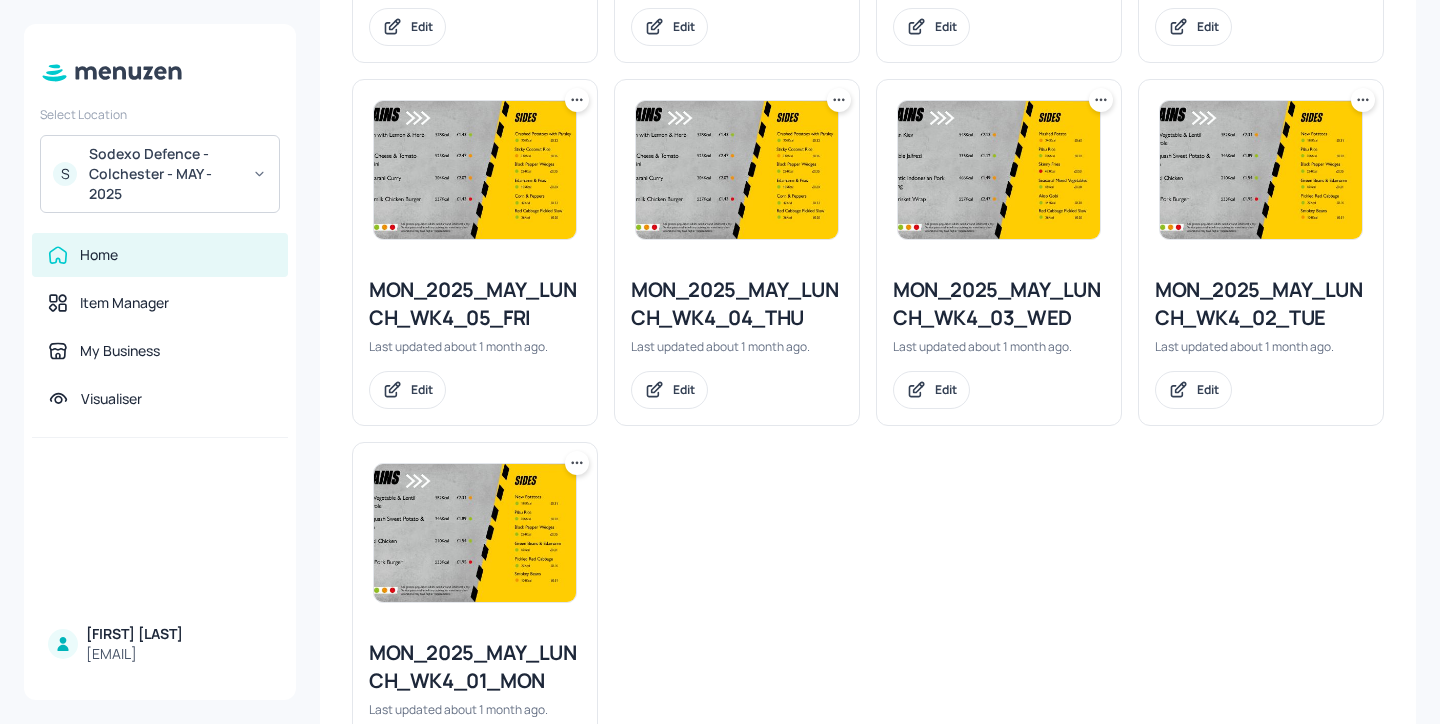 click at bounding box center (475, 170) 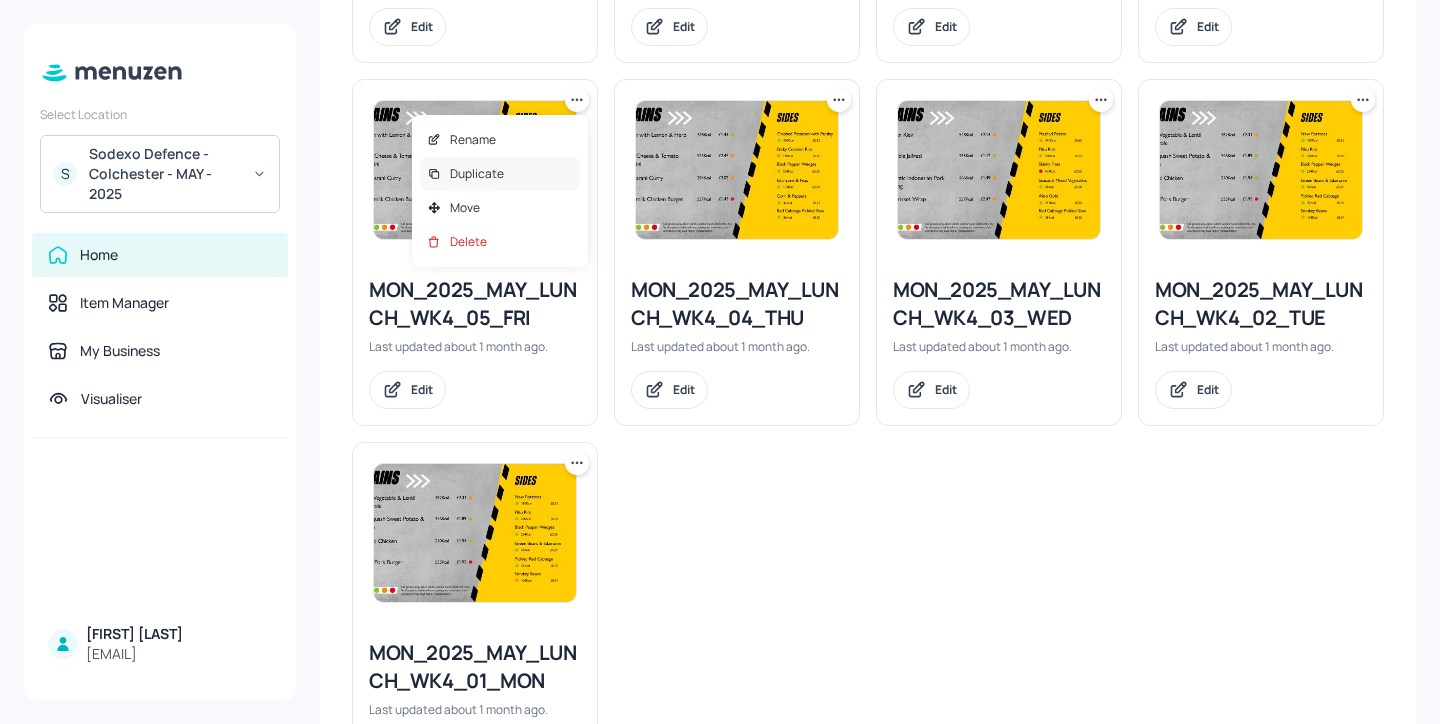 click on "Duplicate" at bounding box center (500, 174) 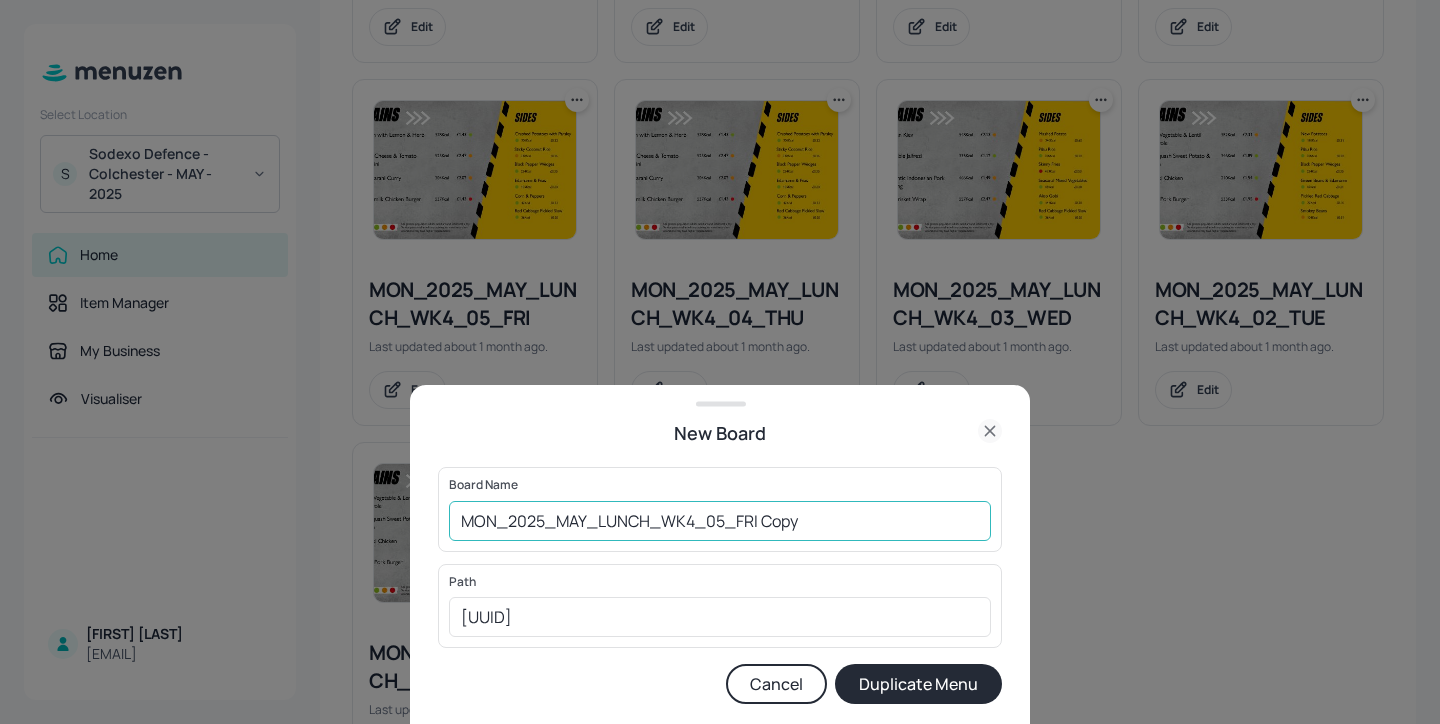 click on "MON_2025_MAY_LUNCH_WK4_05_FRI Copy" at bounding box center [720, 521] 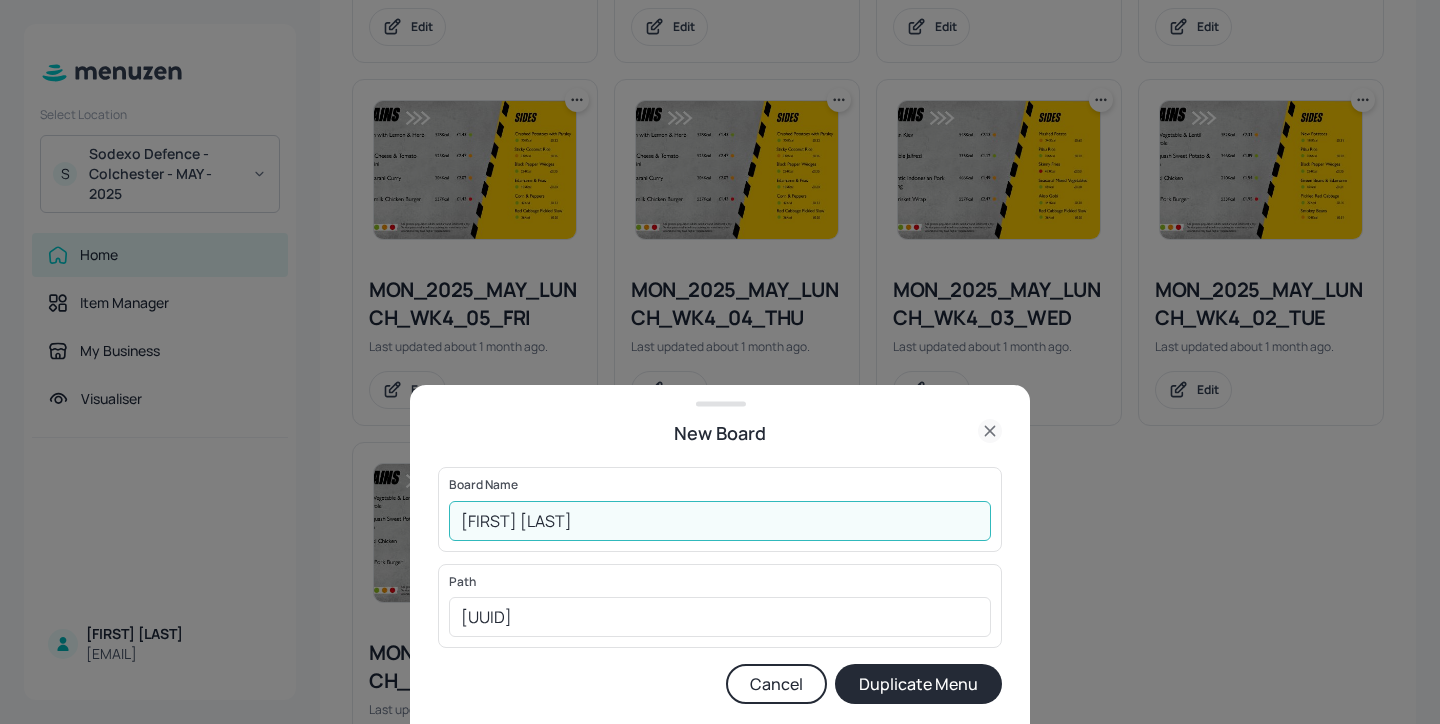 click on "01ed-MON_2025_MAY_LUNCH_WK4_05_FRI Copy" at bounding box center [720, 521] 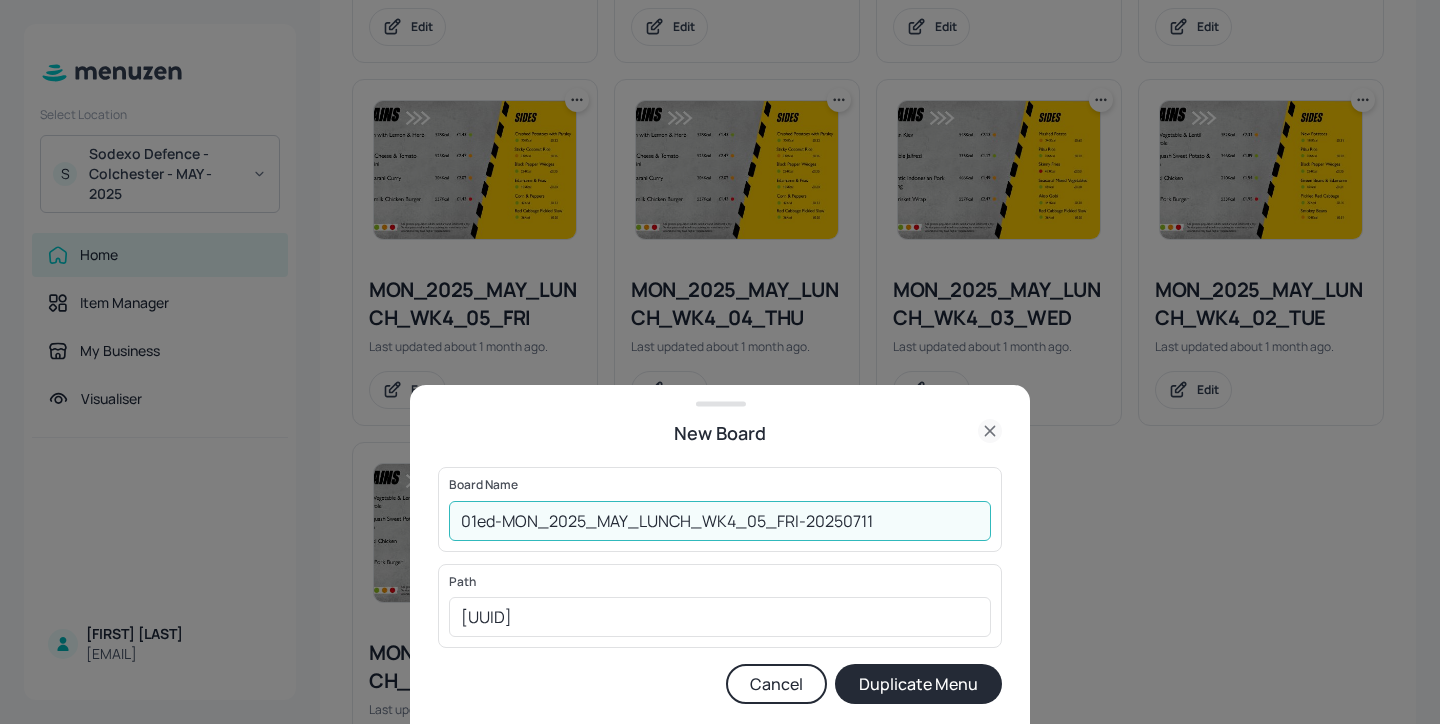 type on "01ed-MON_2025_MAY_LUNCH_WK4_05_FRI-20250711" 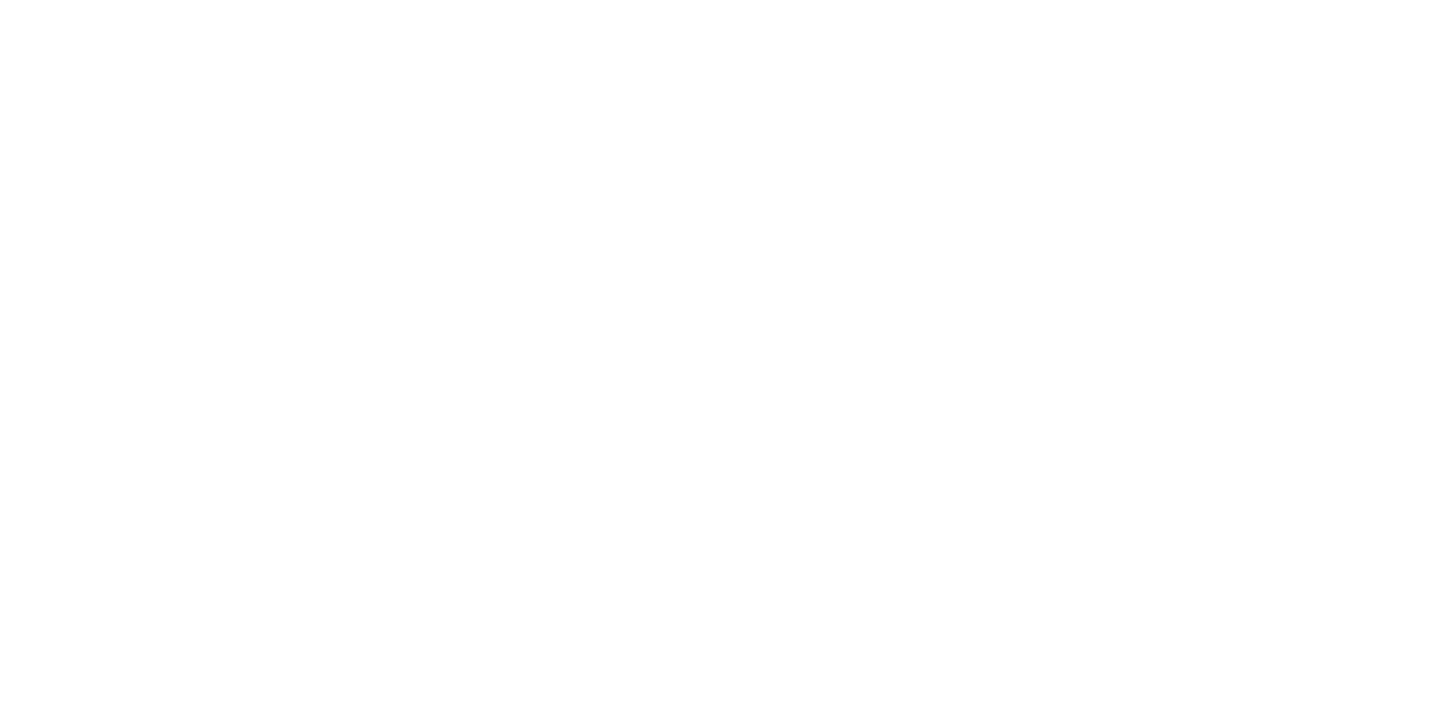 scroll, scrollTop: 0, scrollLeft: 0, axis: both 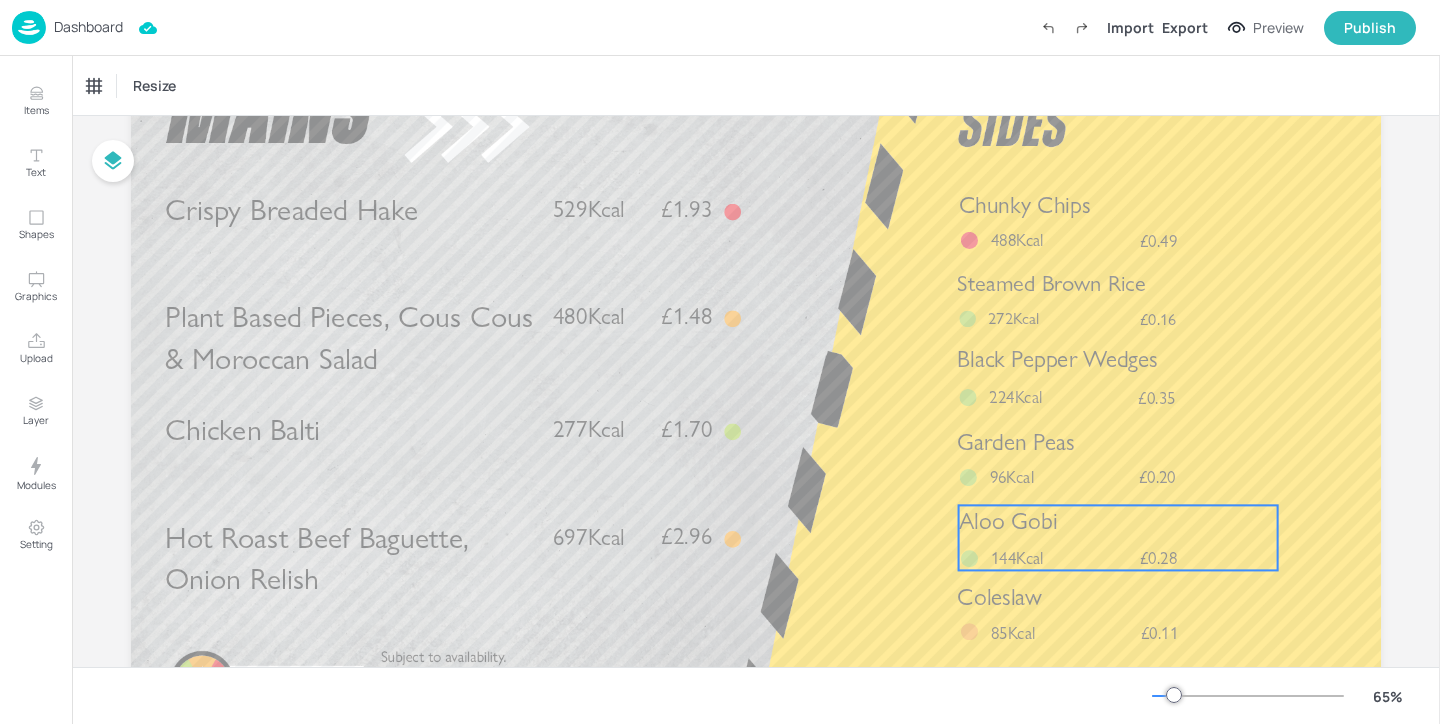 click on "Aloo Gobi" at bounding box center (1118, 521) 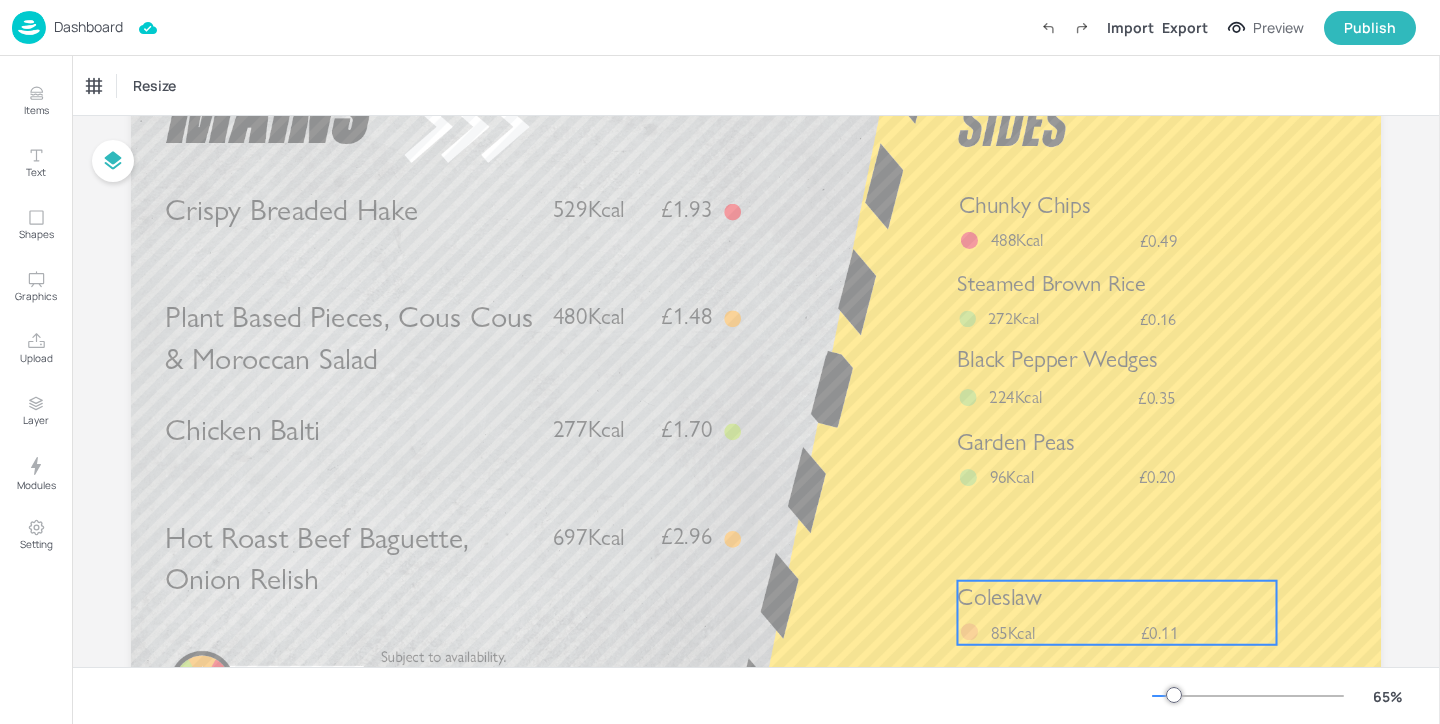 click on "Coleslaw £0.11 85Kcal" at bounding box center (1116, 613) 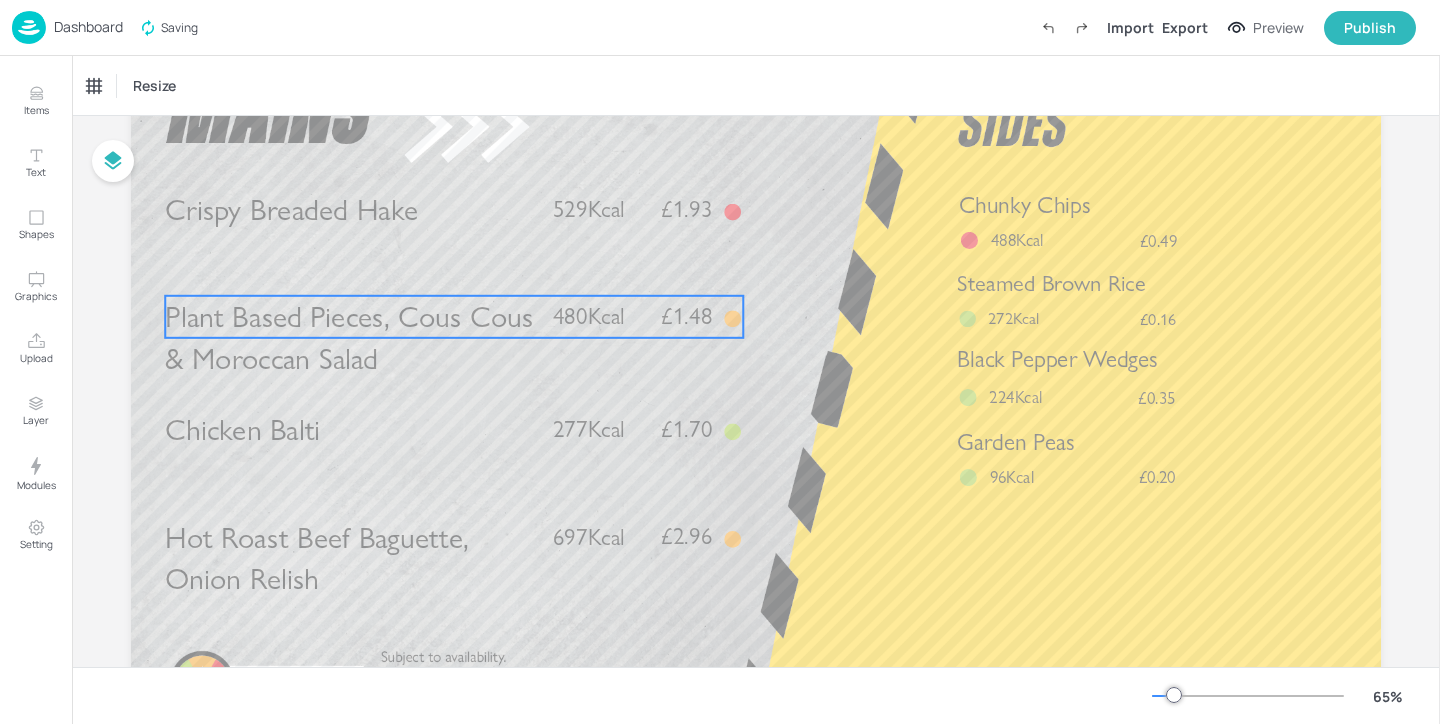 click on "Plant Based Pieces, Cous Cous & Moroccan Salad" at bounding box center [349, 337] 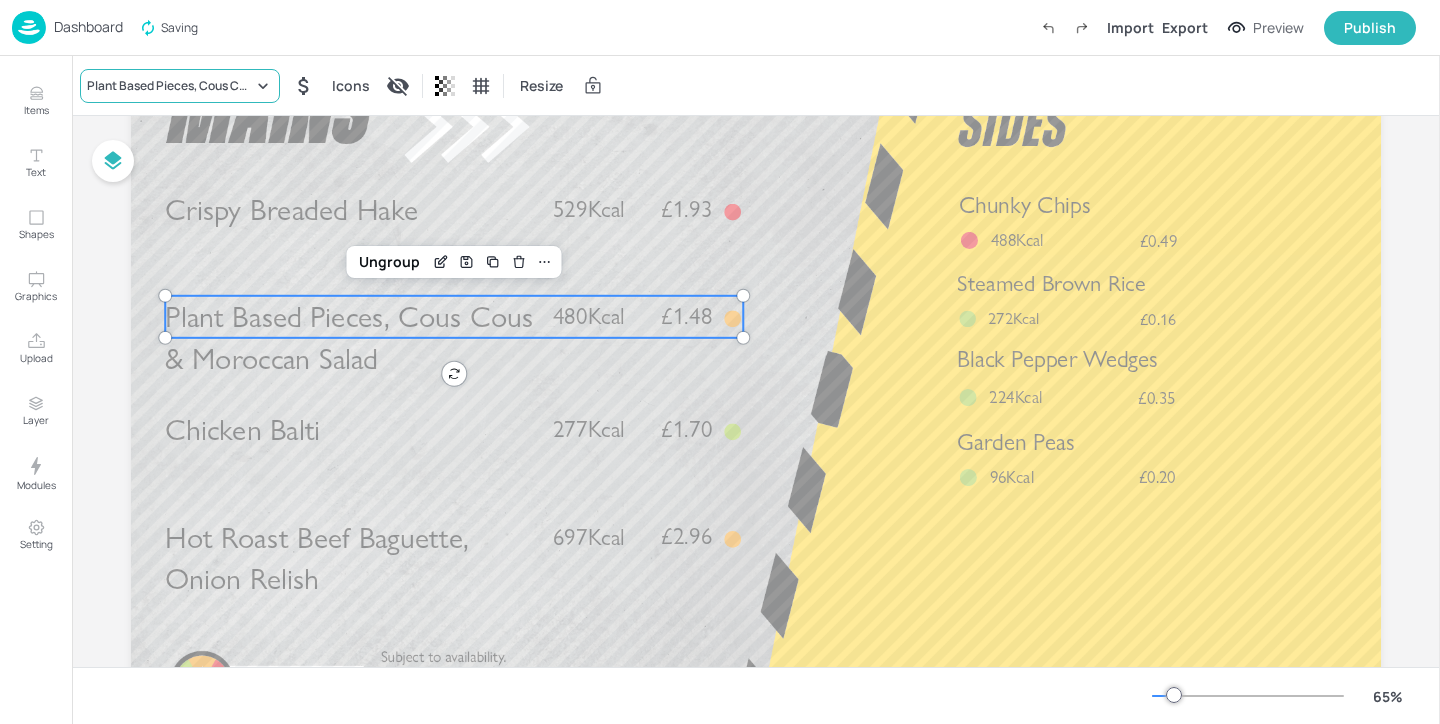 click on "Plant Based Pieces, Cous Cous & Moroccan Salad" at bounding box center (170, 86) 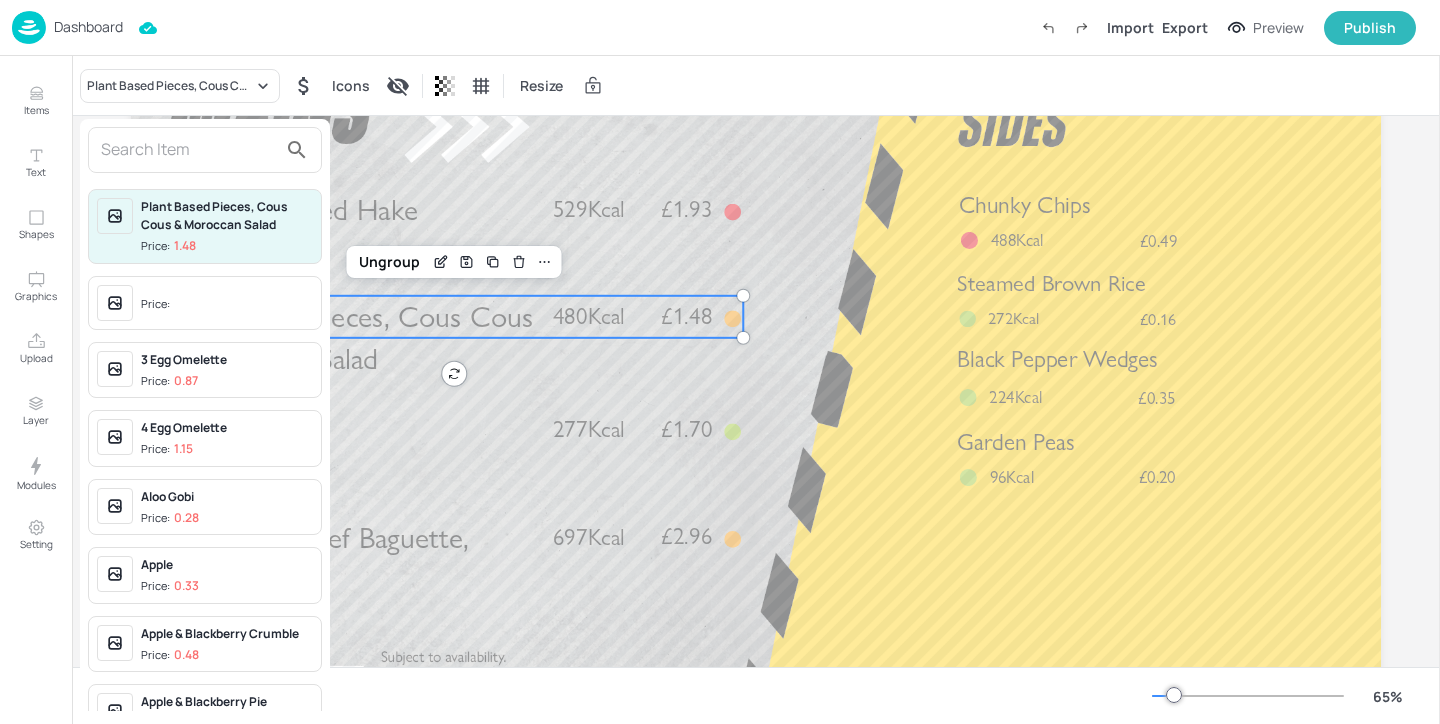 click at bounding box center (189, 150) 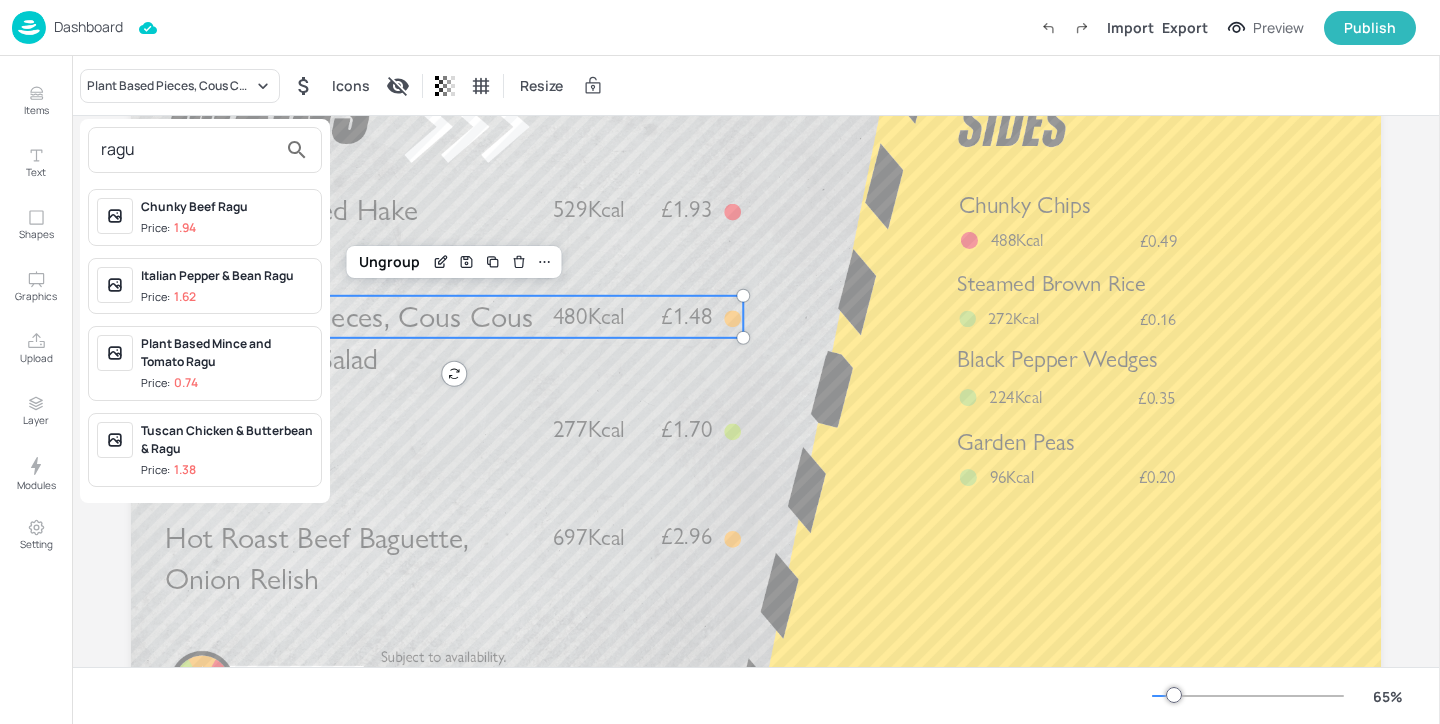 type on "ragu" 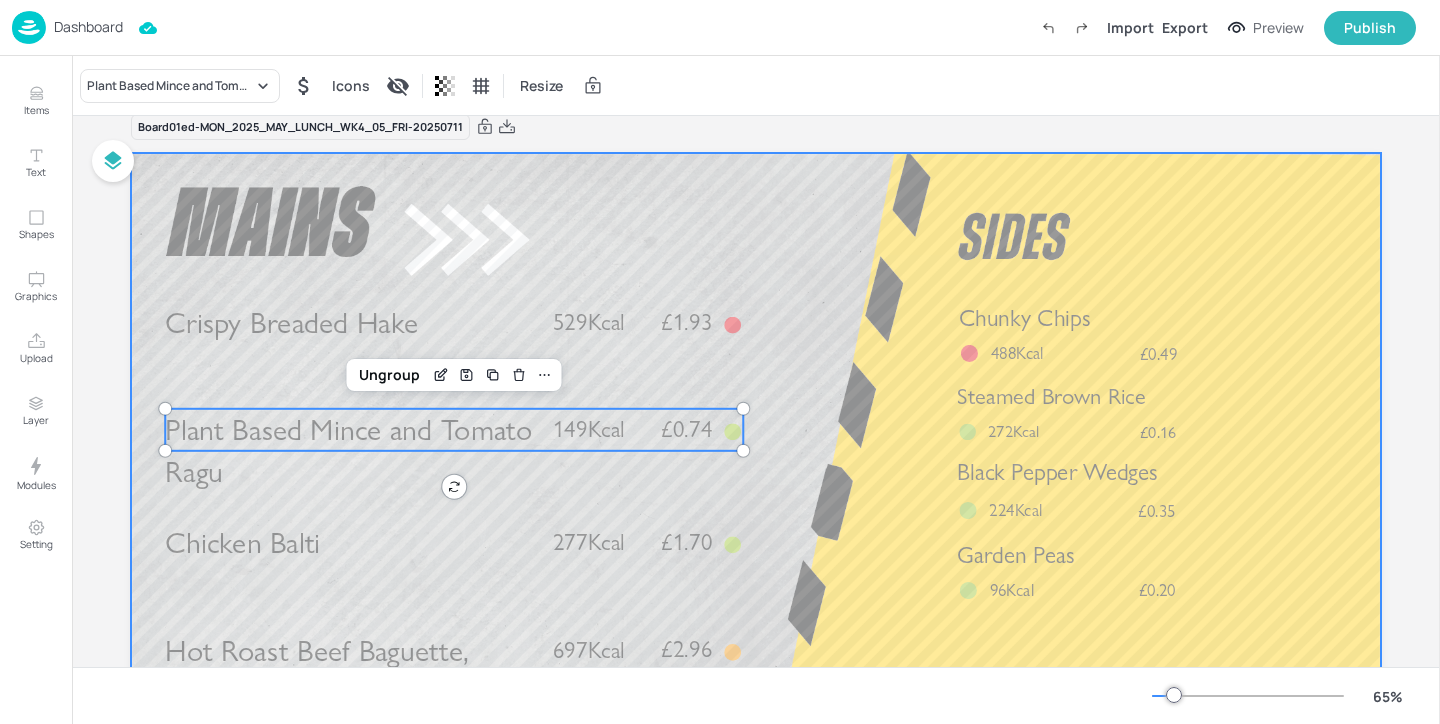 scroll, scrollTop: 266, scrollLeft: 0, axis: vertical 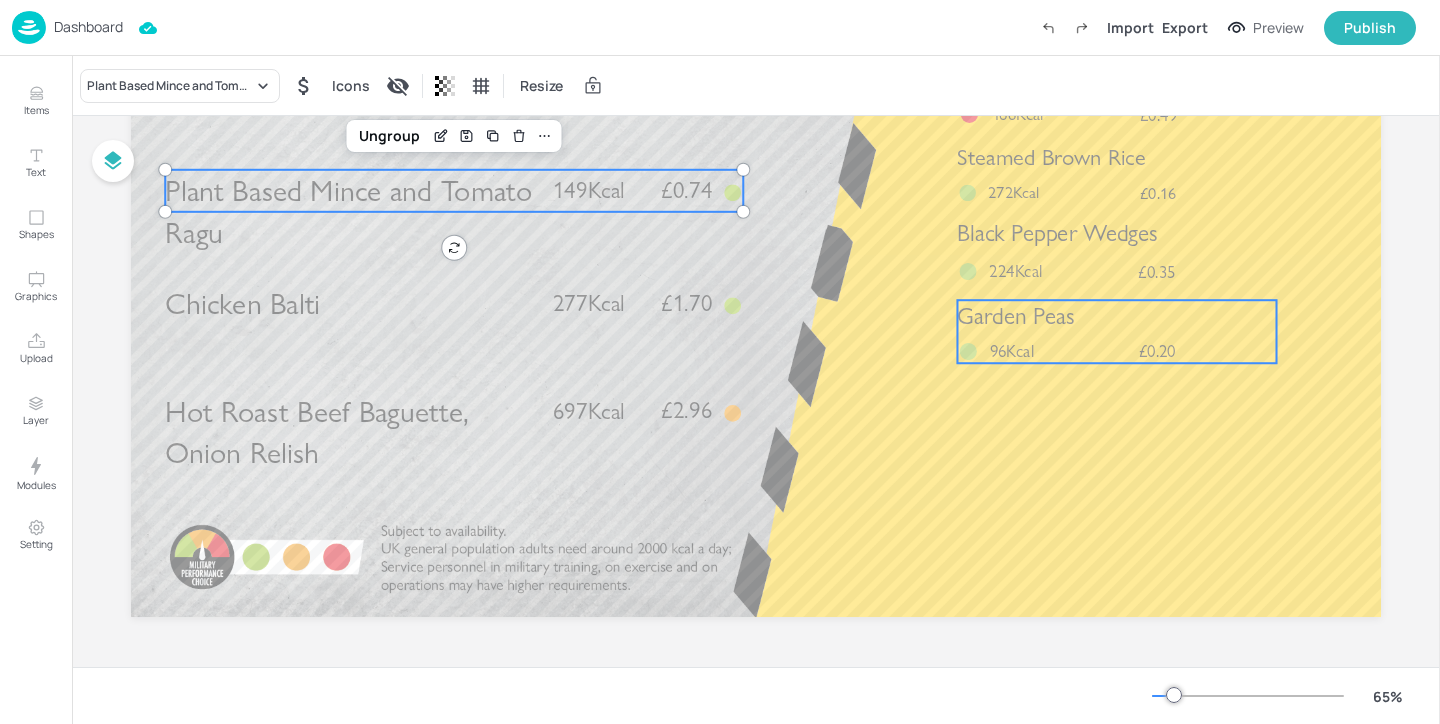 click on "Garden Peas" at bounding box center (1116, 316) 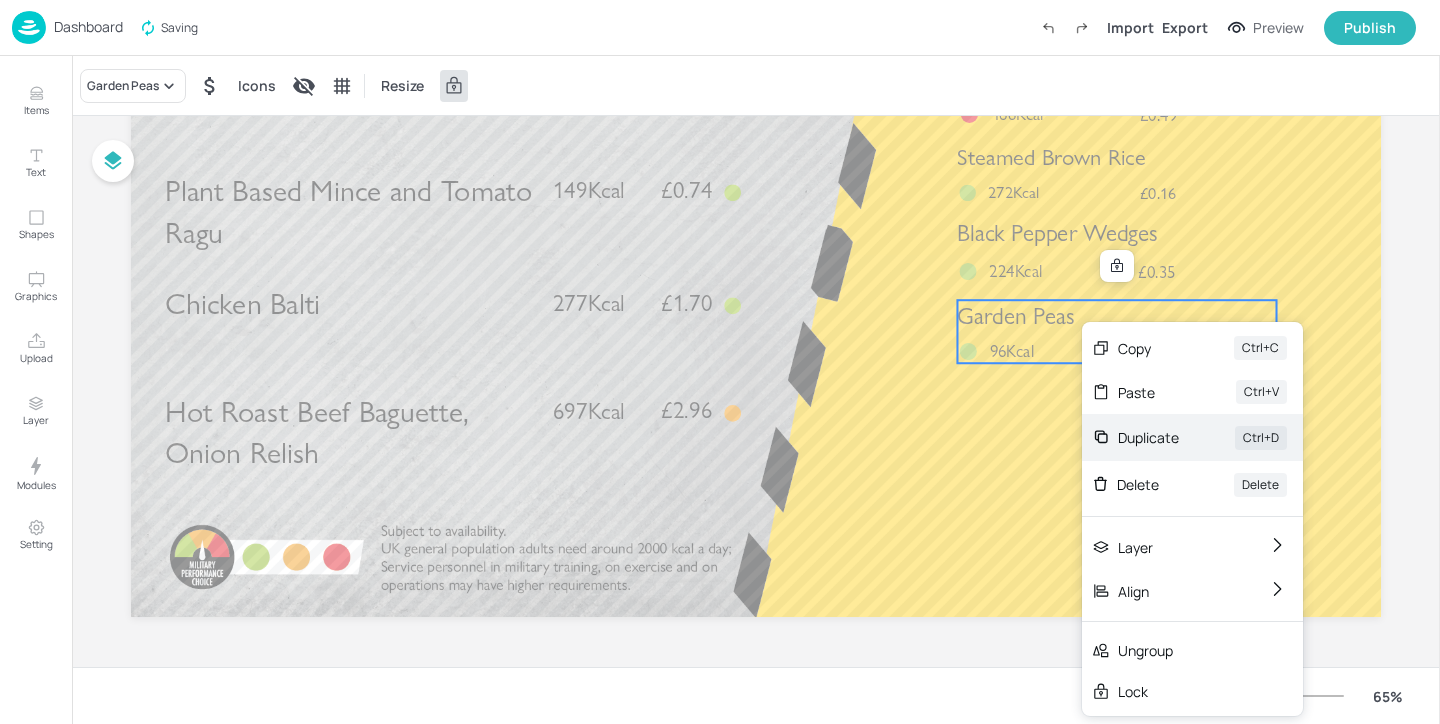 click on "Duplicate" at bounding box center [1148, 437] 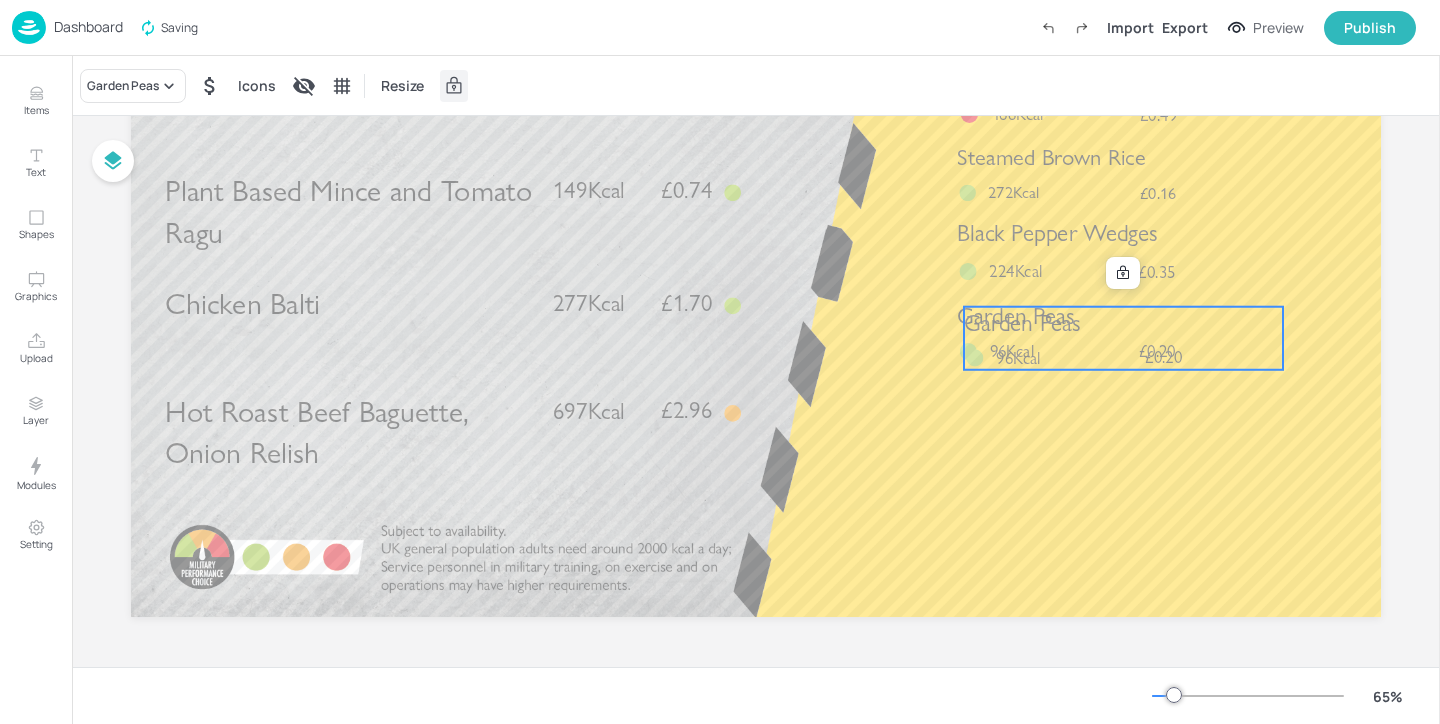 click 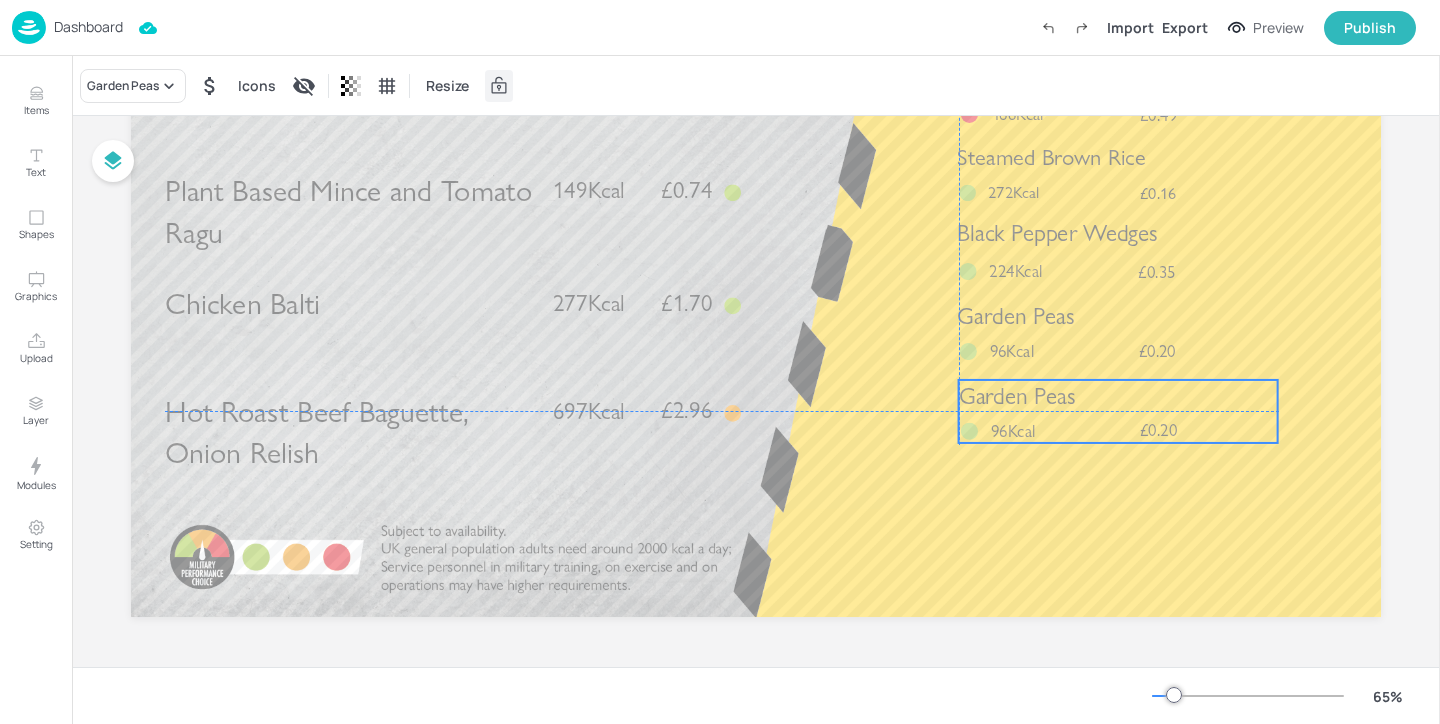 drag, startPoint x: 1084, startPoint y: 350, endPoint x: 1080, endPoint y: 426, distance: 76.105194 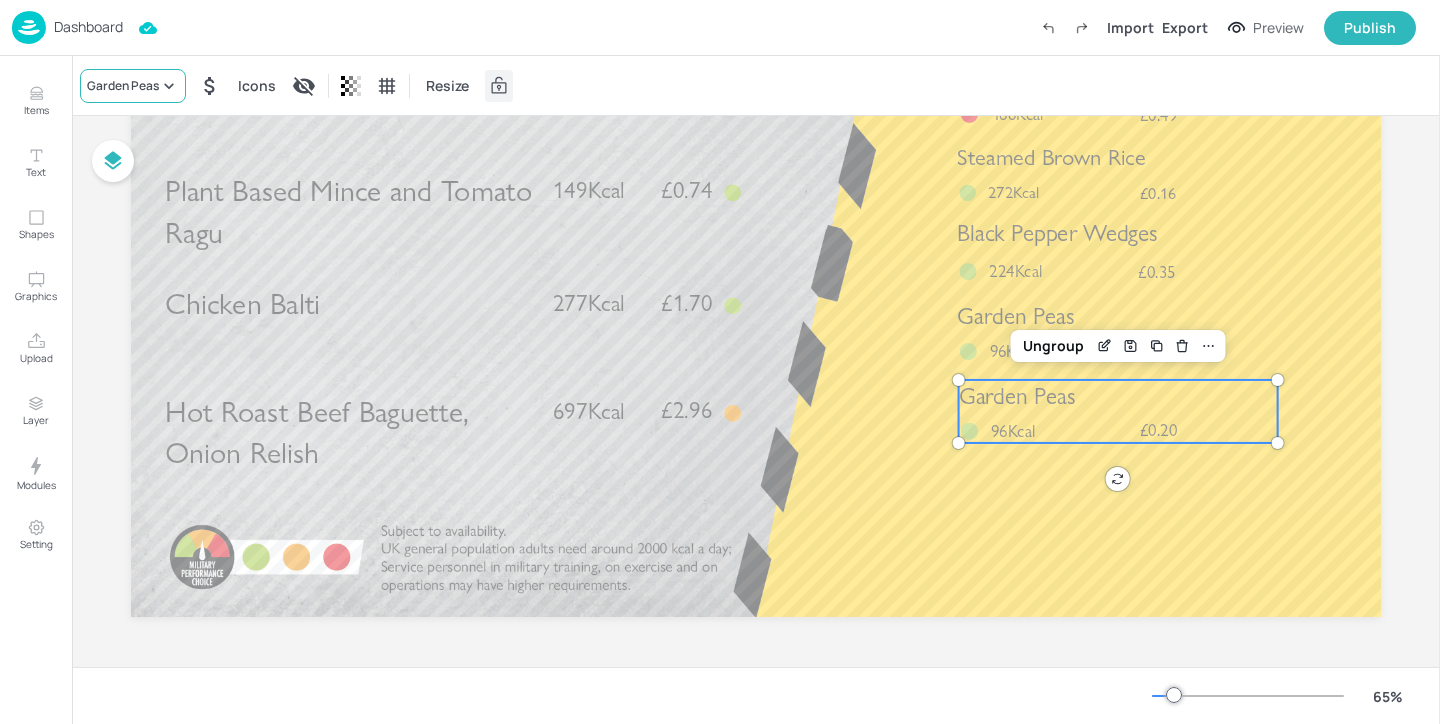 click on "Garden Peas" at bounding box center (123, 86) 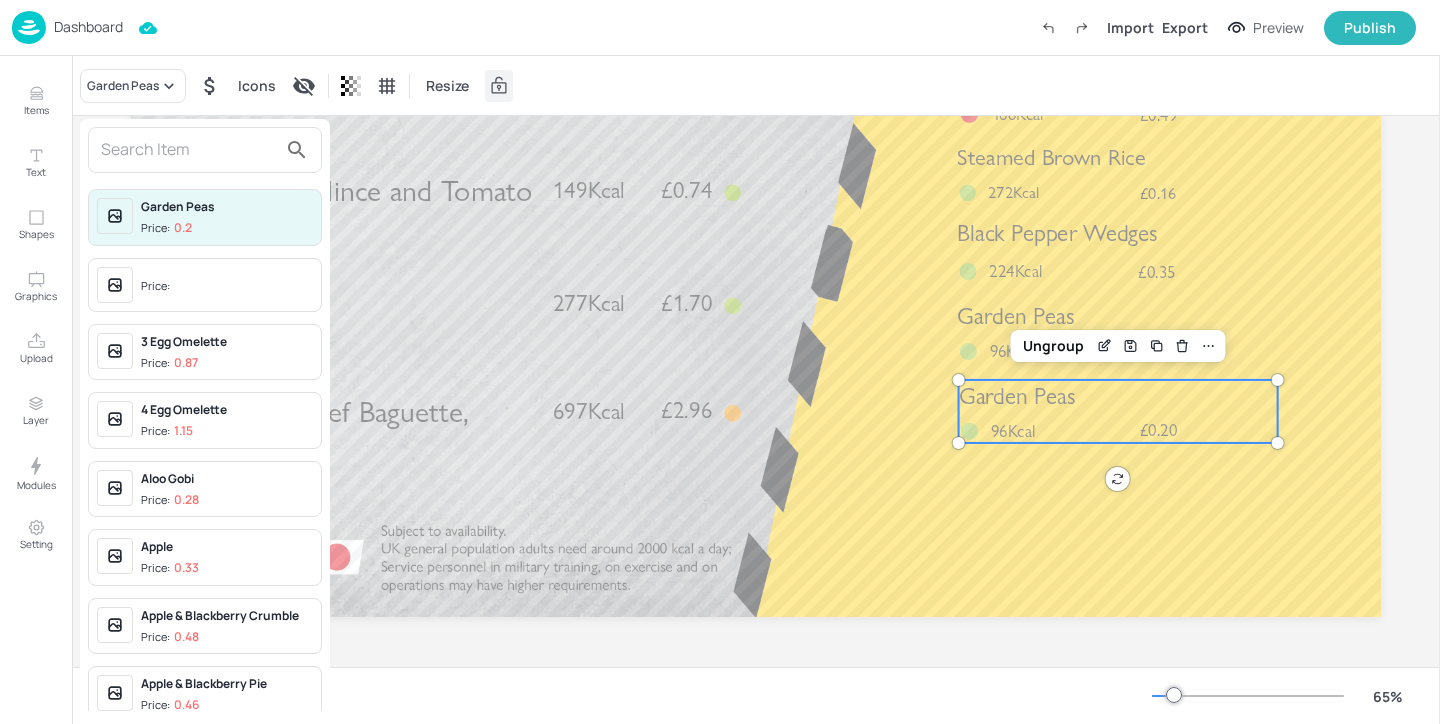 click at bounding box center [189, 150] 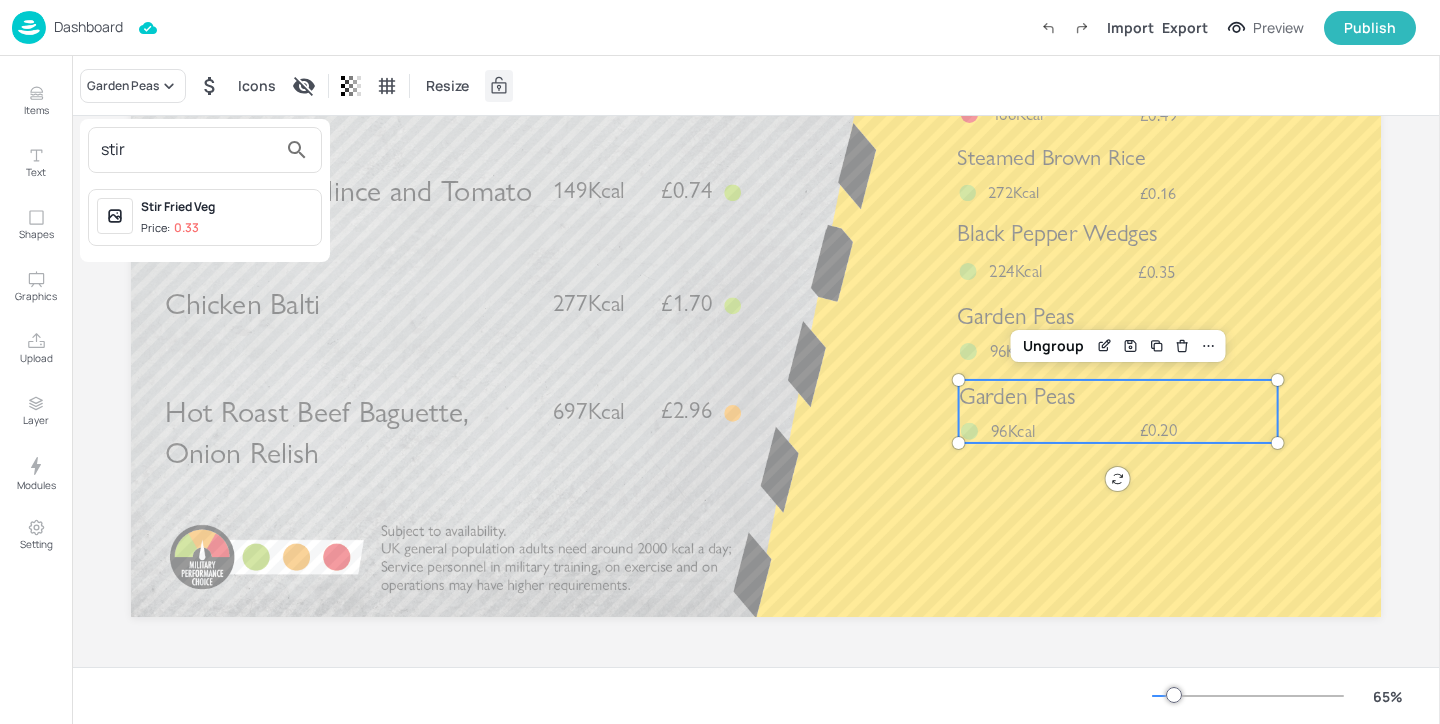 type on "stir" 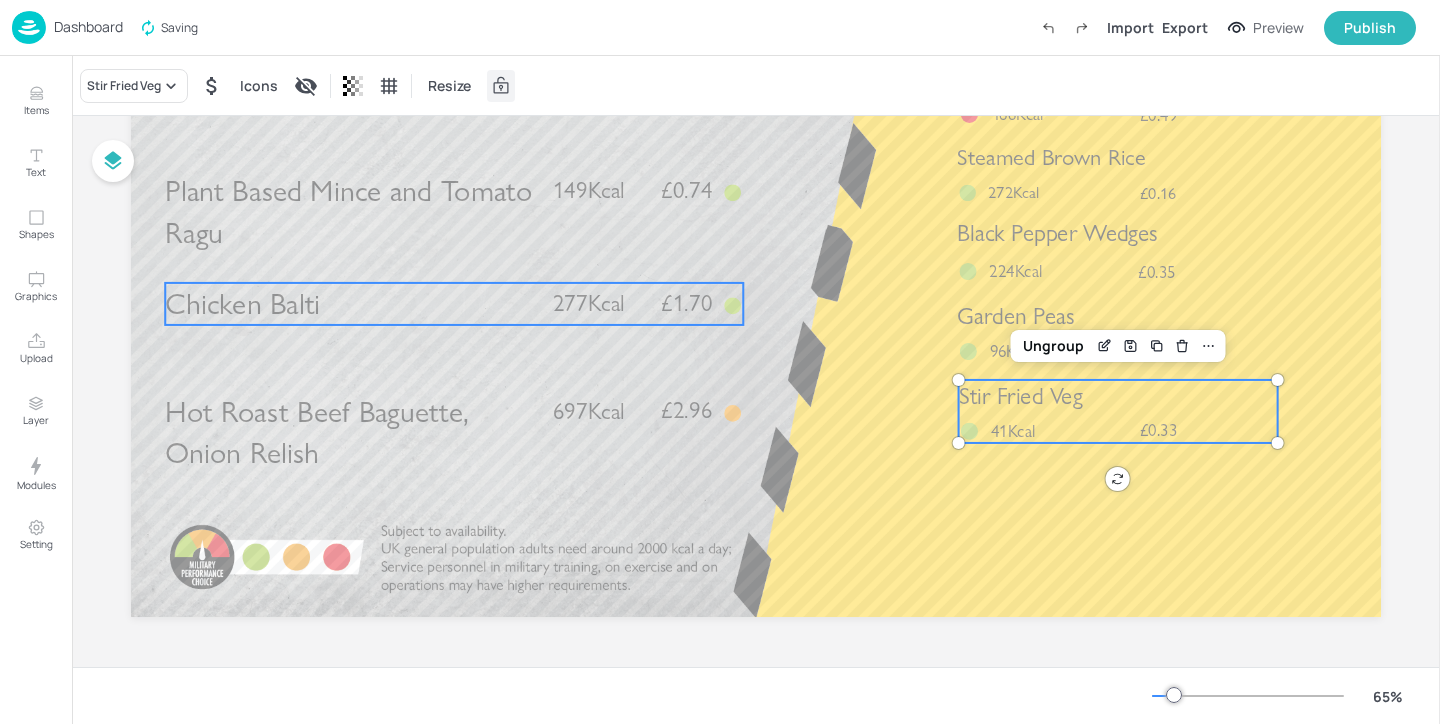 scroll, scrollTop: 0, scrollLeft: 0, axis: both 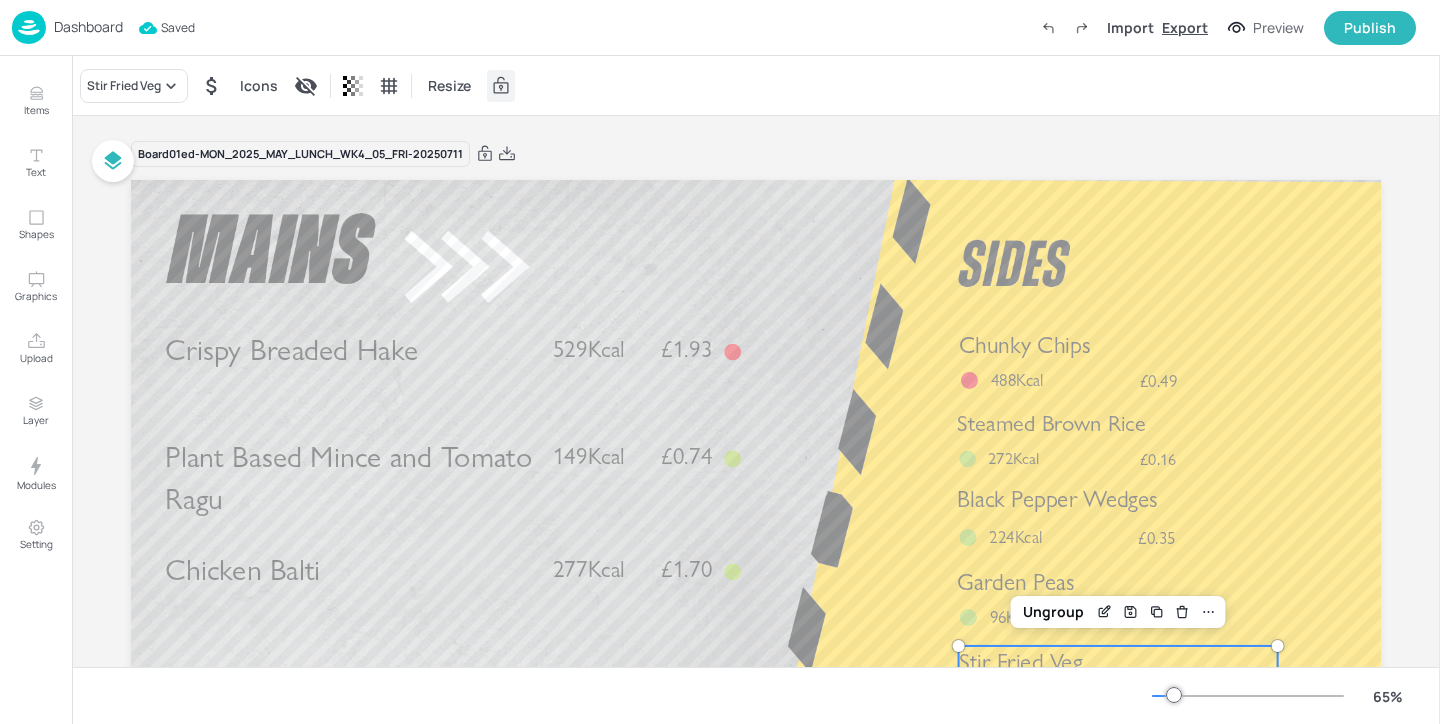 click on "Export" at bounding box center (1185, 27) 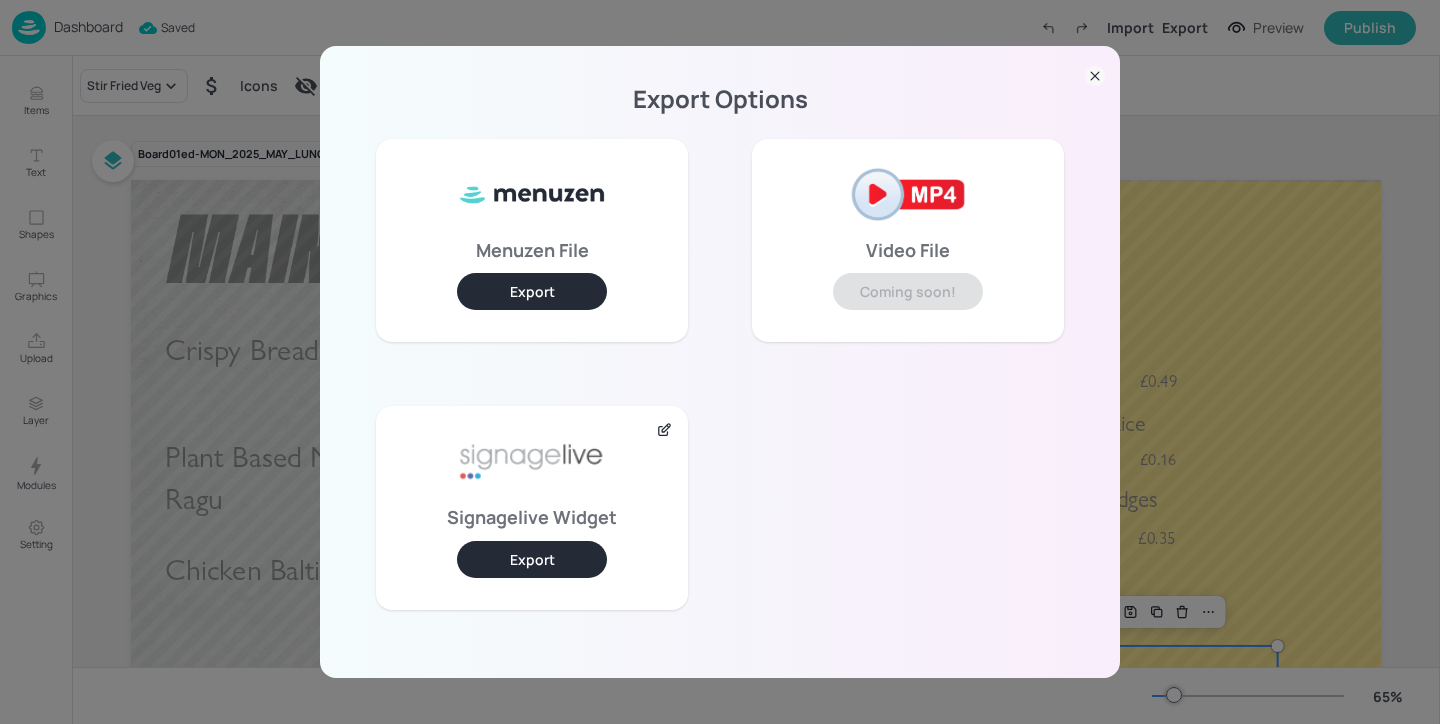 click on "Export" at bounding box center [532, 559] 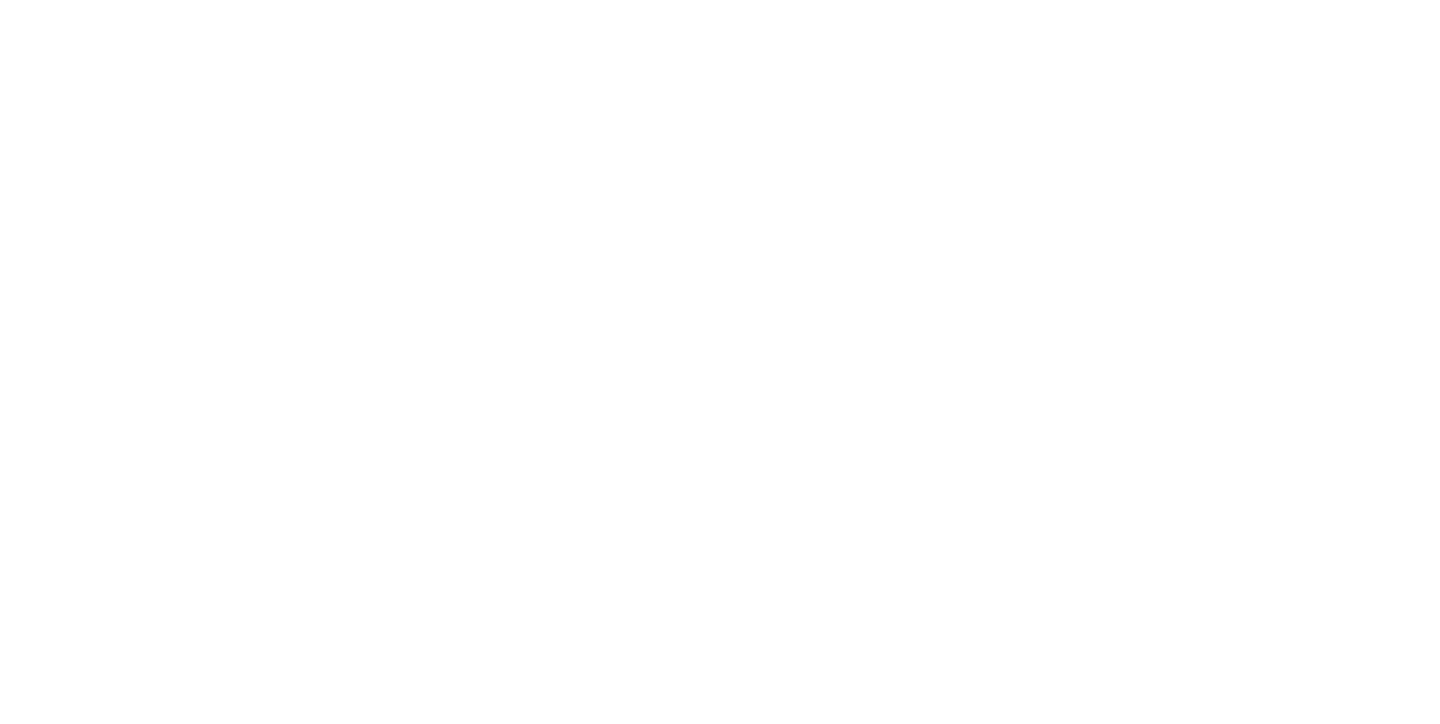 scroll, scrollTop: 0, scrollLeft: 0, axis: both 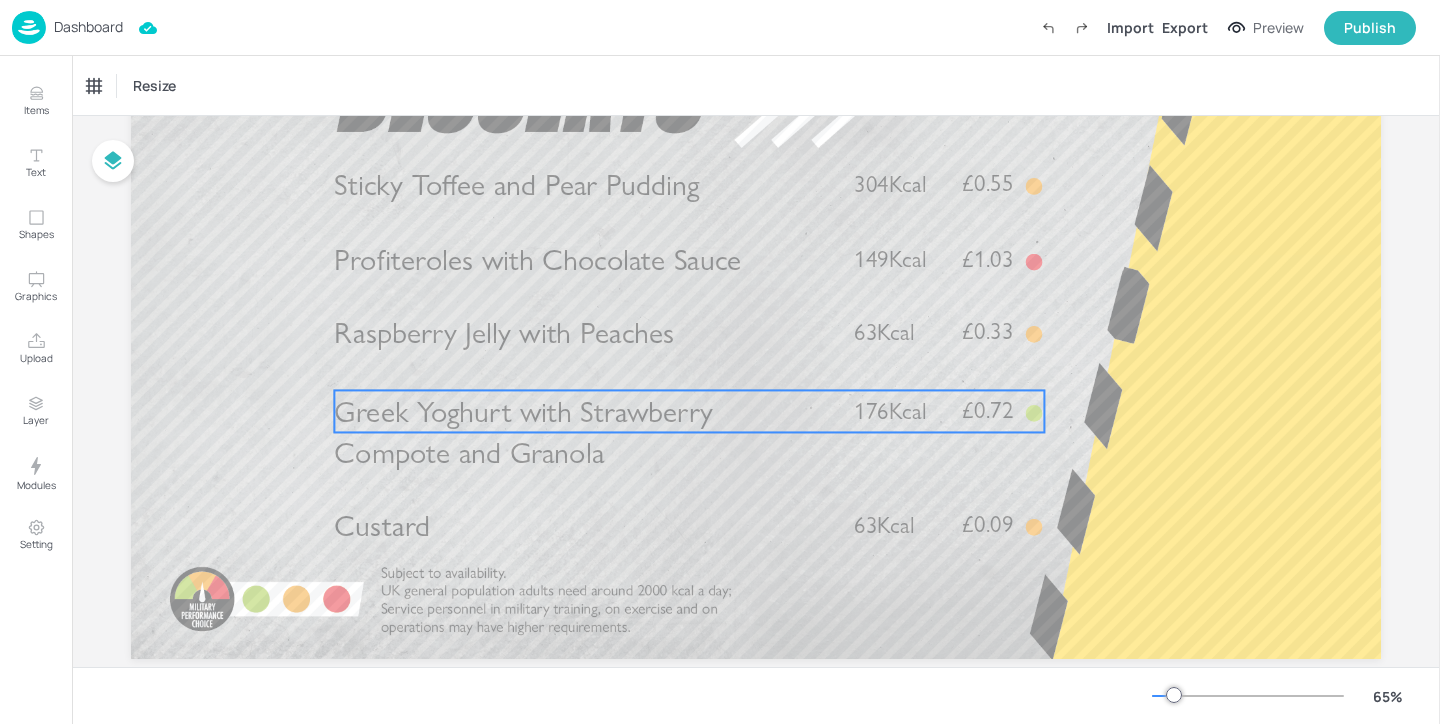 click on "Greek Yoghurt with Strawberry Compote and Granola" at bounding box center (523, 432) 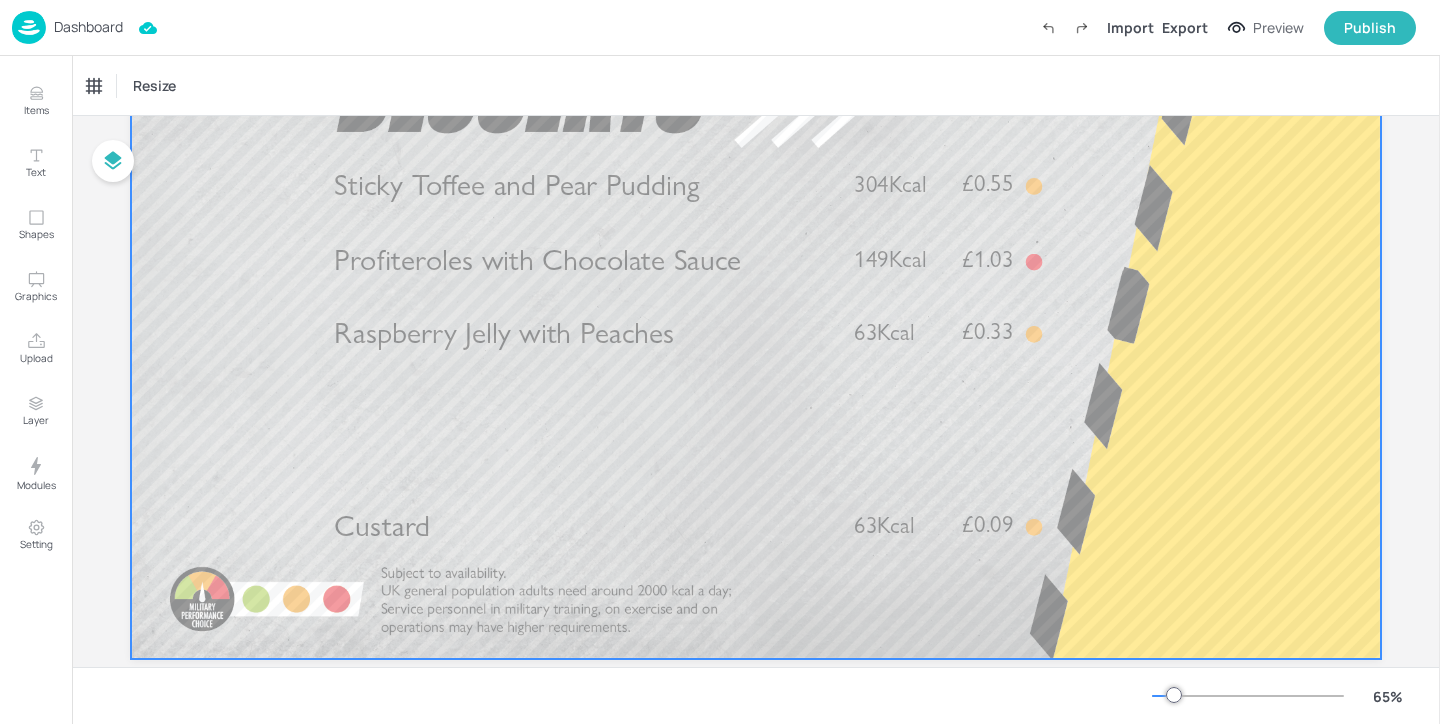 click on "Raspberry Jelly with Peaches" at bounding box center [504, 332] 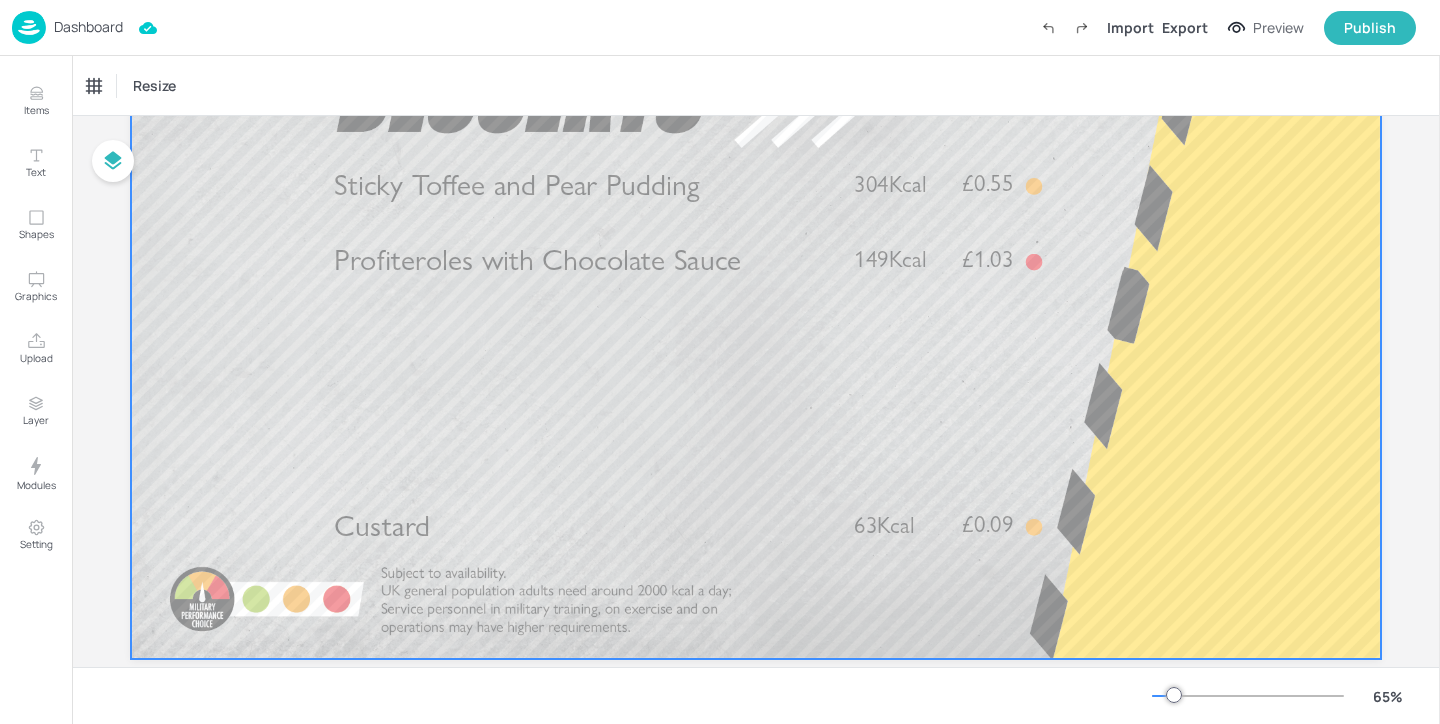 click on "Profiteroles with Chocolate Sauce" at bounding box center [537, 260] 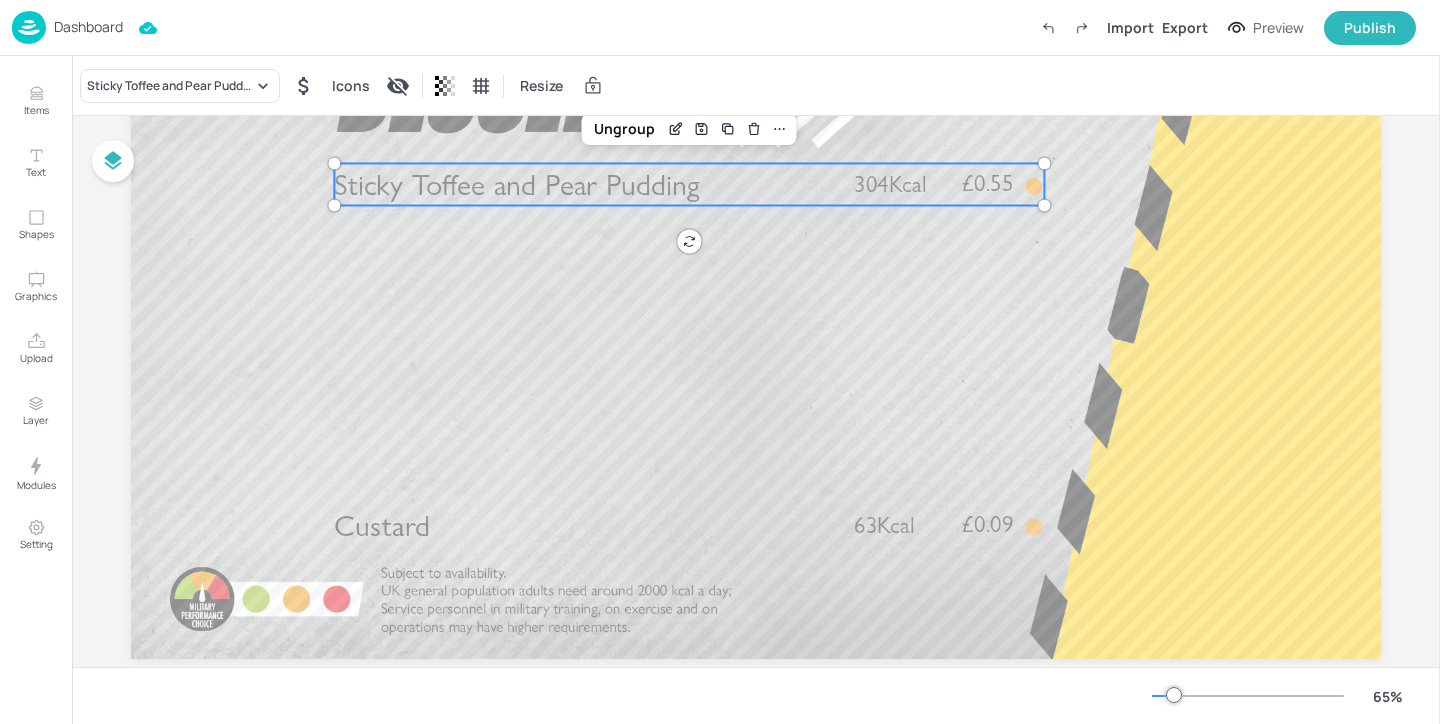 click on "Sticky Toffee and Pear Pudding" at bounding box center [516, 184] 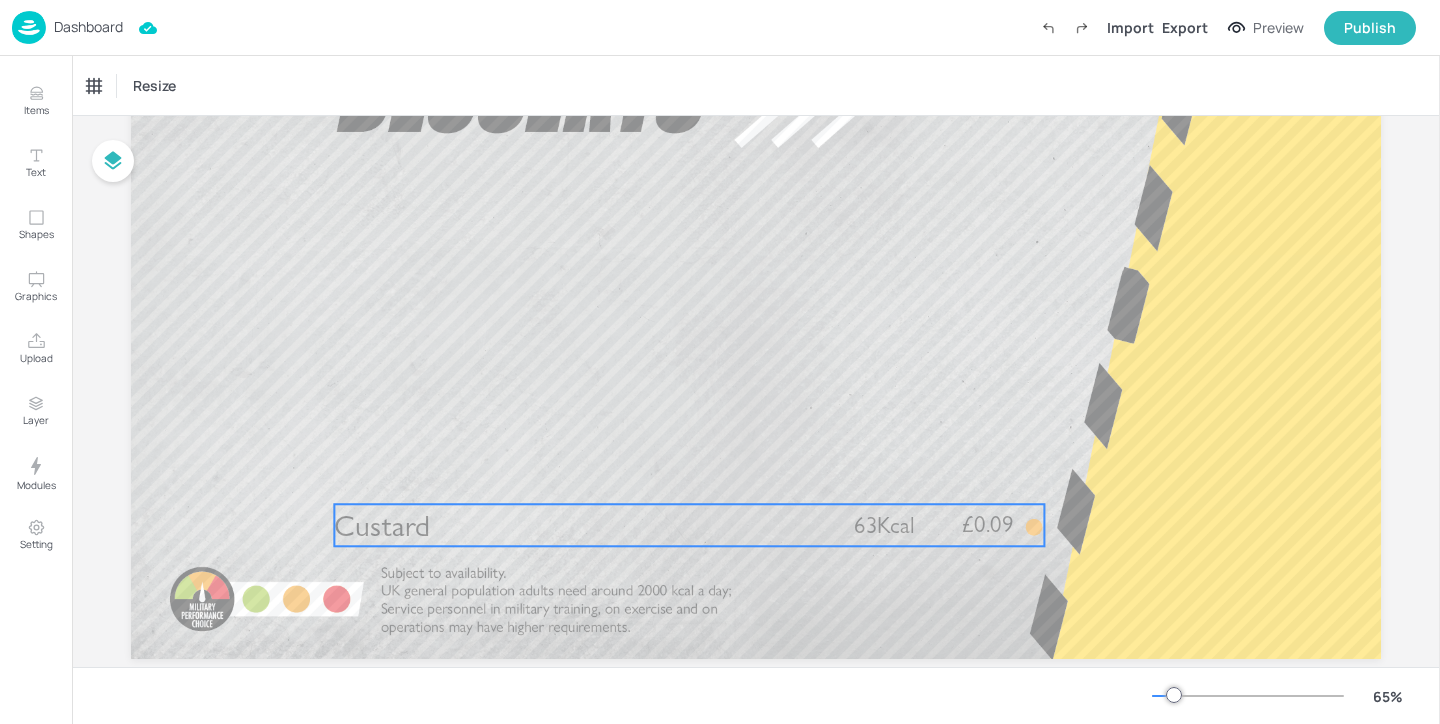 click on "Custard" at bounding box center [582, 525] 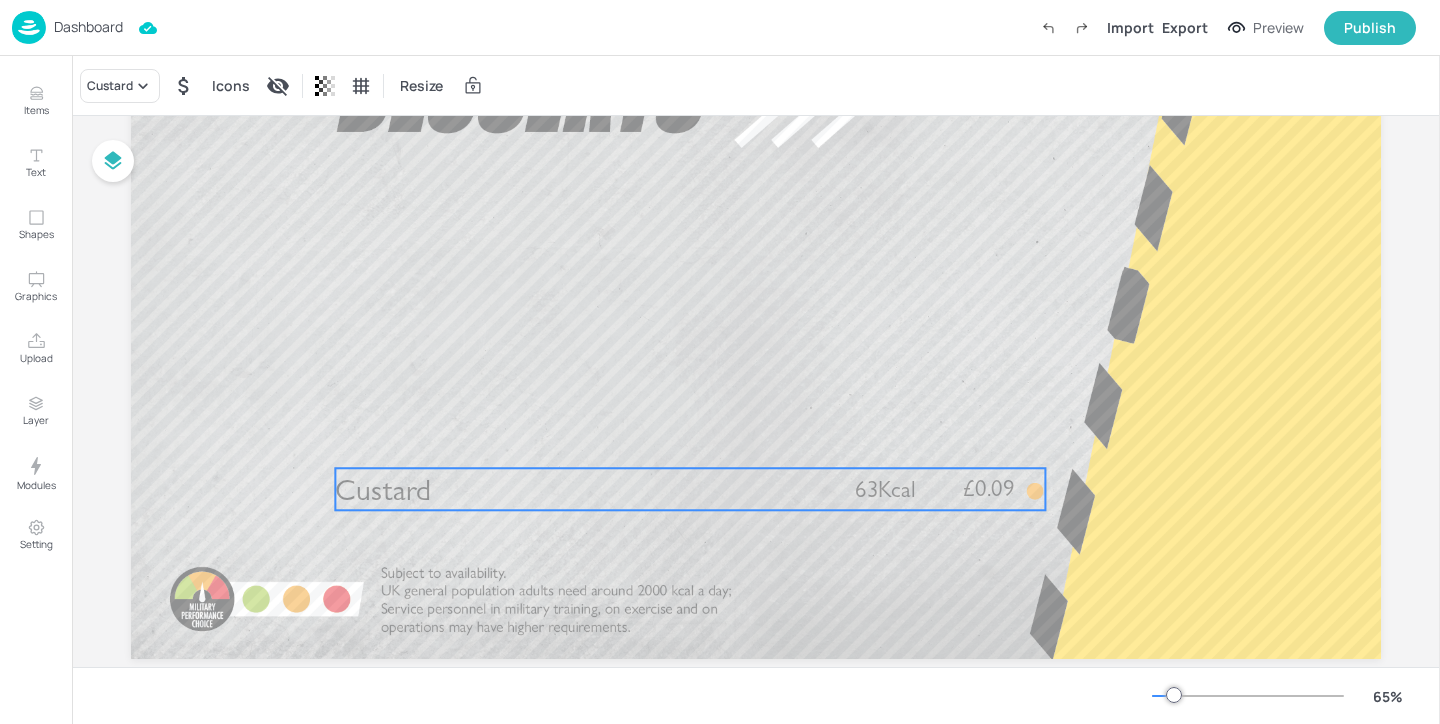 drag, startPoint x: 573, startPoint y: 536, endPoint x: 575, endPoint y: 501, distance: 35.057095 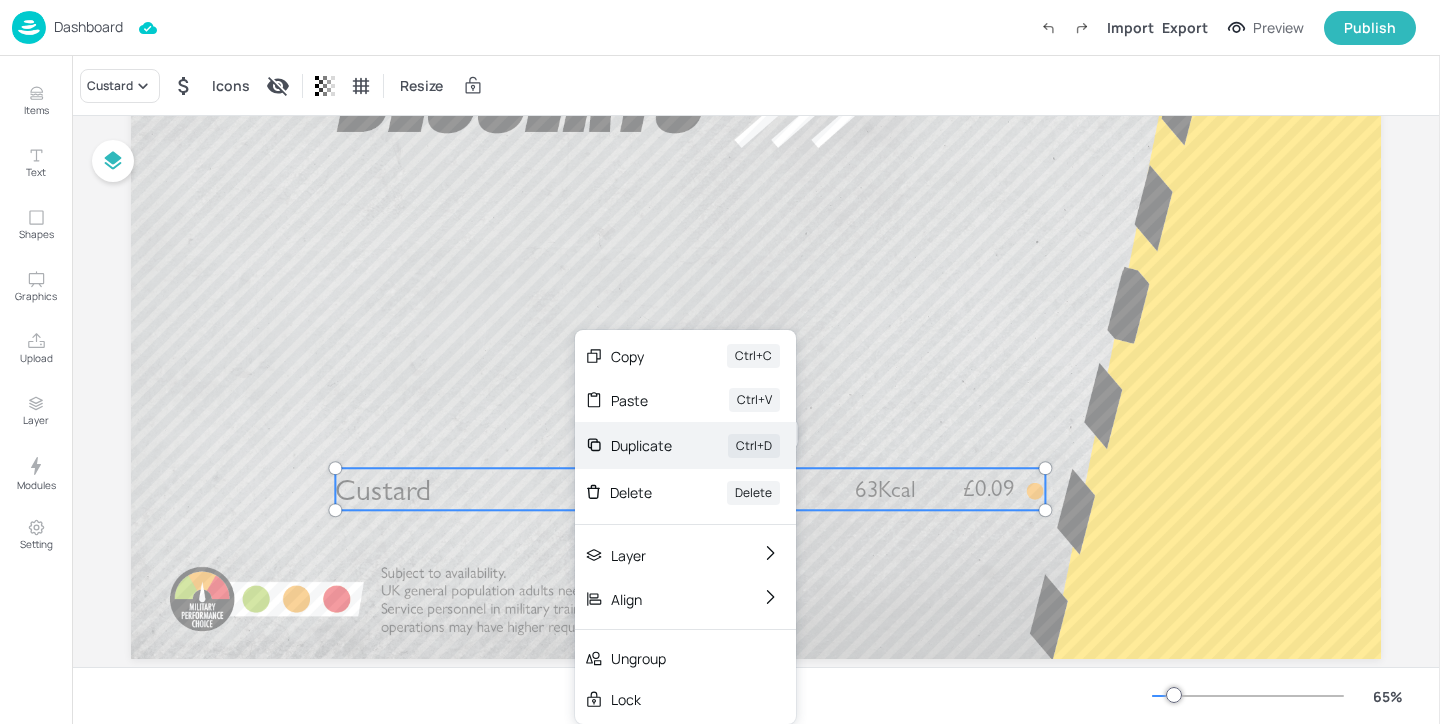click on "Duplicate" at bounding box center (641, 445) 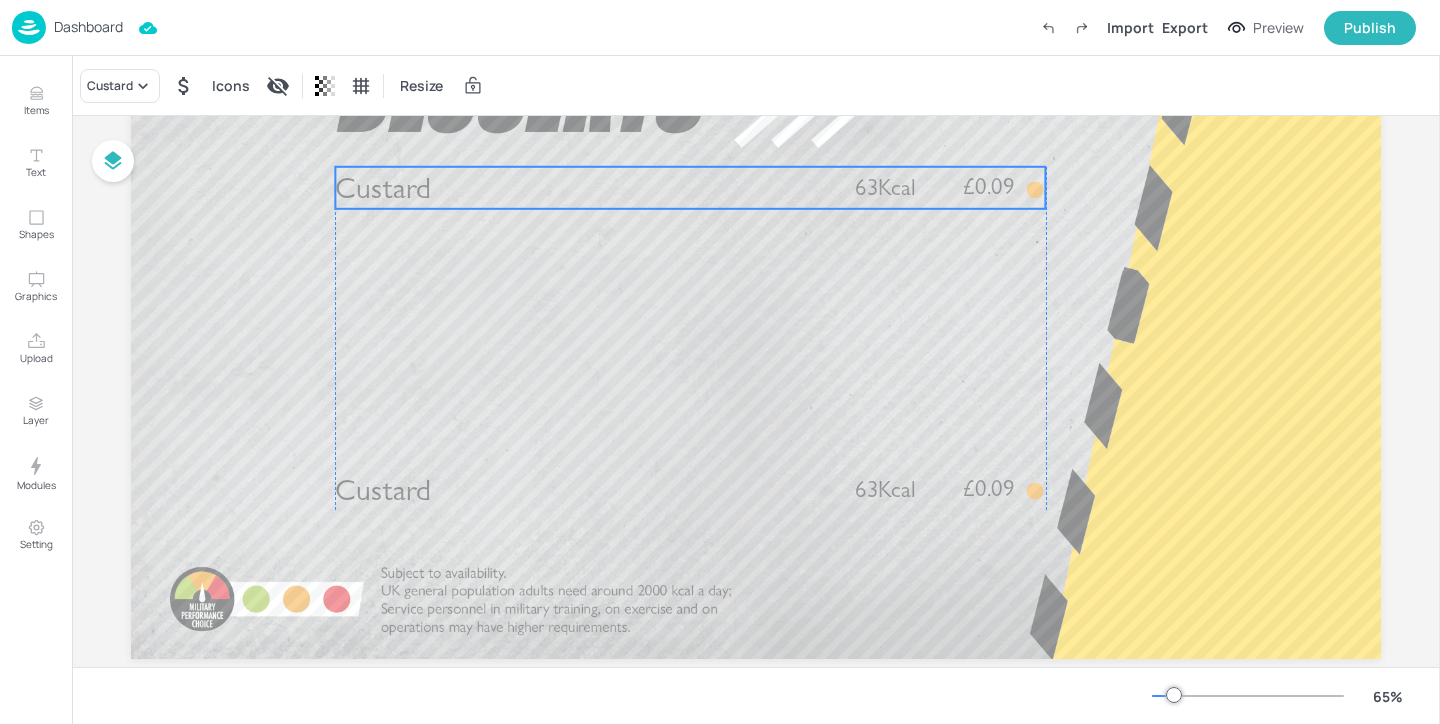 drag, startPoint x: 546, startPoint y: 489, endPoint x: 543, endPoint y: 181, distance: 308.01462 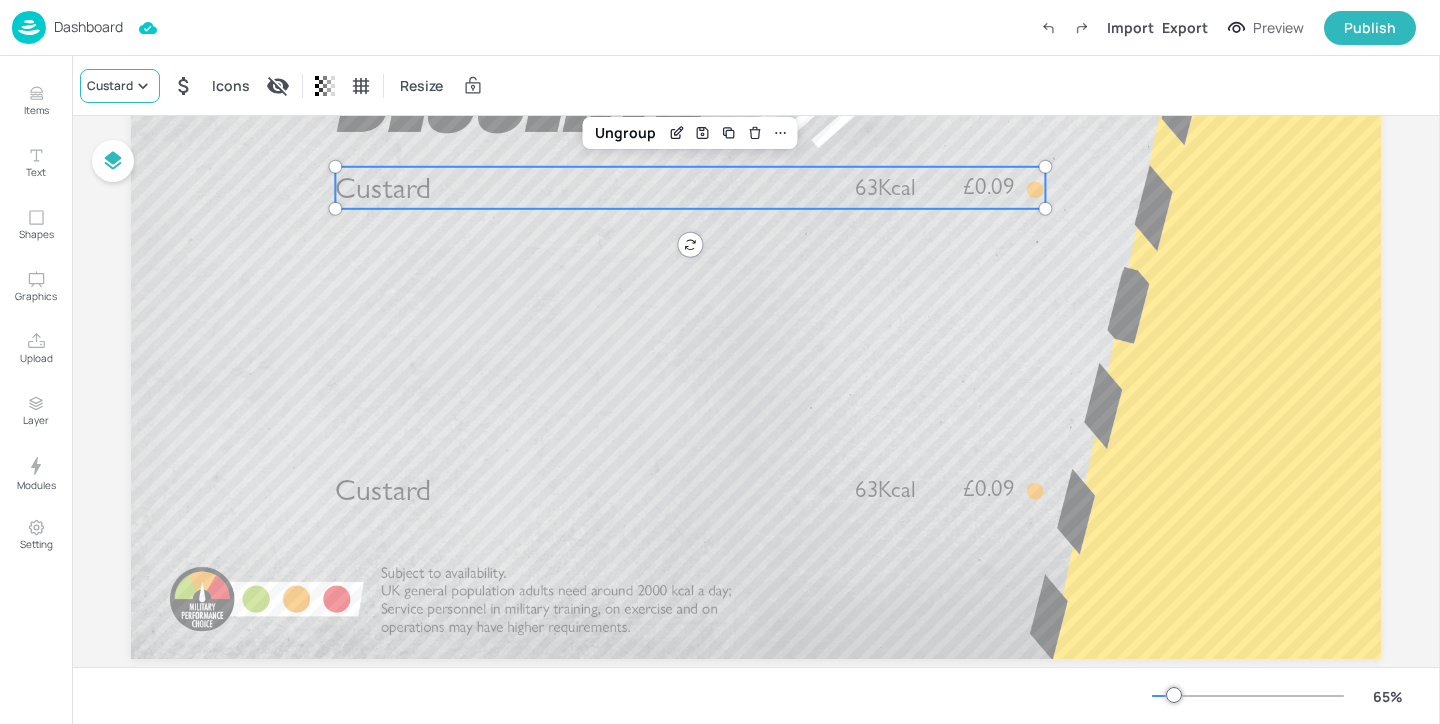 click on "Custard" at bounding box center (120, 86) 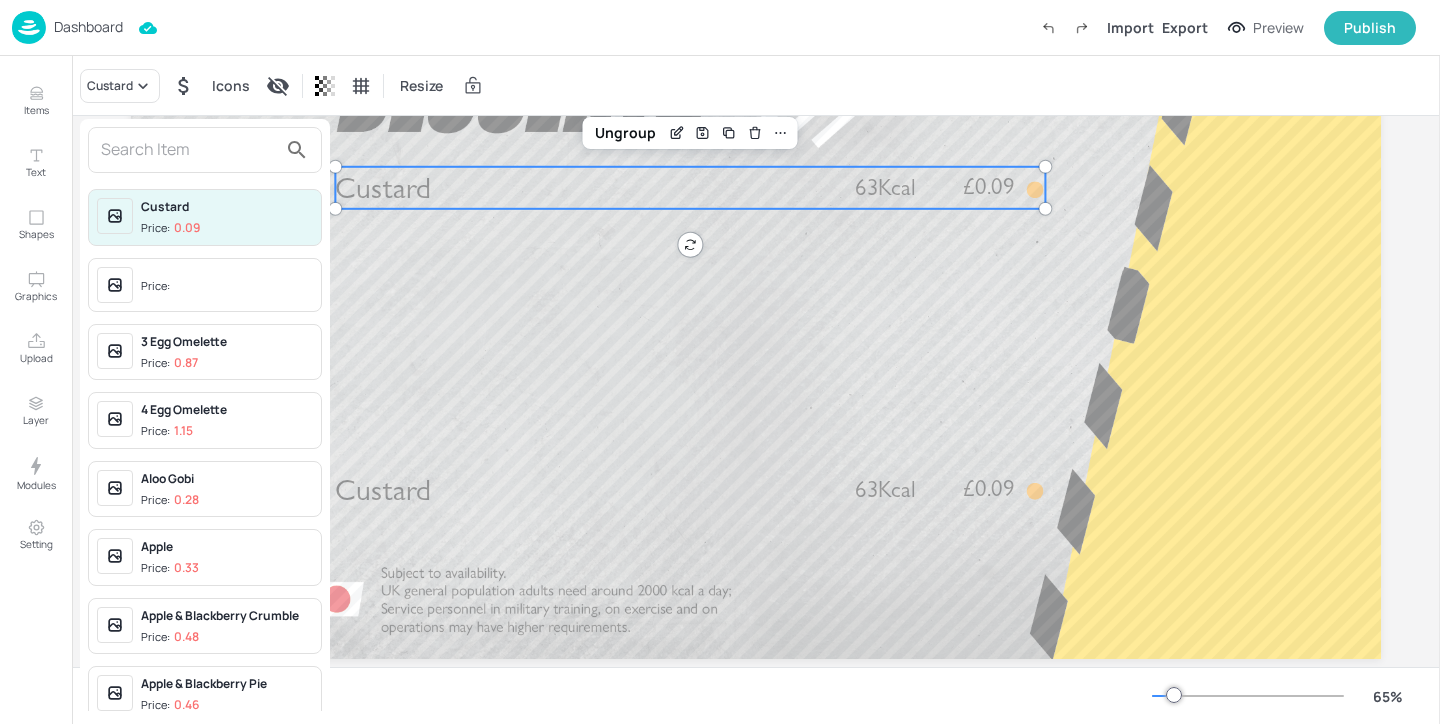click at bounding box center [189, 150] 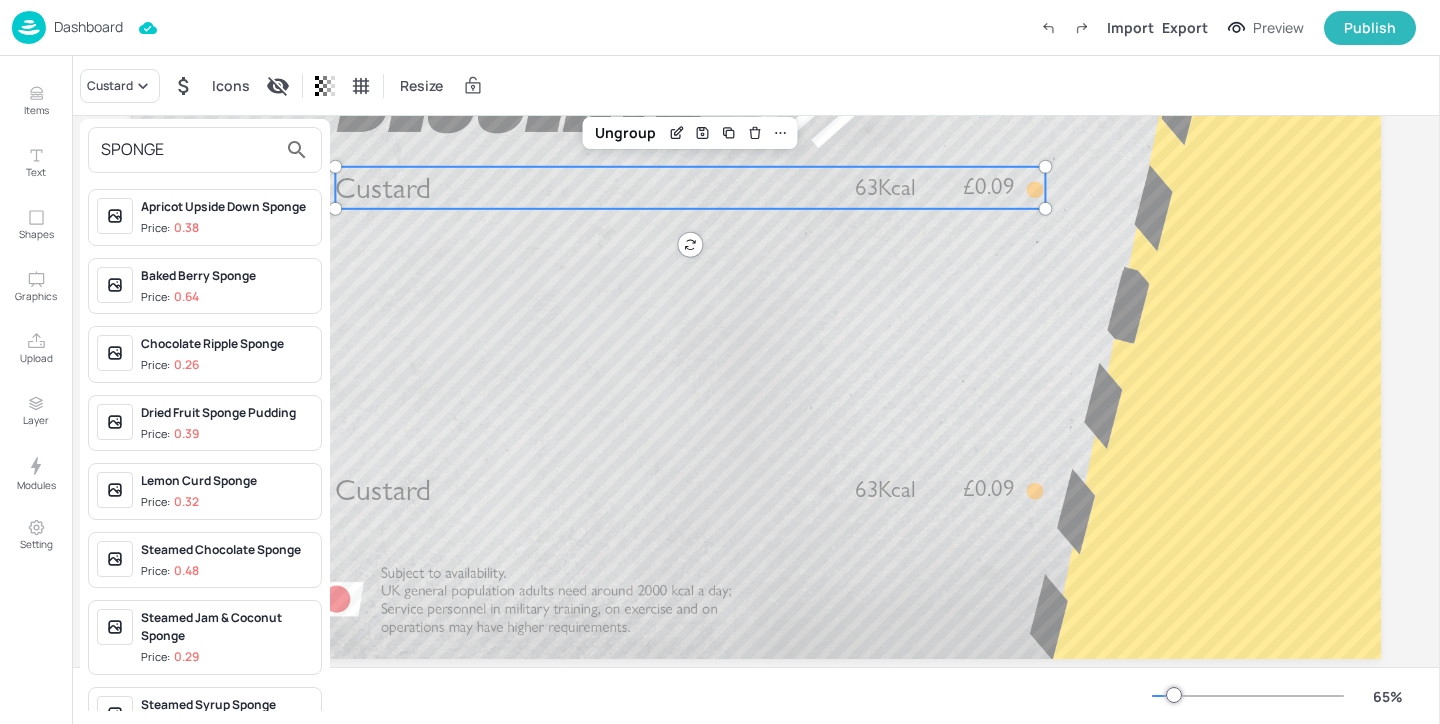 type on "SPONGE" 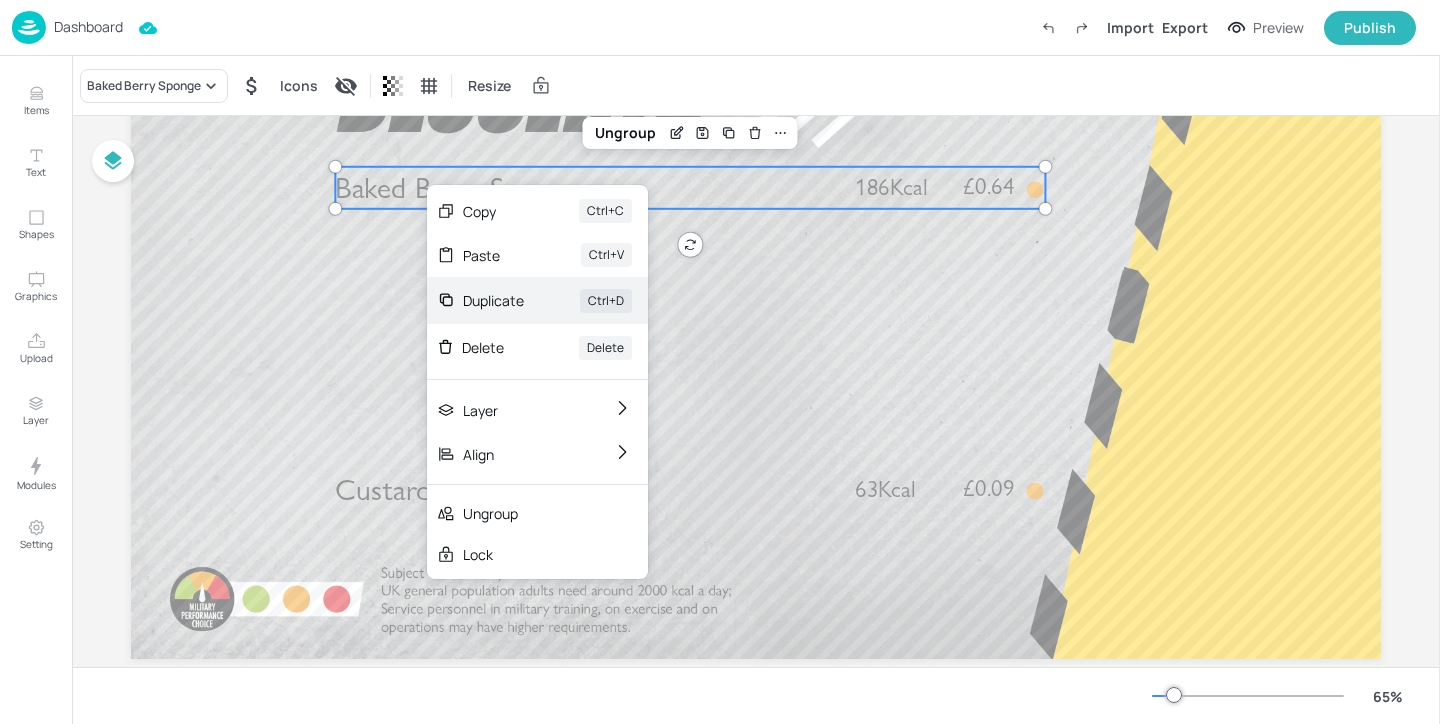 click on "Duplicate Ctrl+D" at bounding box center (537, 300) 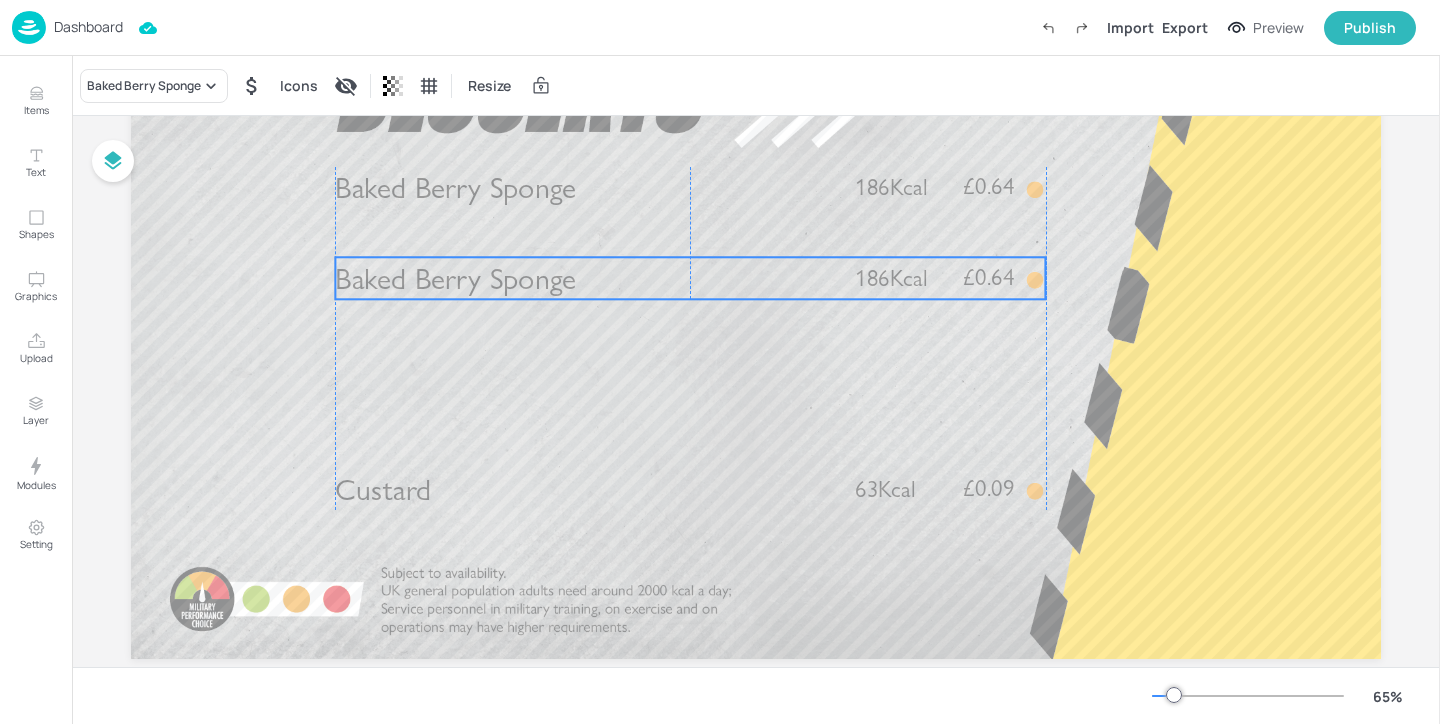 drag, startPoint x: 456, startPoint y: 251, endPoint x: 450, endPoint y: 276, distance: 25.70992 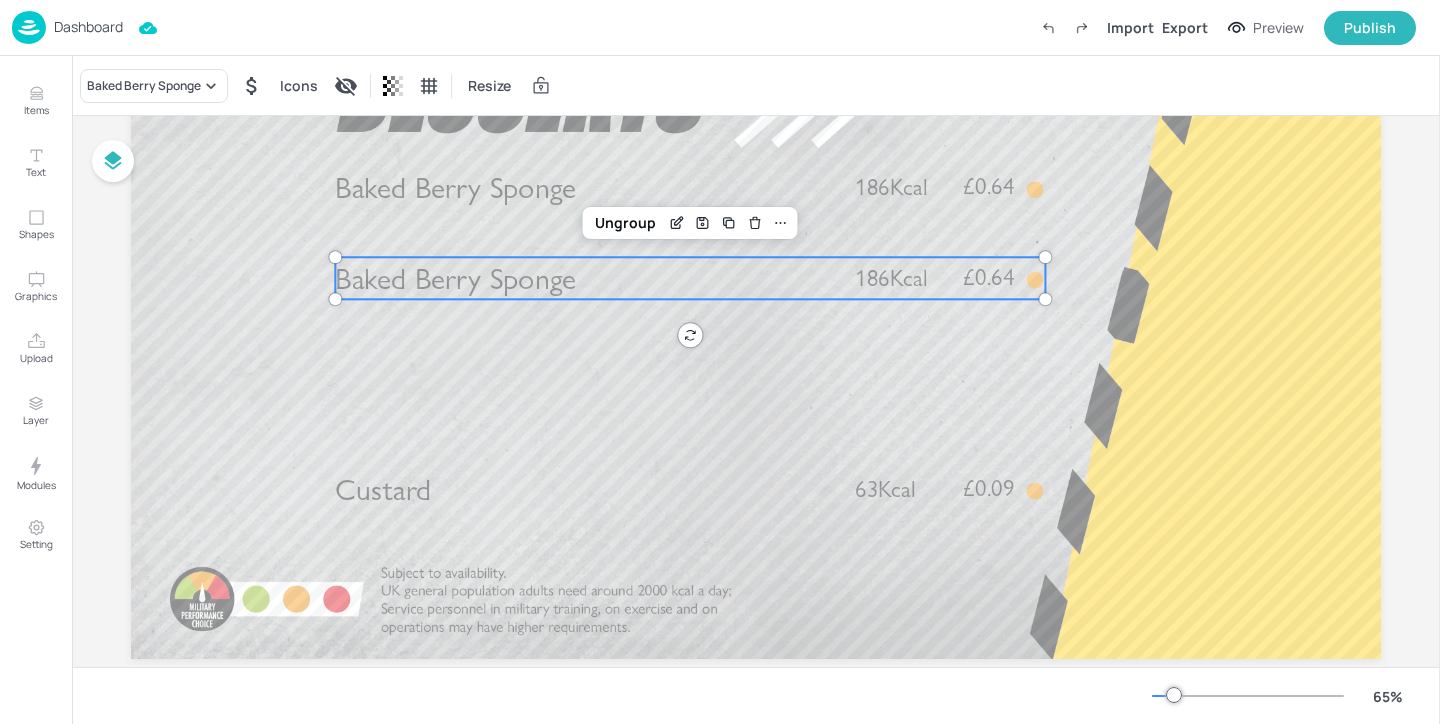 click on "Baked Berry Sponge Icons Resize" at bounding box center (756, 85) 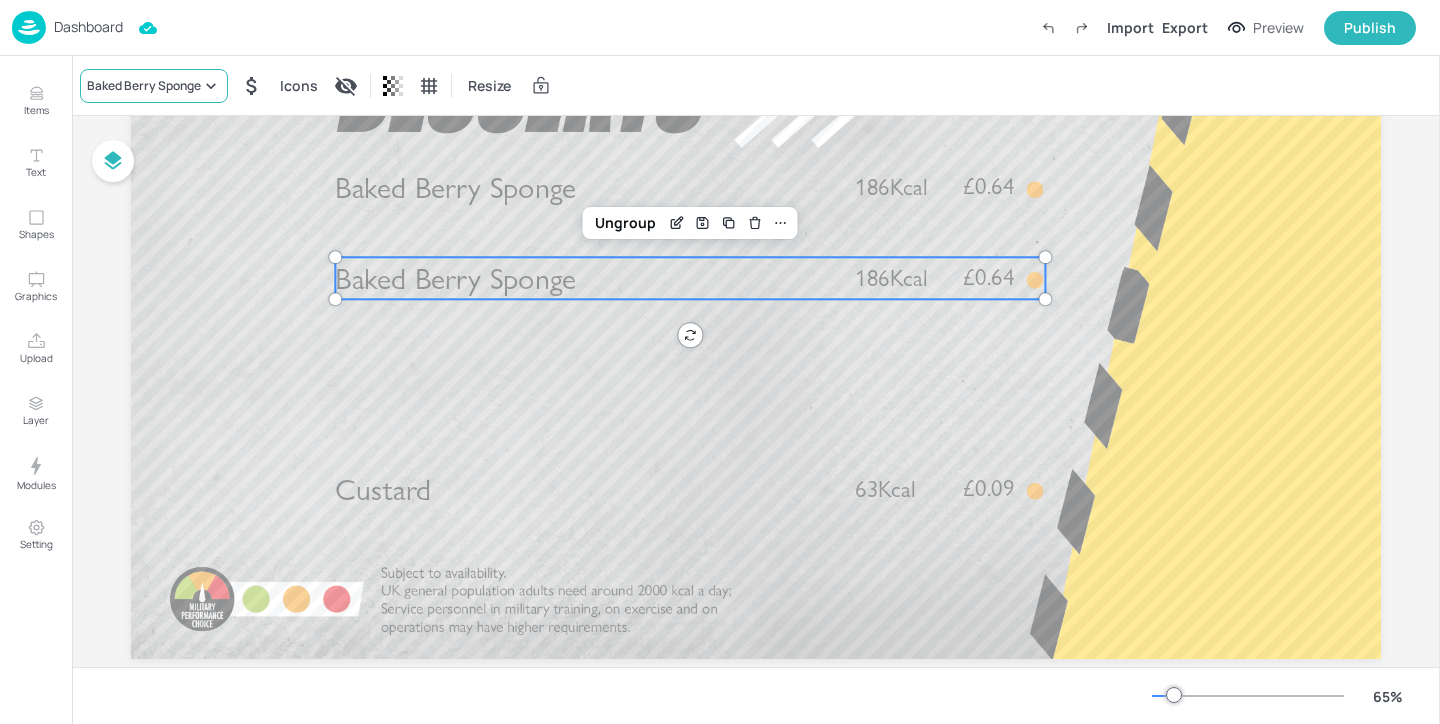 click on "Baked Berry Sponge" at bounding box center [144, 86] 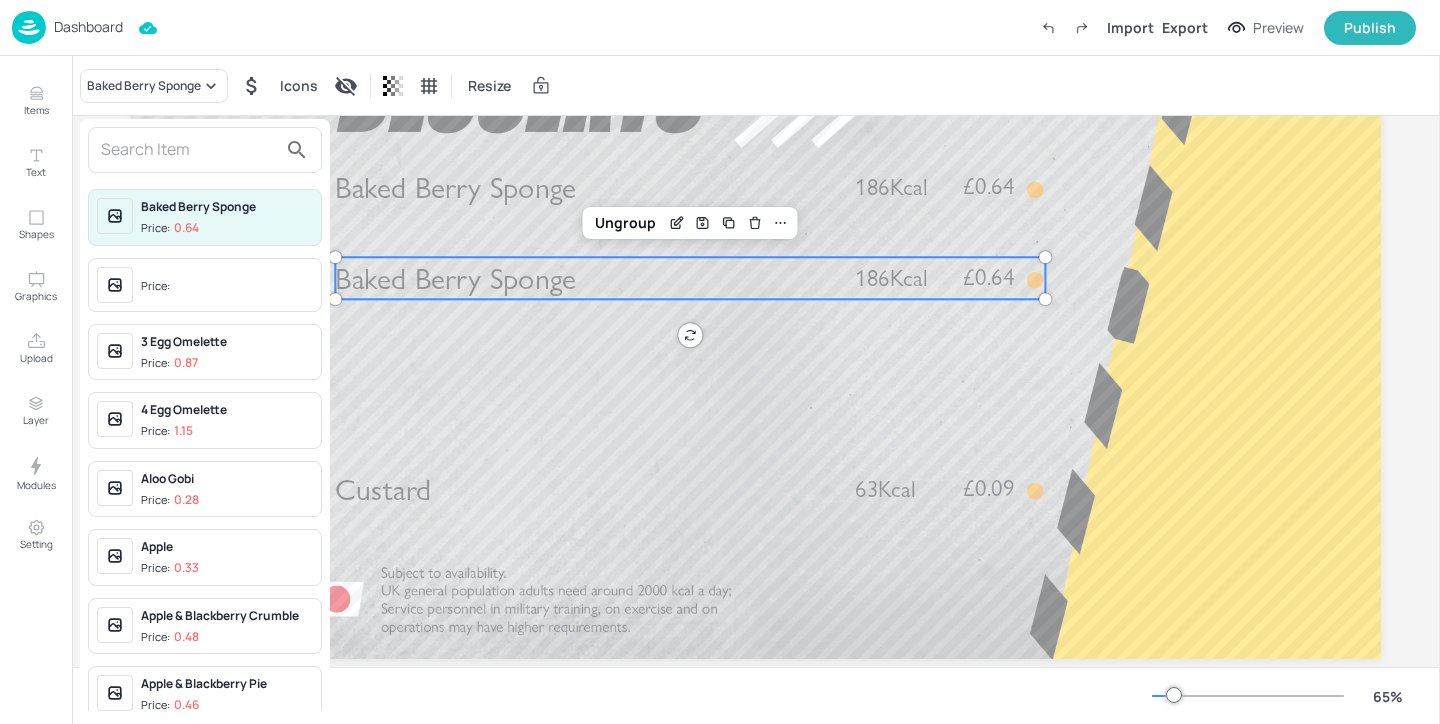 click at bounding box center [189, 150] 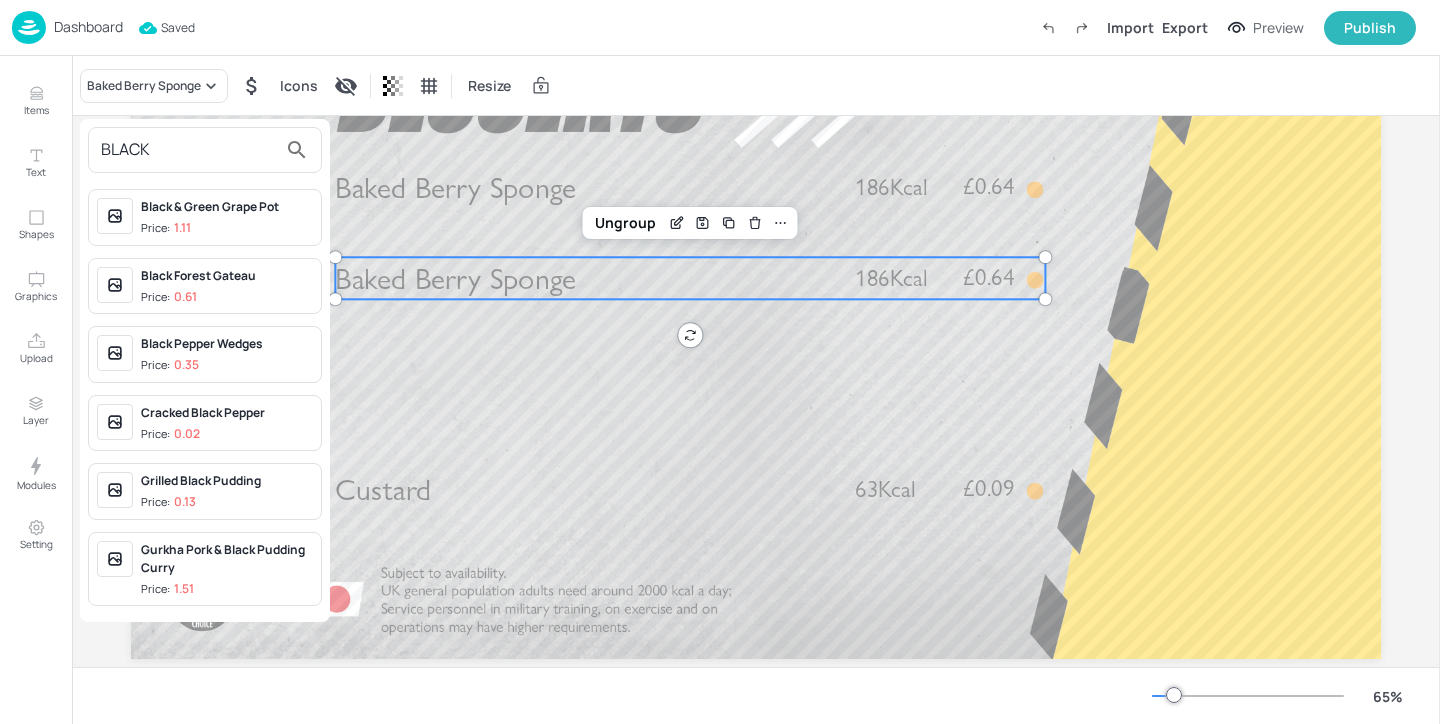 type on "BLACK" 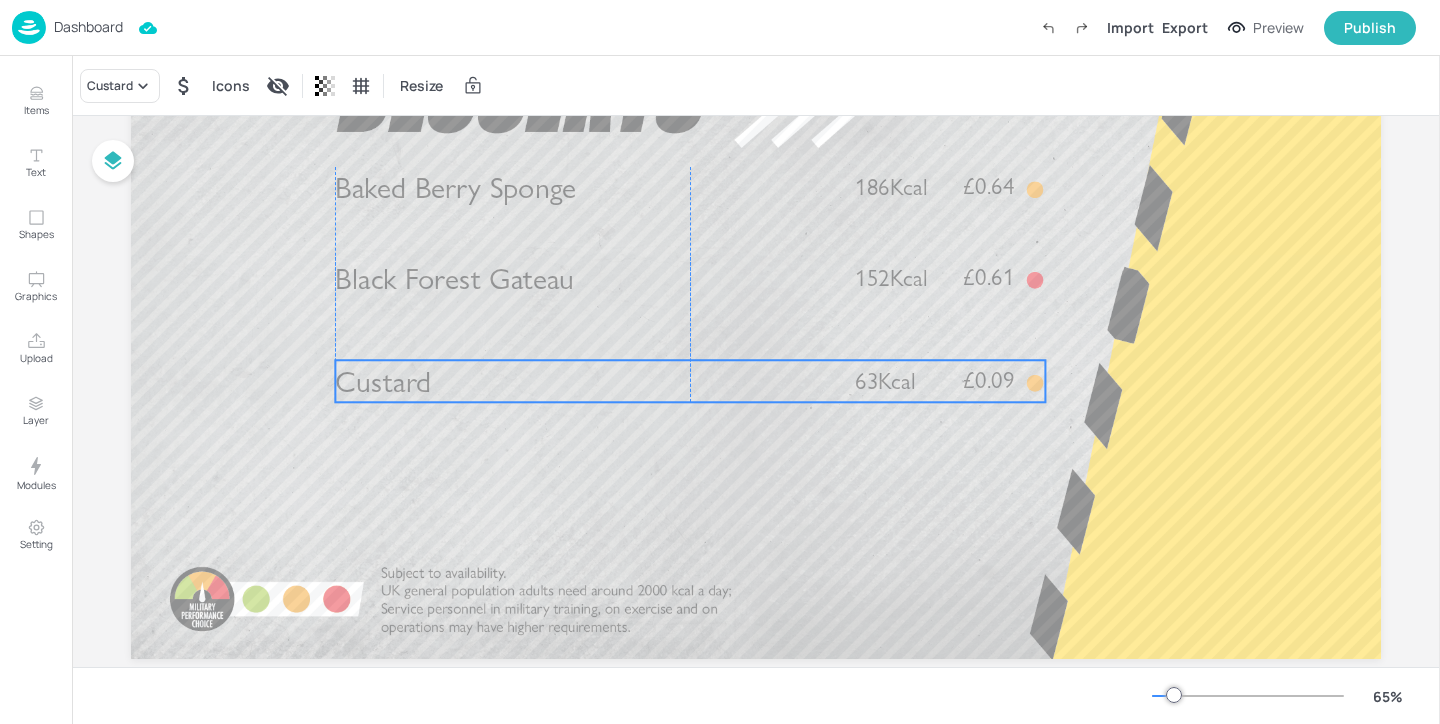 drag, startPoint x: 395, startPoint y: 486, endPoint x: 396, endPoint y: 377, distance: 109.004585 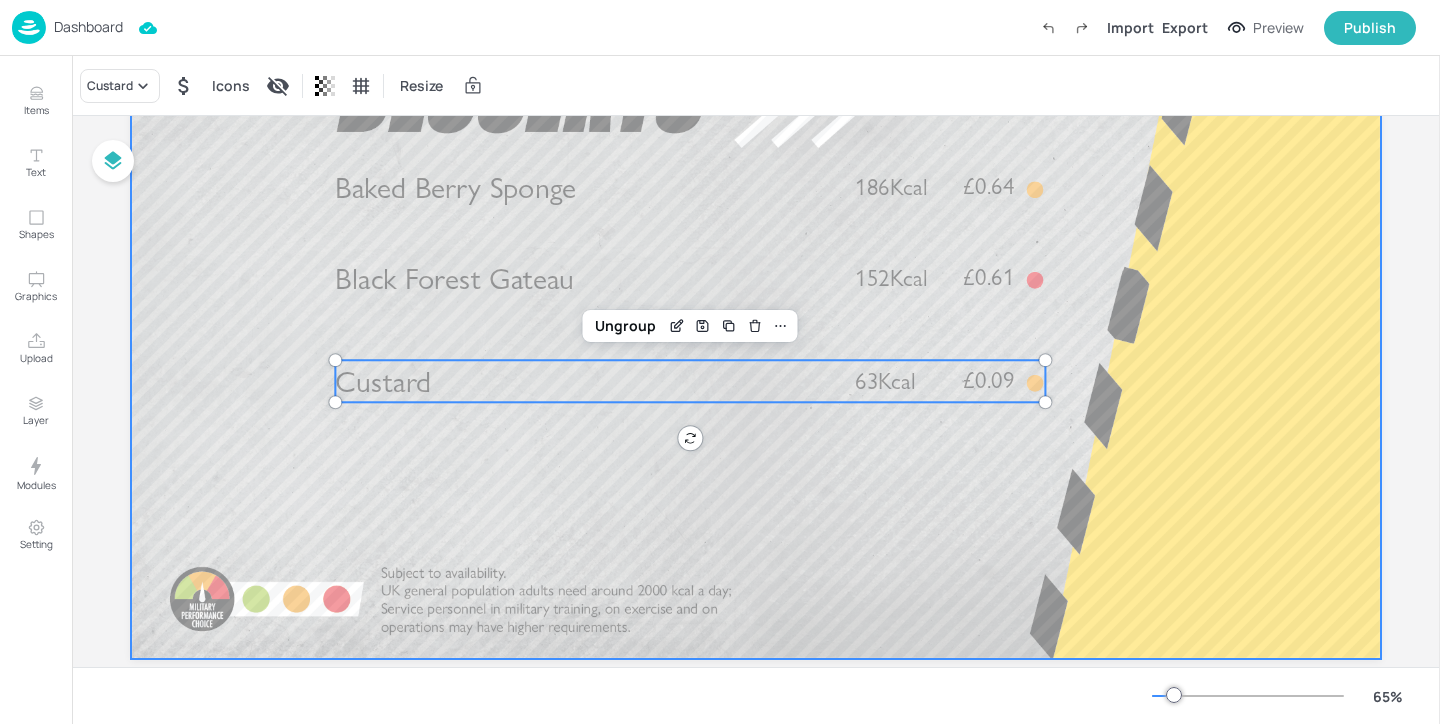 click at bounding box center [756, 307] 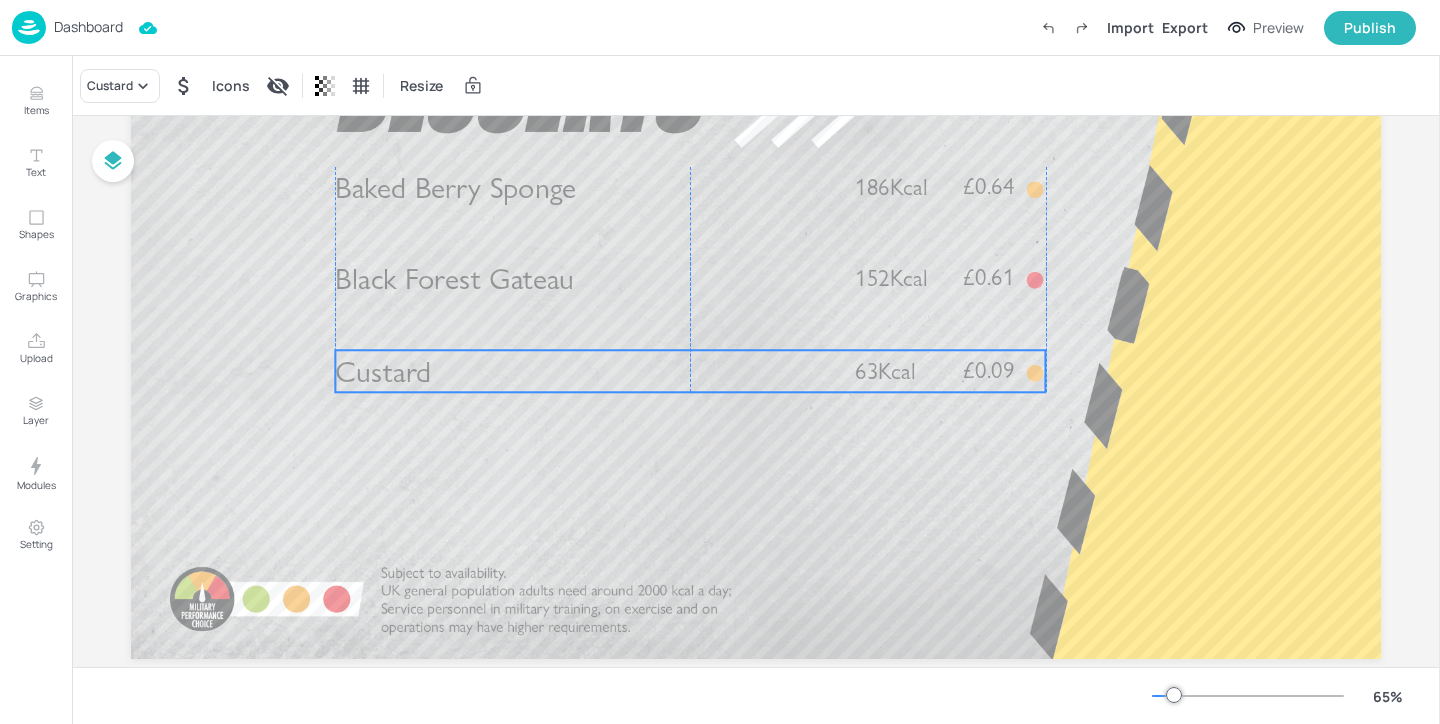 click on "Custard" at bounding box center [583, 371] 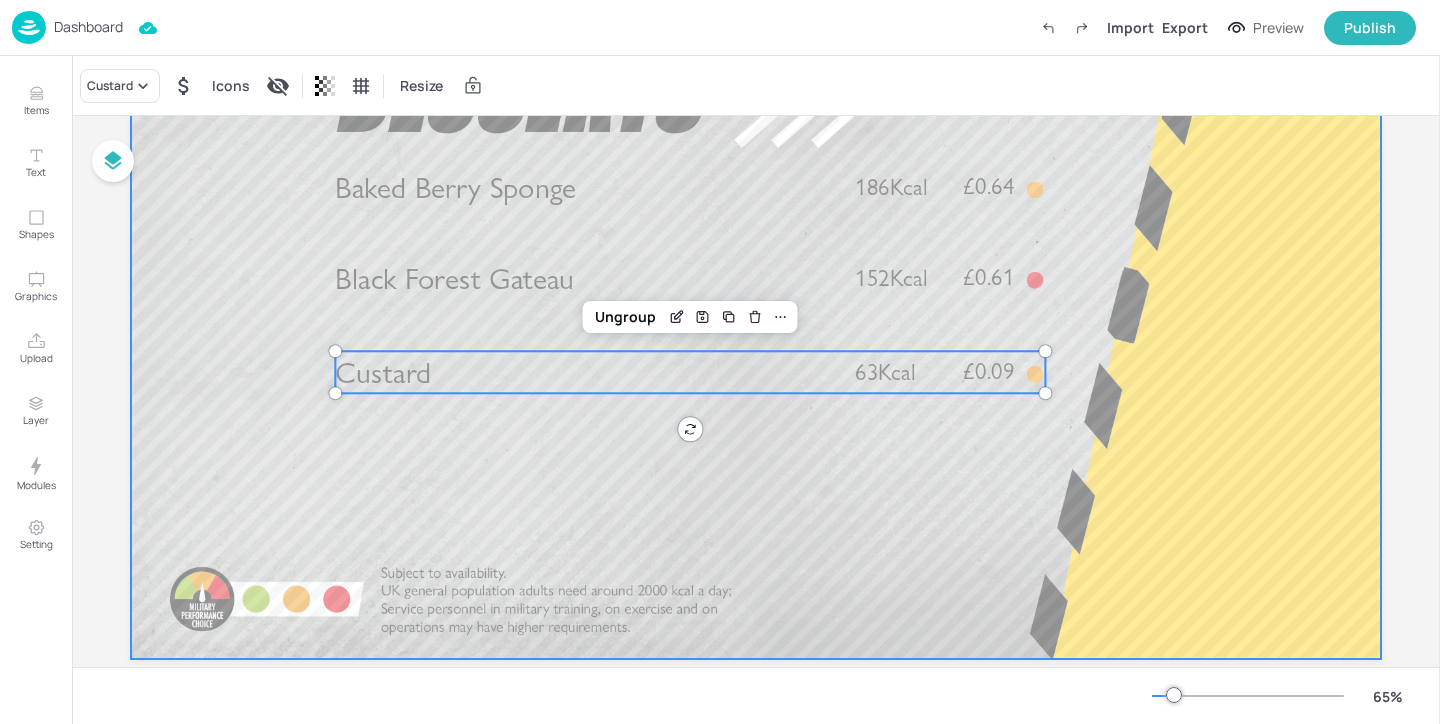click at bounding box center (756, 307) 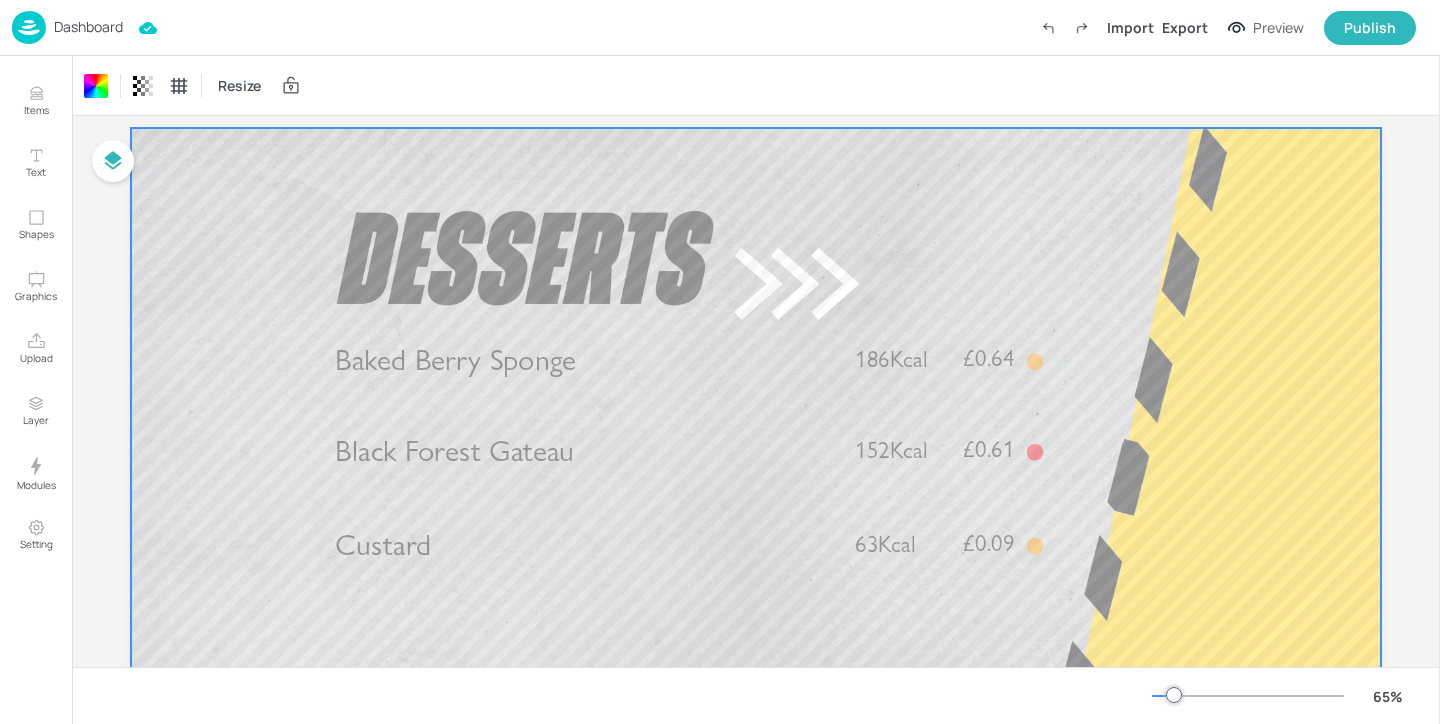 scroll, scrollTop: 54, scrollLeft: 0, axis: vertical 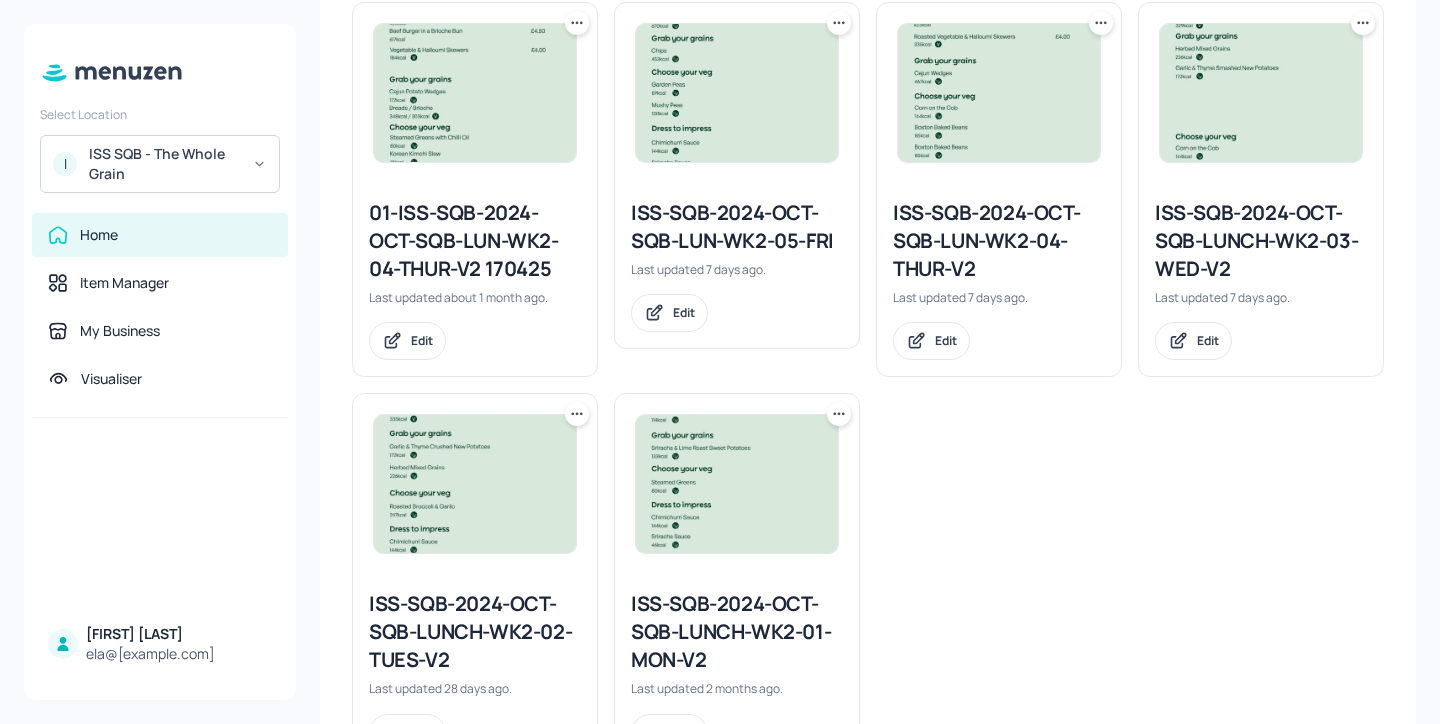 click on "ISS-SQB-2024-OCT-SQB-LUN-WK2-05-FRI" at bounding box center (737, 227) 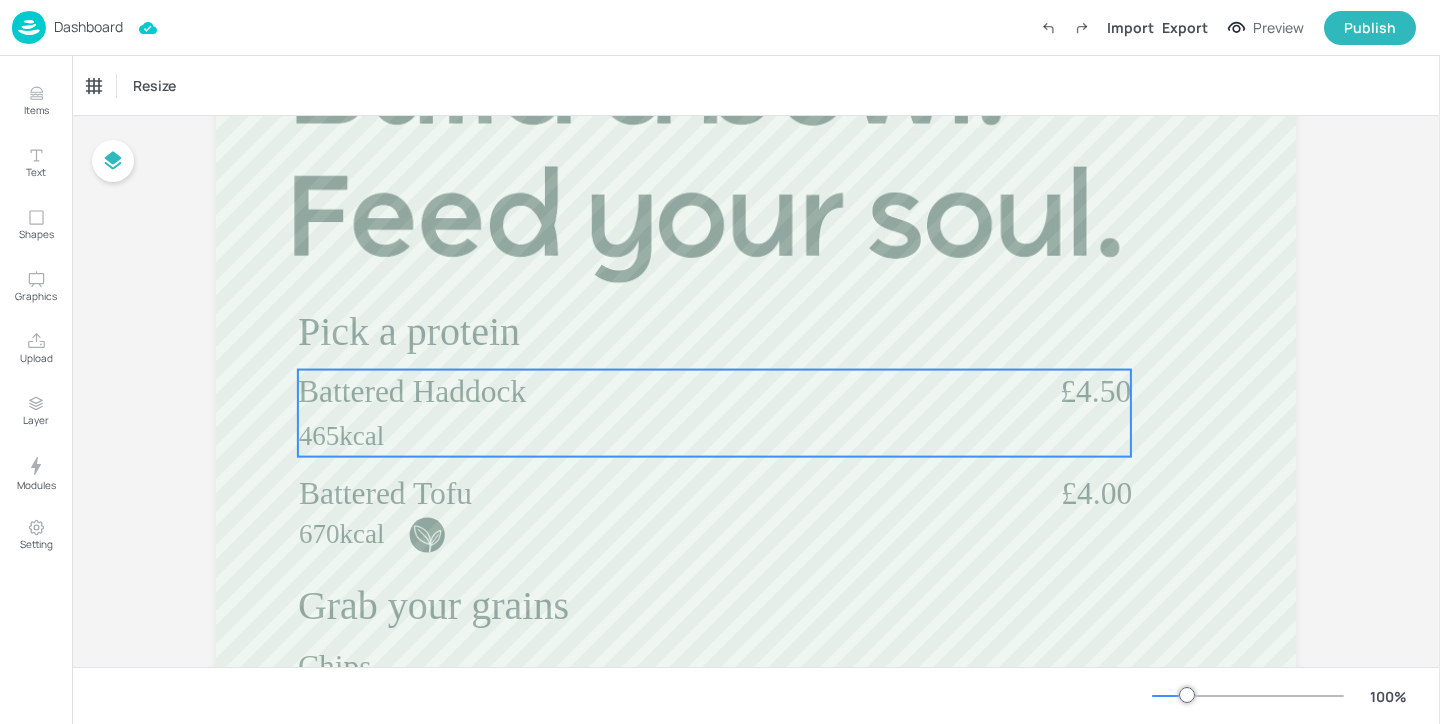 scroll, scrollTop: 282, scrollLeft: 0, axis: vertical 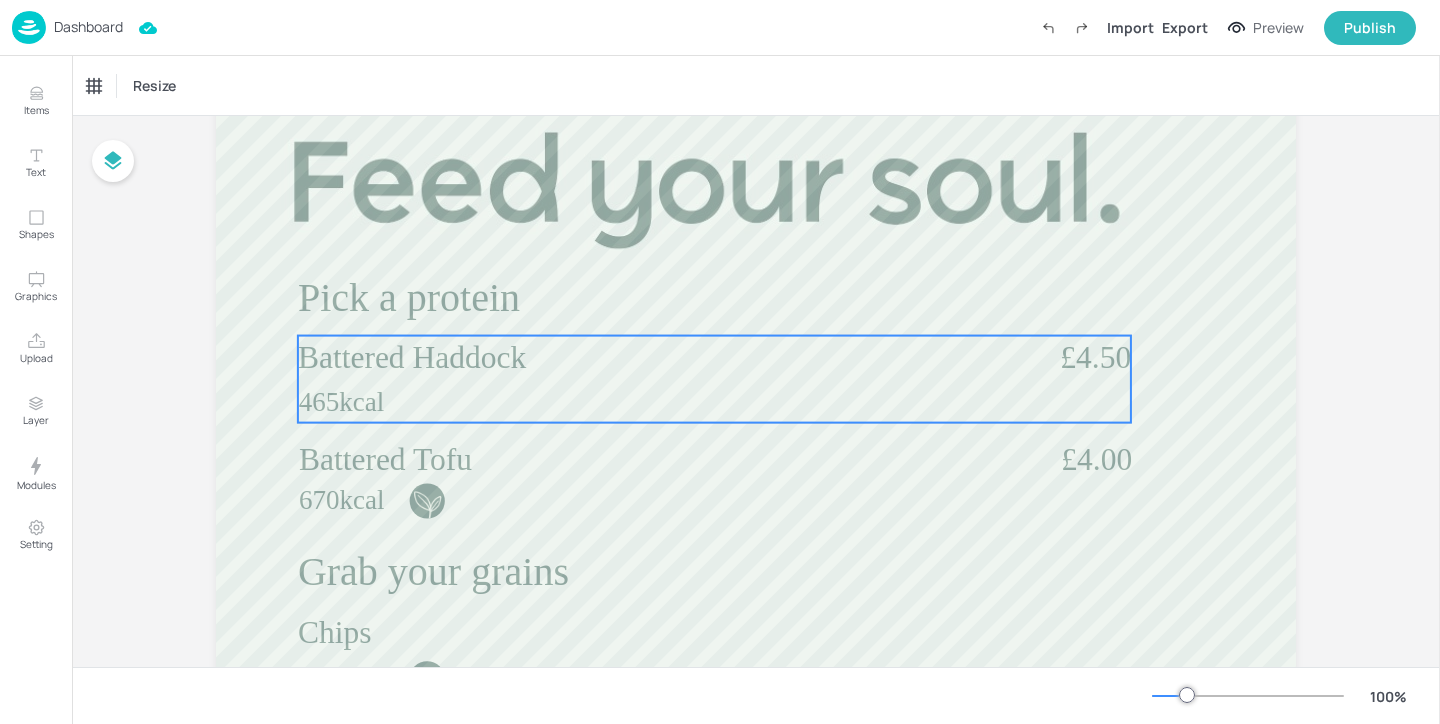 click on "Battered Haddock" at bounding box center (646, 358) 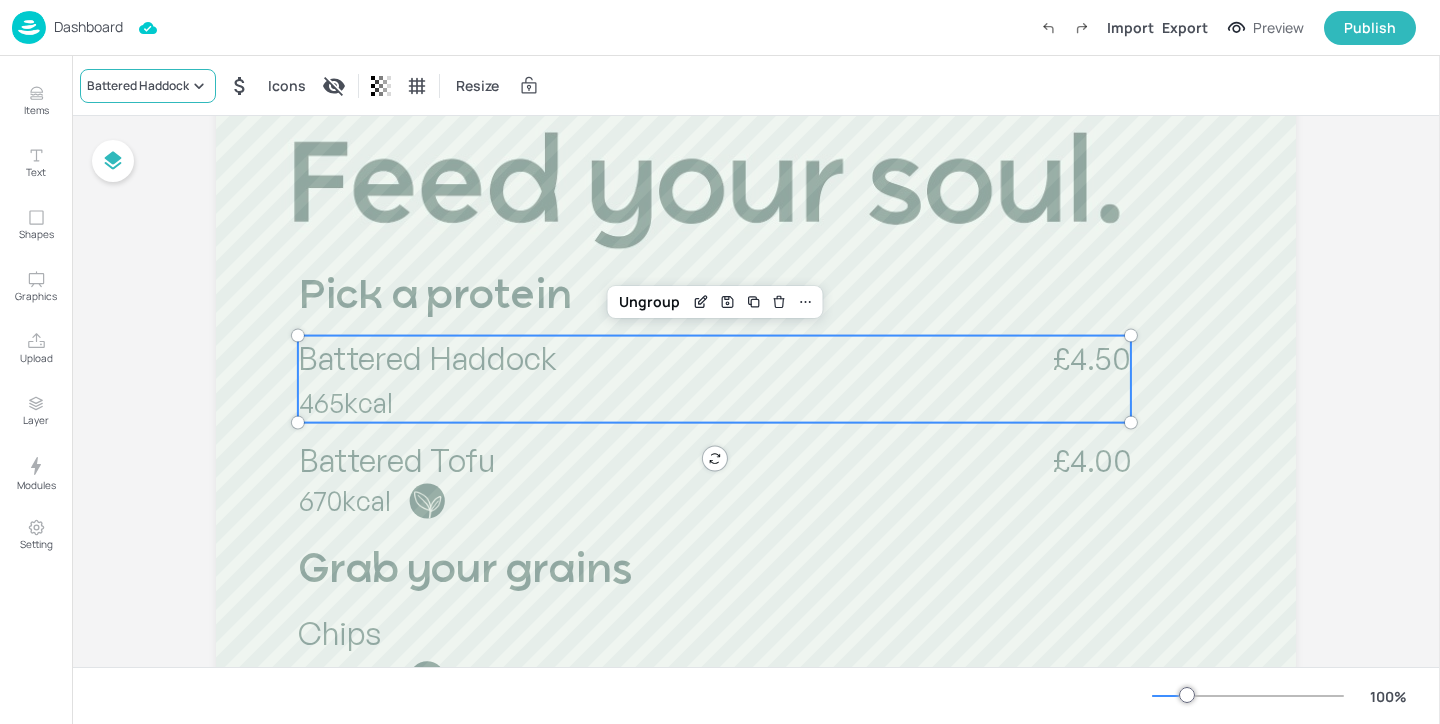 click on "Battered Haddock" at bounding box center (138, 86) 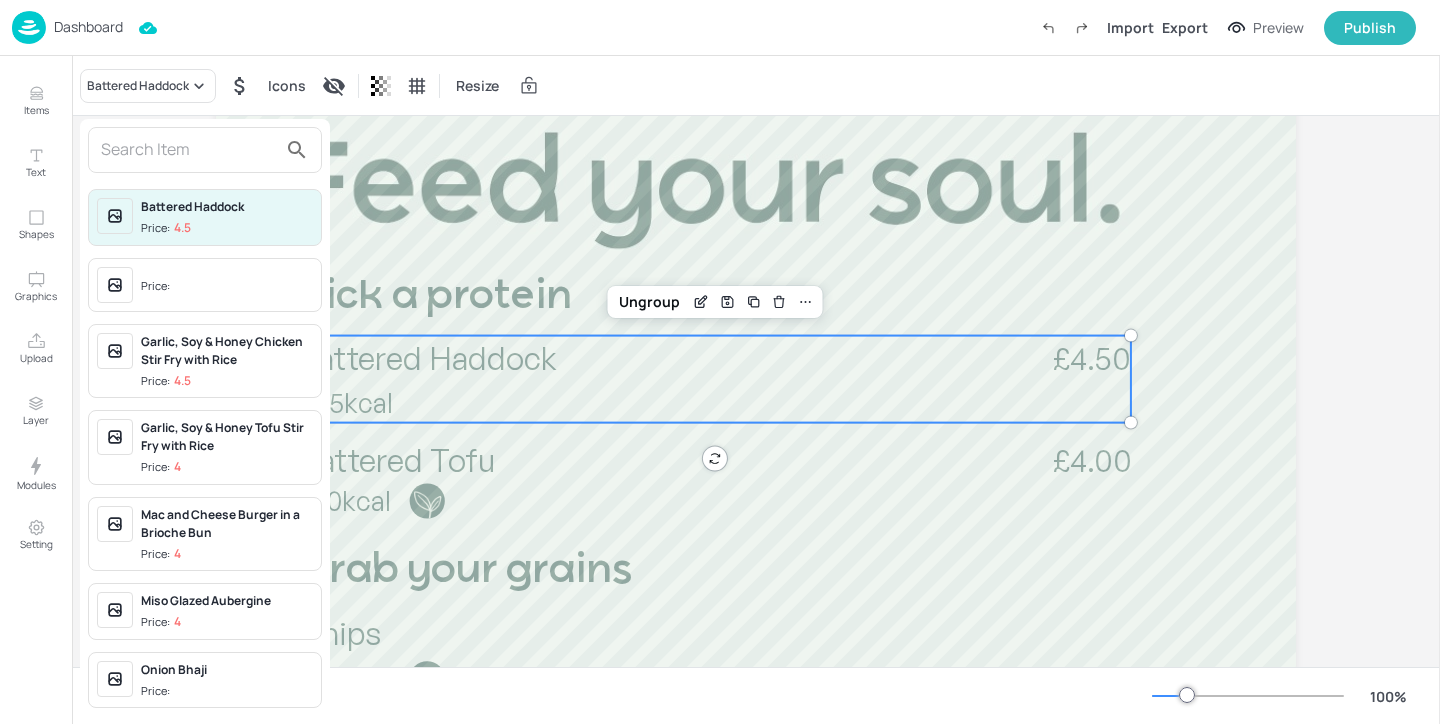 click at bounding box center [189, 150] 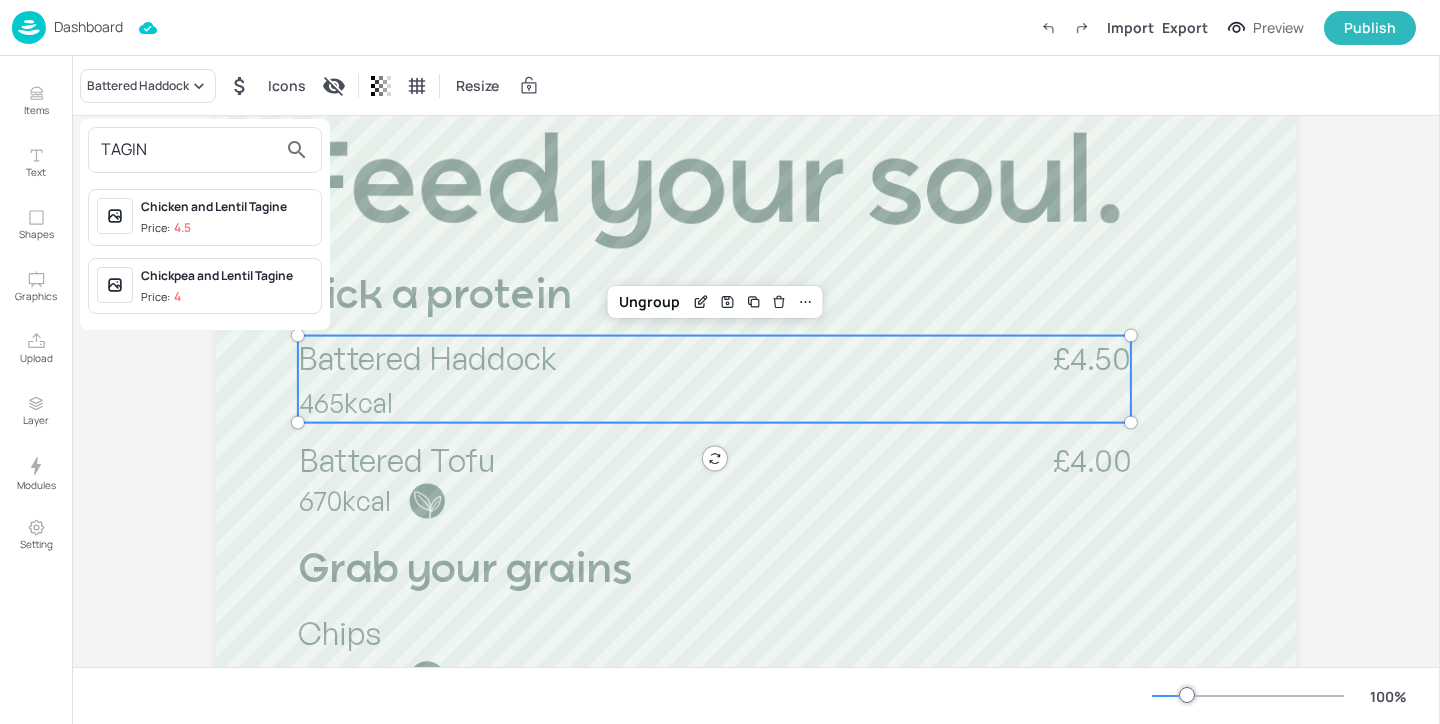 type on "TAGIN" 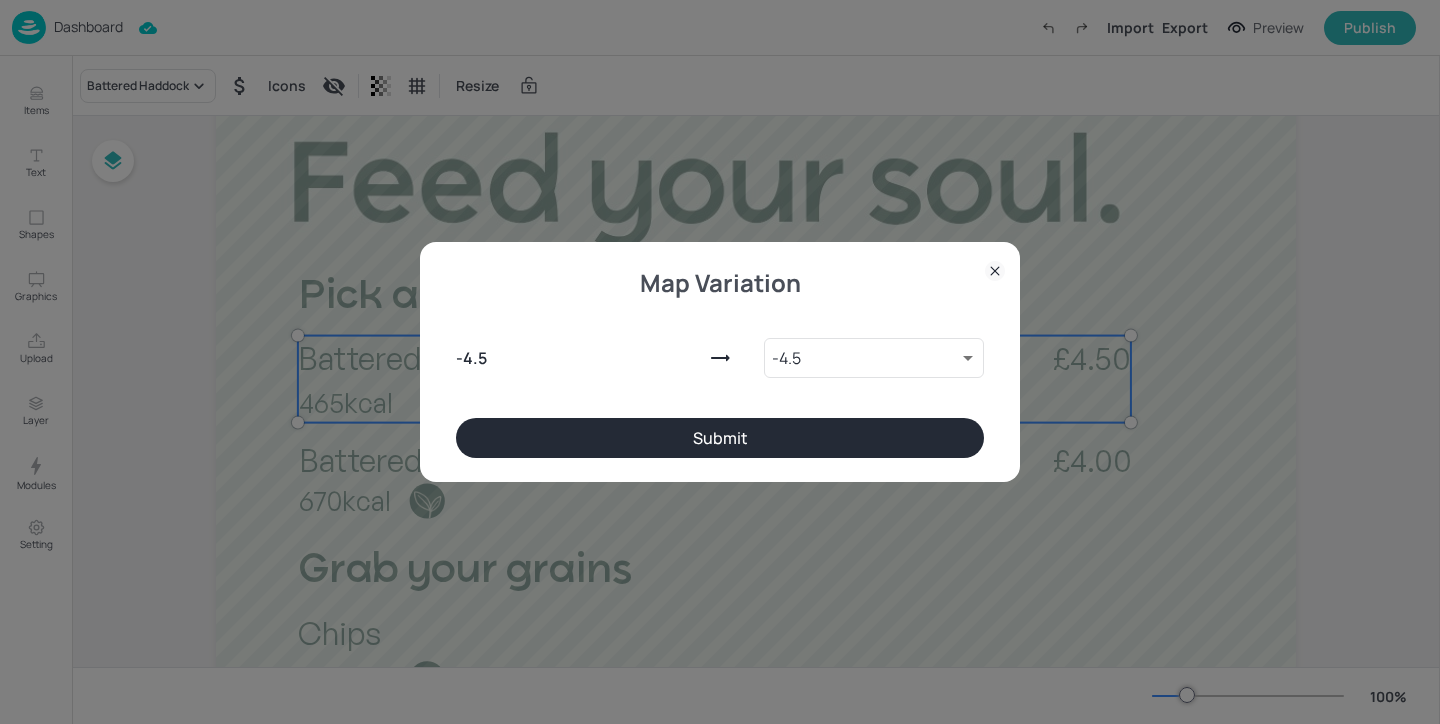 click on "Submit" at bounding box center (720, 438) 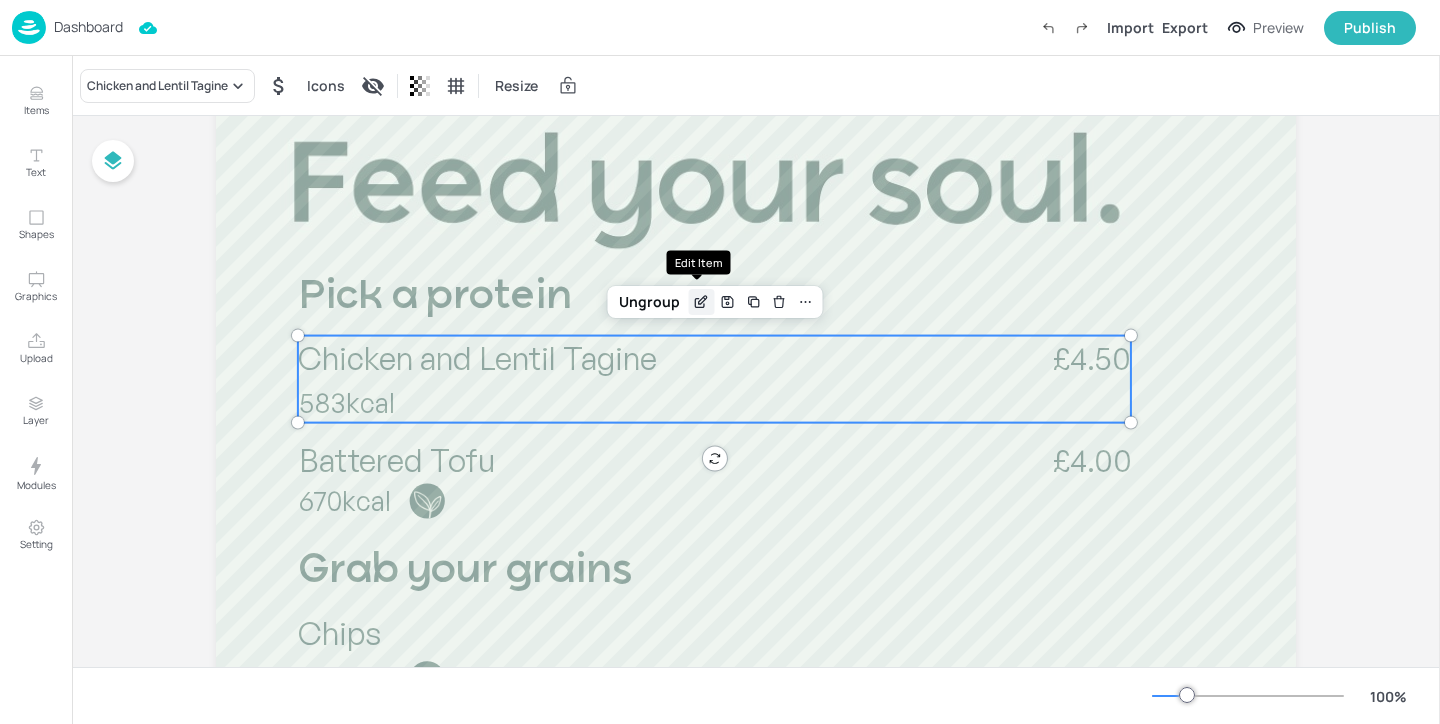 click 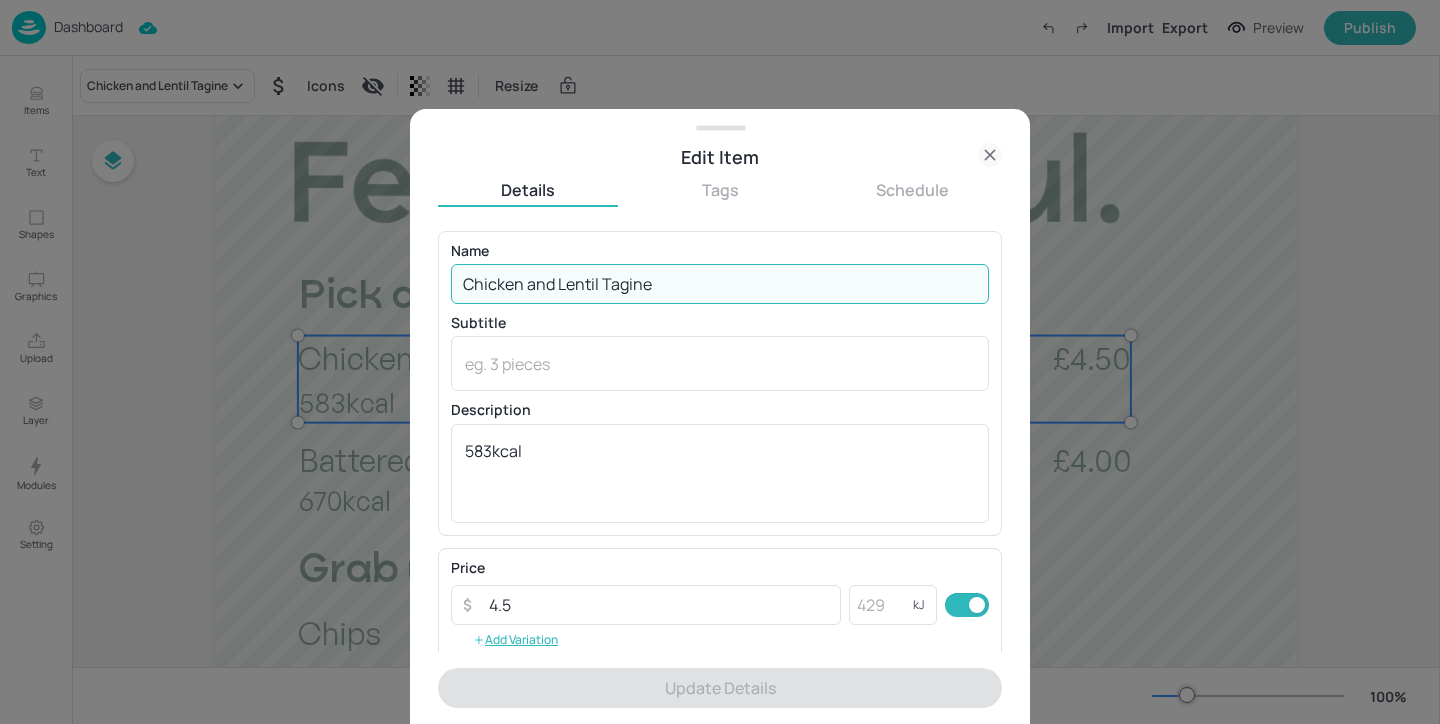 drag, startPoint x: 527, startPoint y: 282, endPoint x: 602, endPoint y: 280, distance: 75.026665 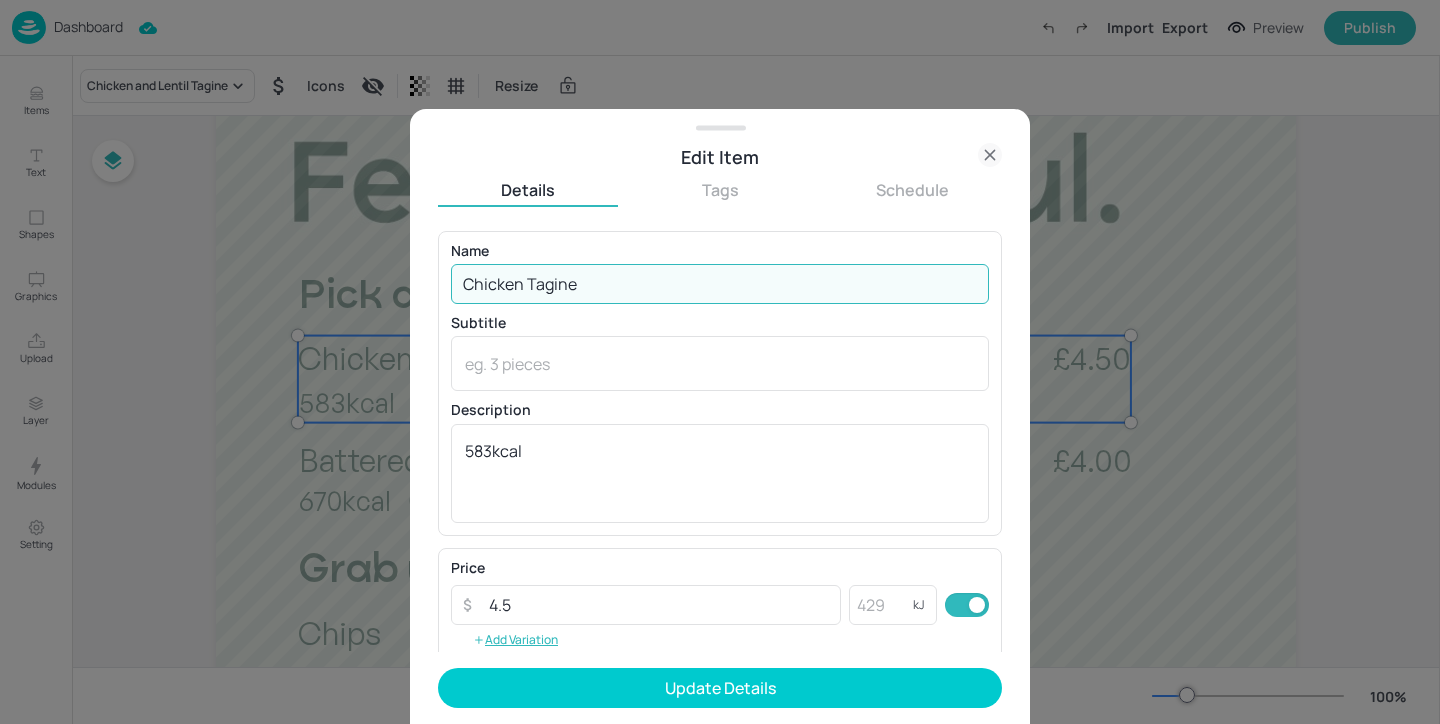 click on "Chicken Tagine" at bounding box center [720, 284] 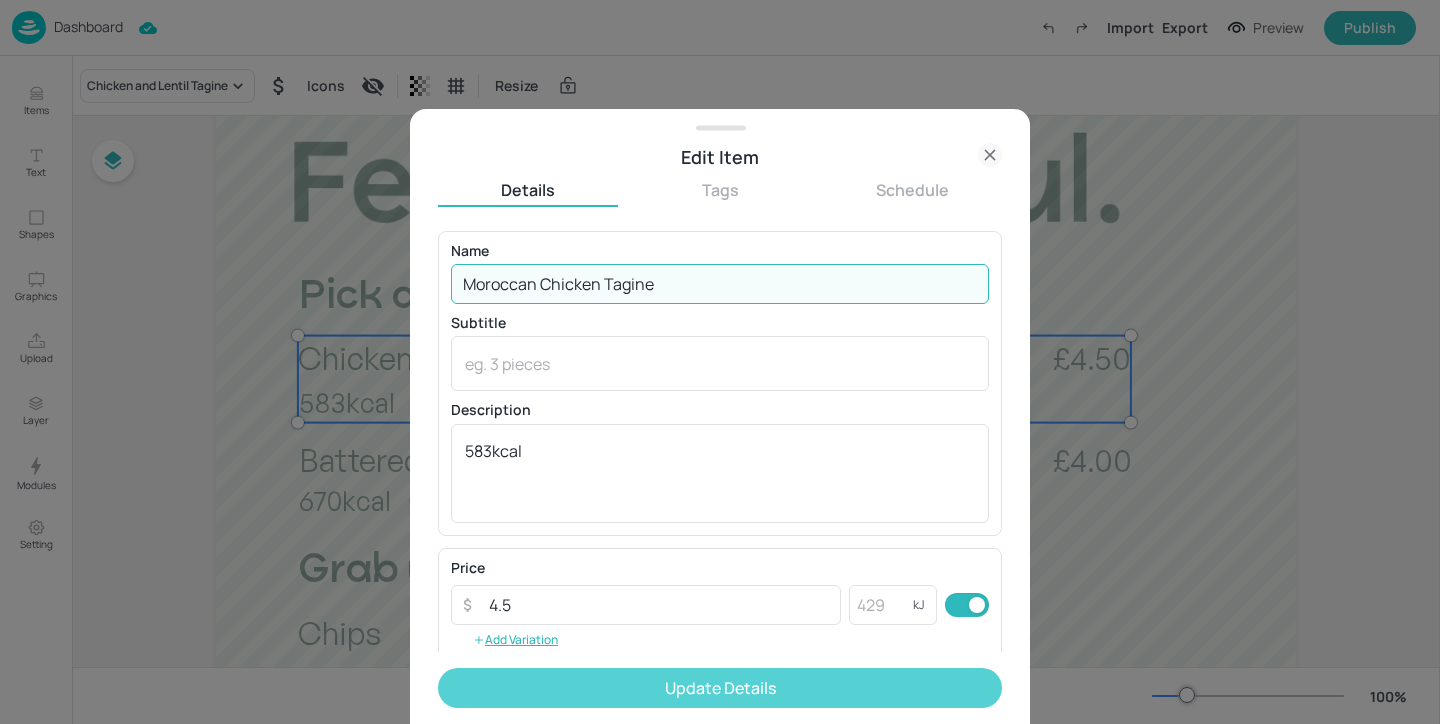 type on "Moroccan Chicken Tagine" 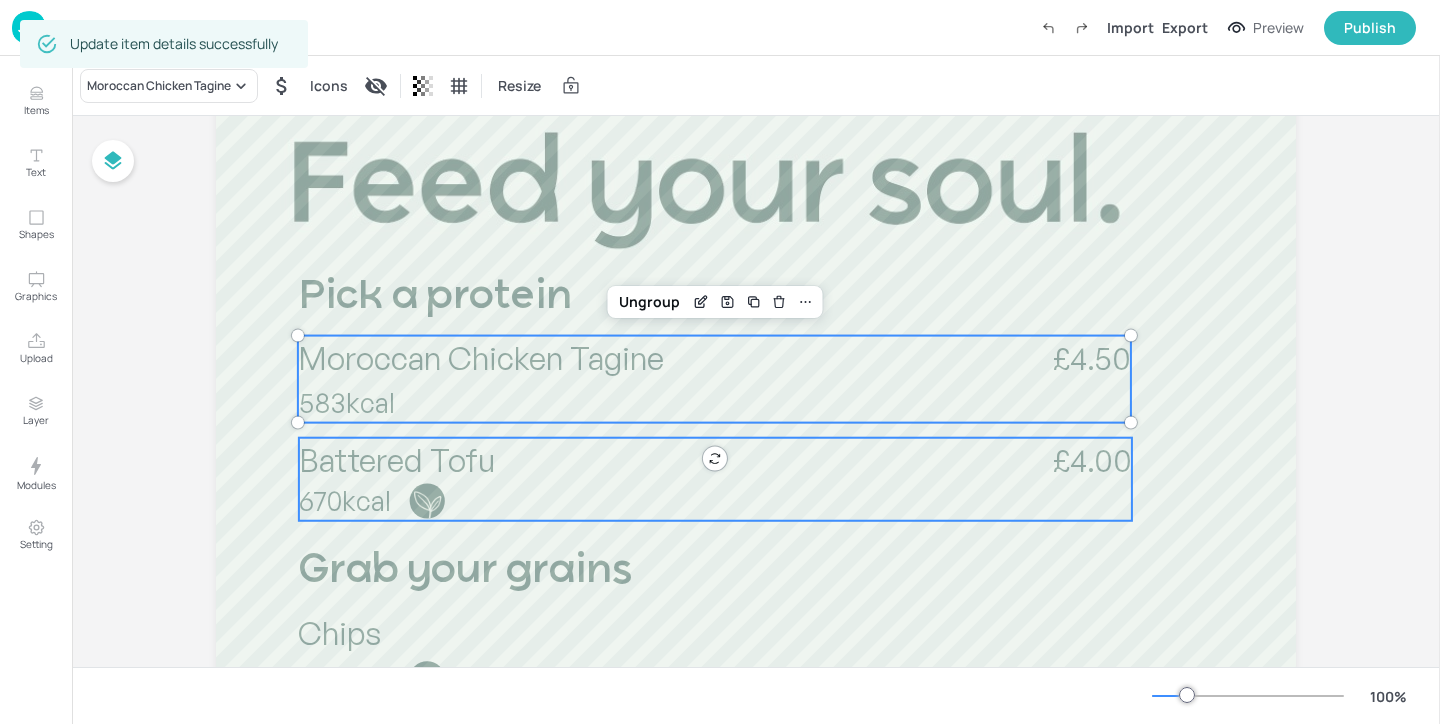 click on "Battered Tofu" at bounding box center (397, 460) 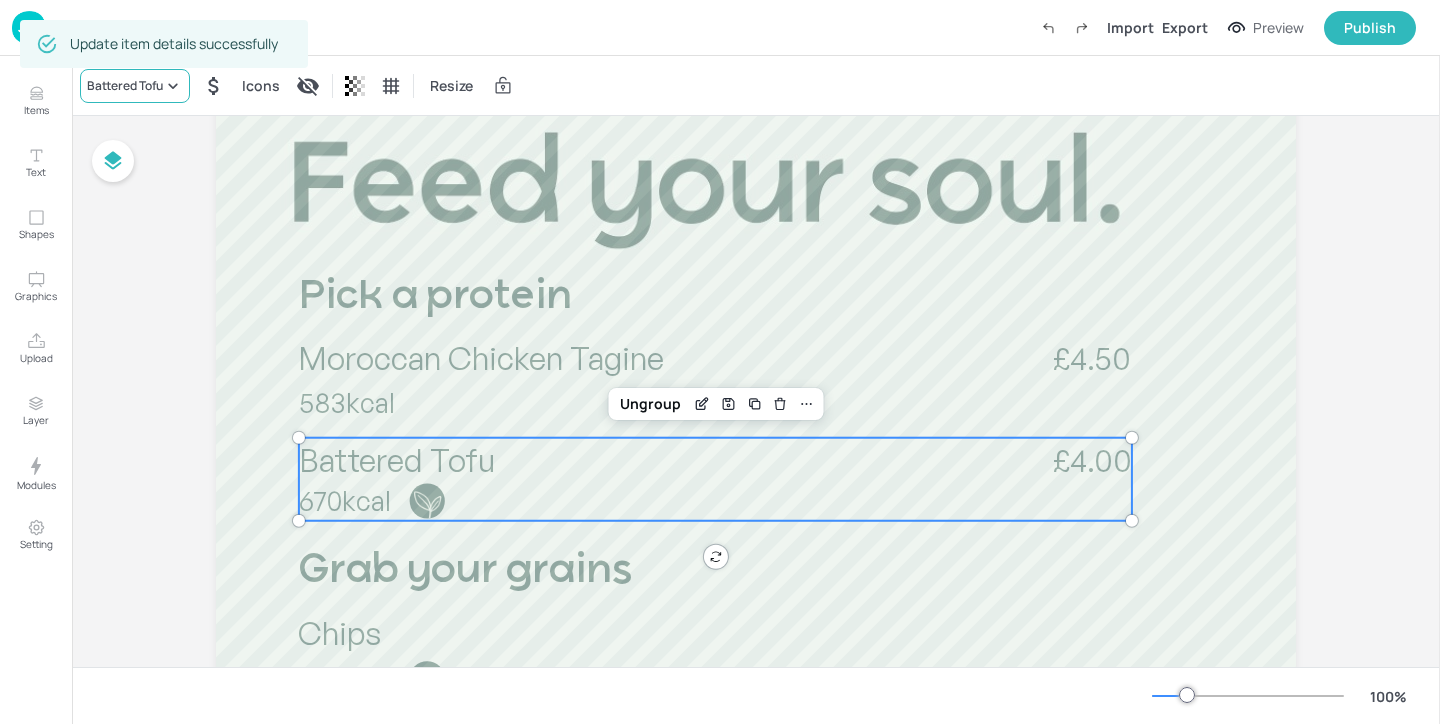 click on "Battered Tofu" at bounding box center (125, 86) 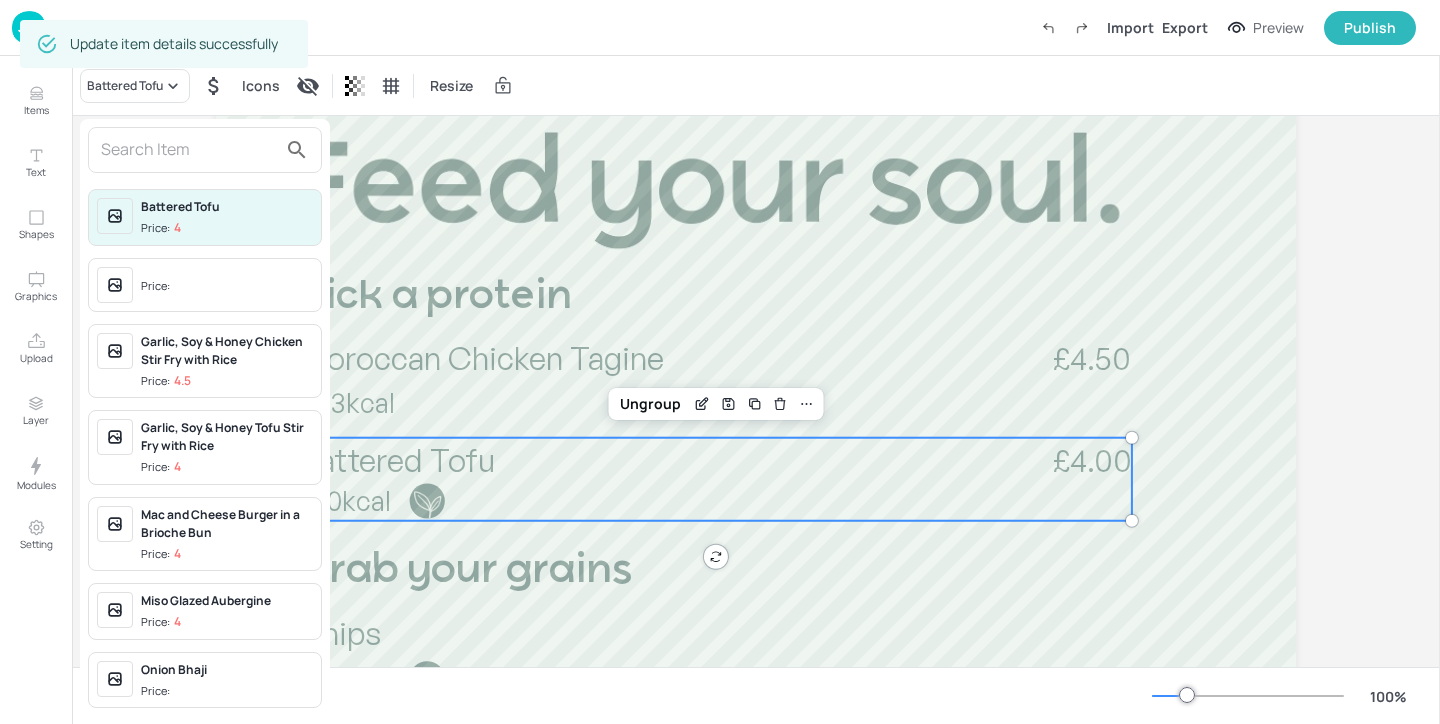 click at bounding box center (189, 150) 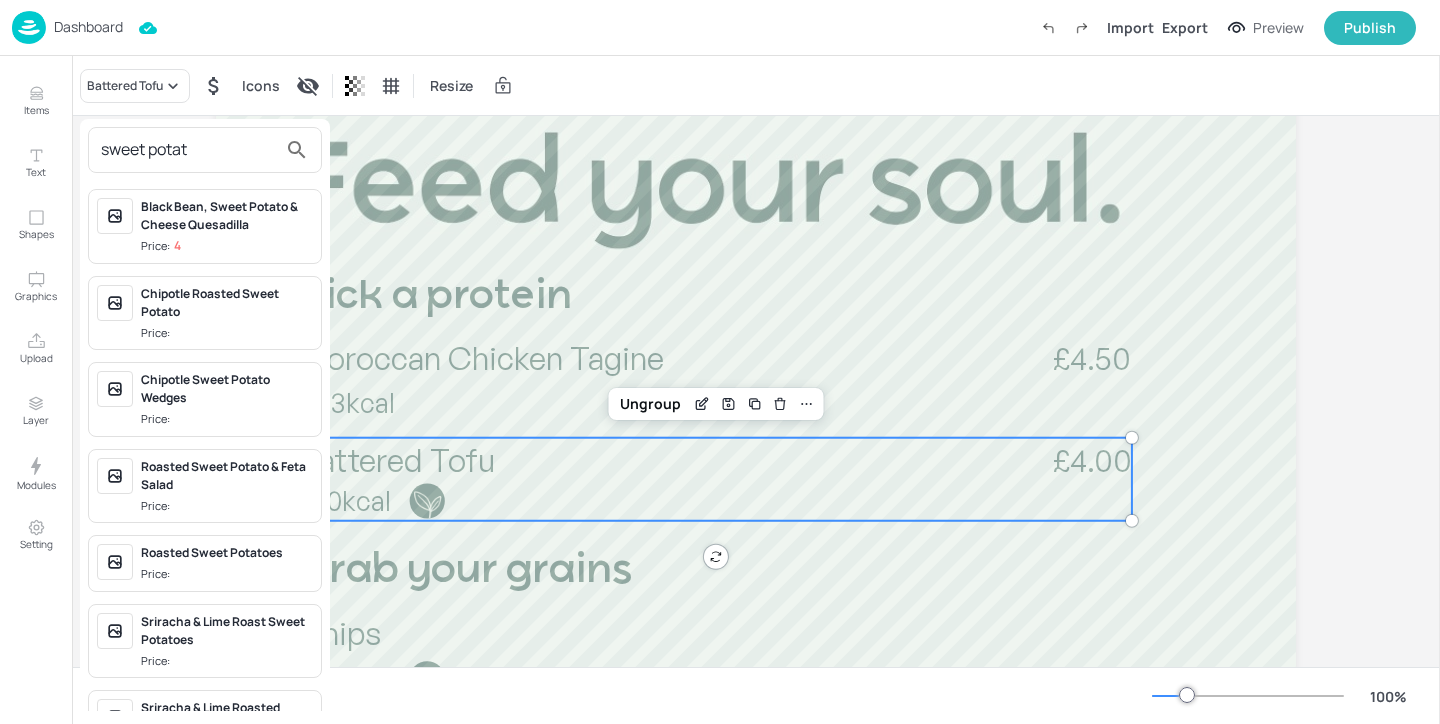 drag, startPoint x: 206, startPoint y: 154, endPoint x: 61, endPoint y: 154, distance: 145 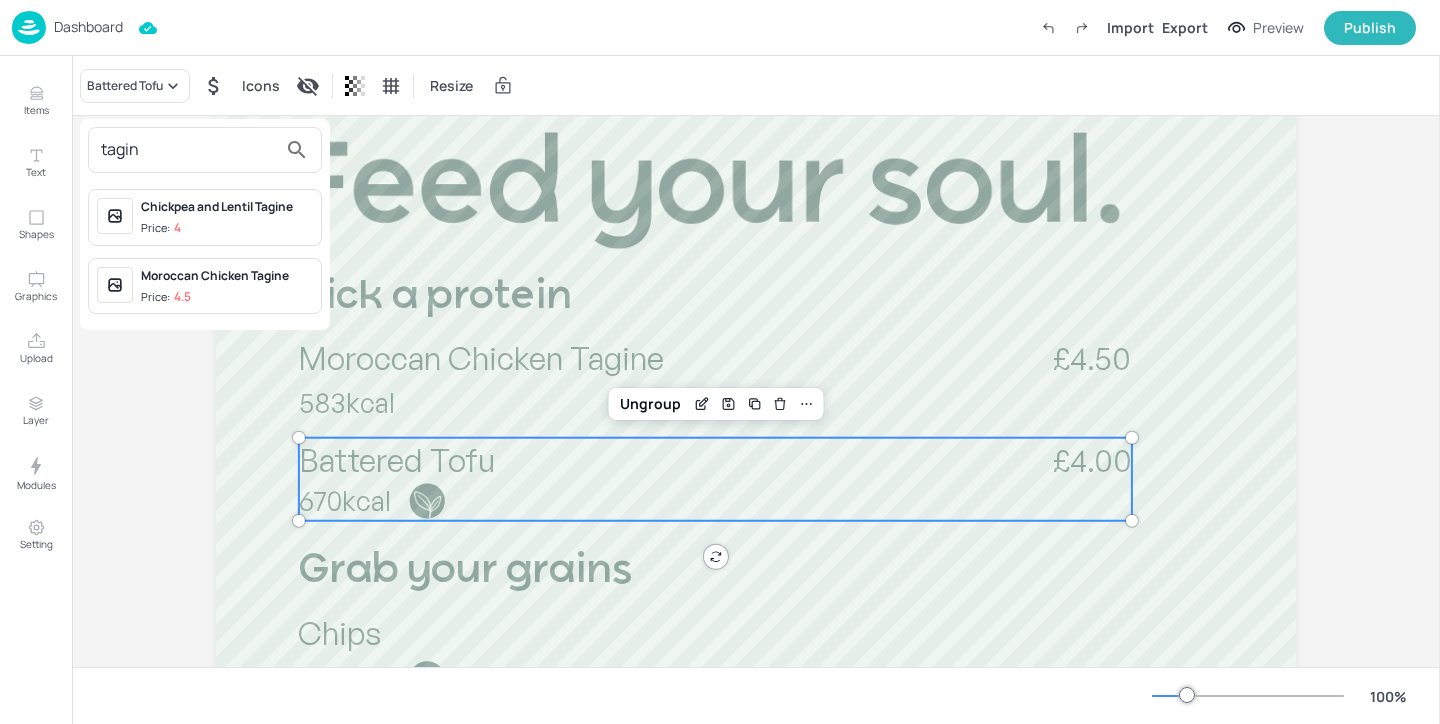 type on "tagin" 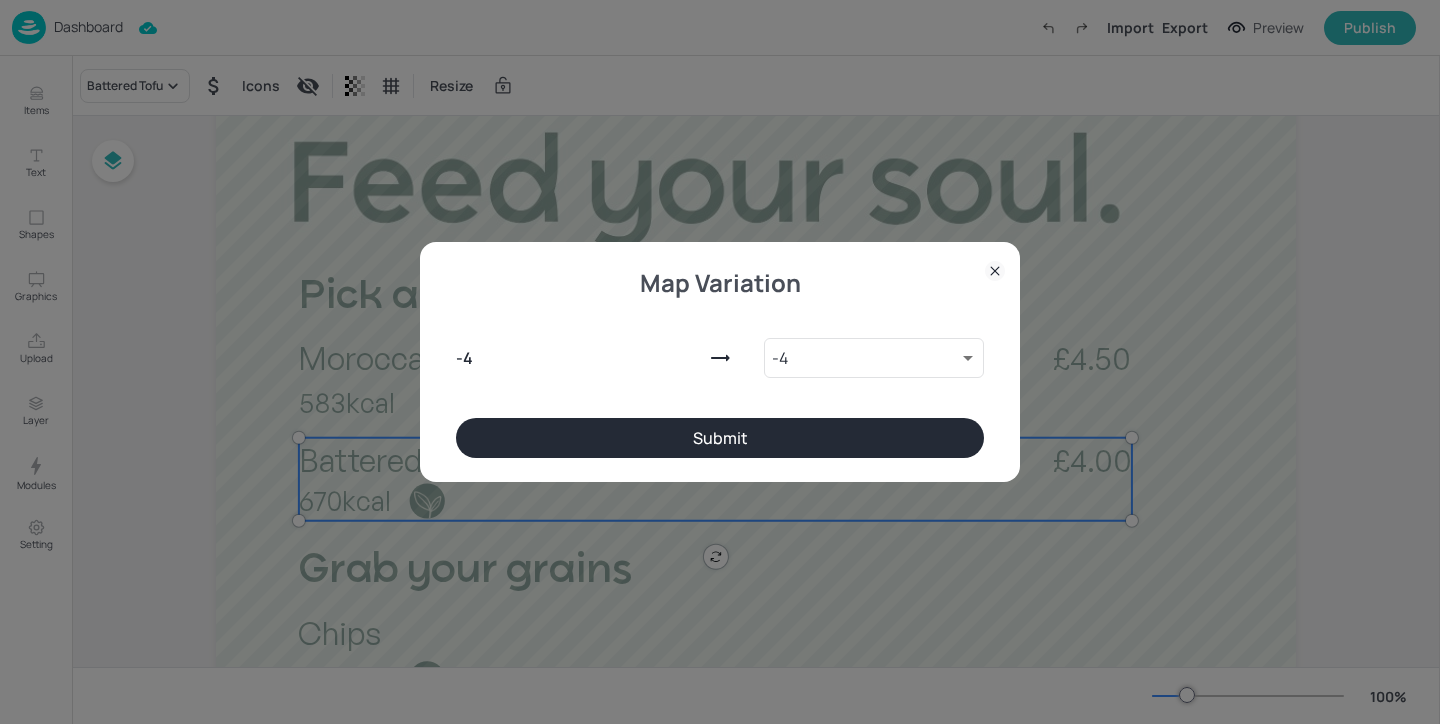 click on "Submit" at bounding box center [720, 438] 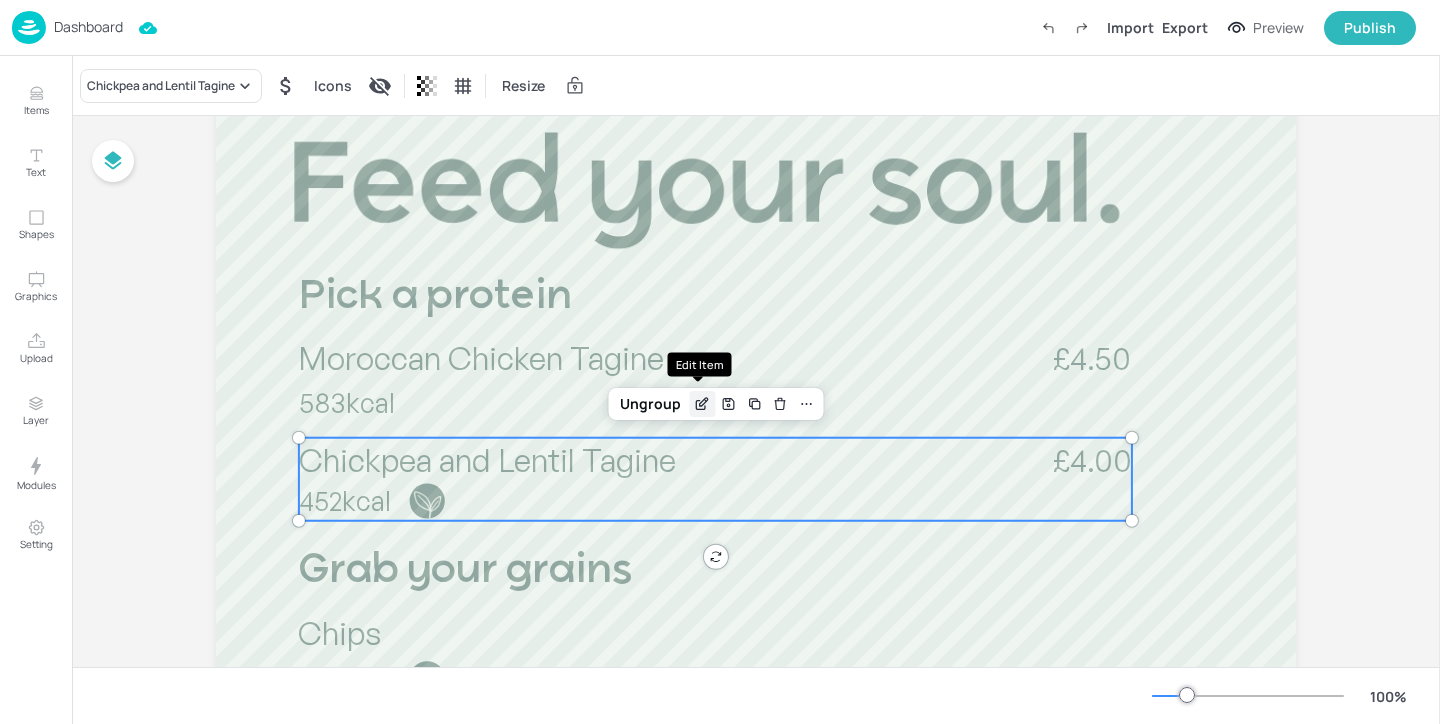 click 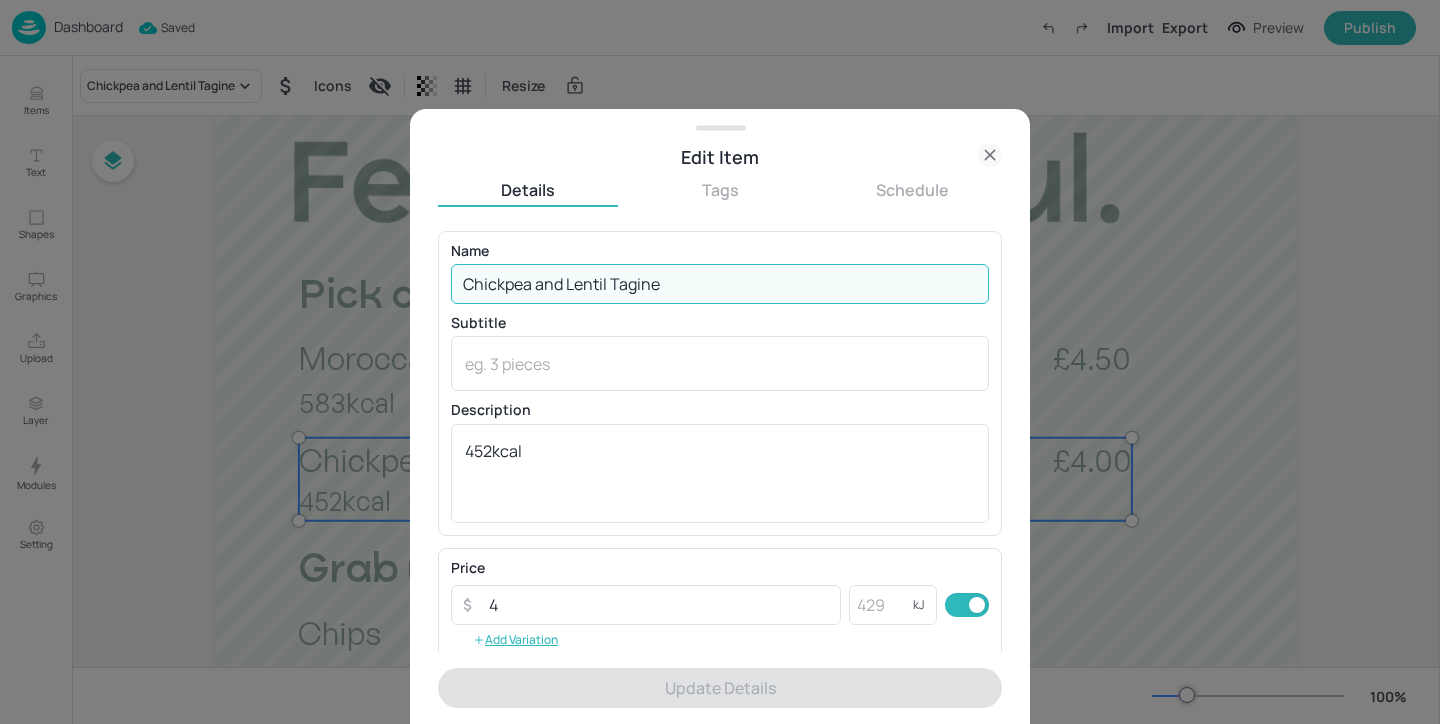 drag, startPoint x: 607, startPoint y: 283, endPoint x: 388, endPoint y: 283, distance: 219 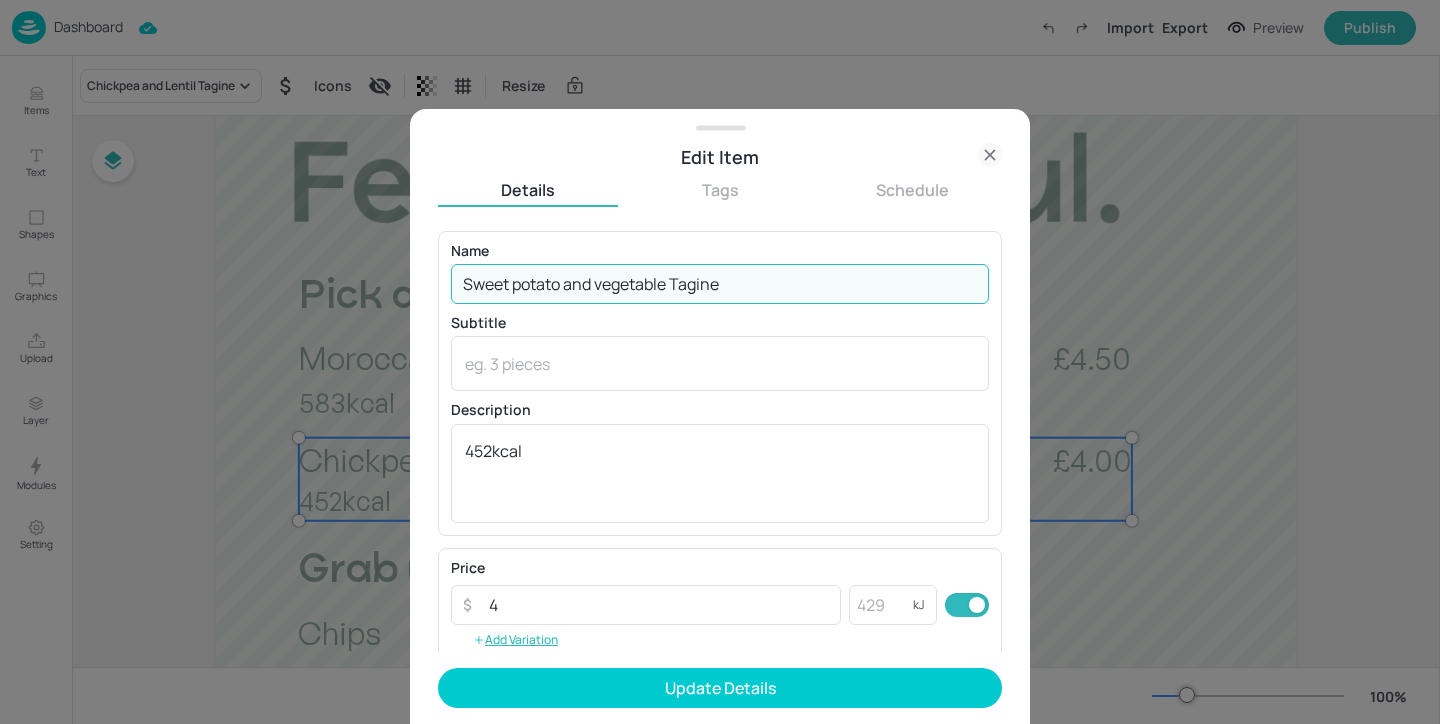click on "Sweet potato and vegetable Tagine" at bounding box center (720, 284) 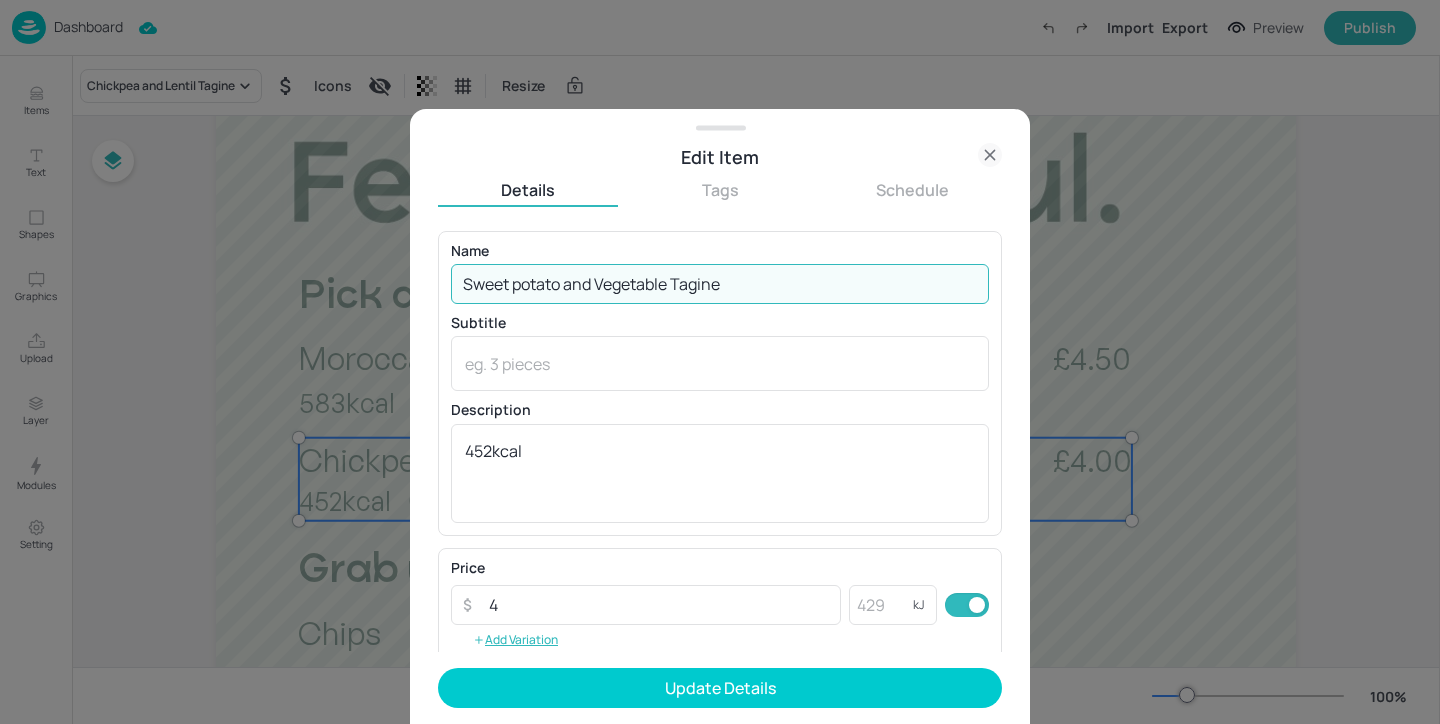 click on "Sweet potato and Vegetable Tagine" at bounding box center [720, 284] 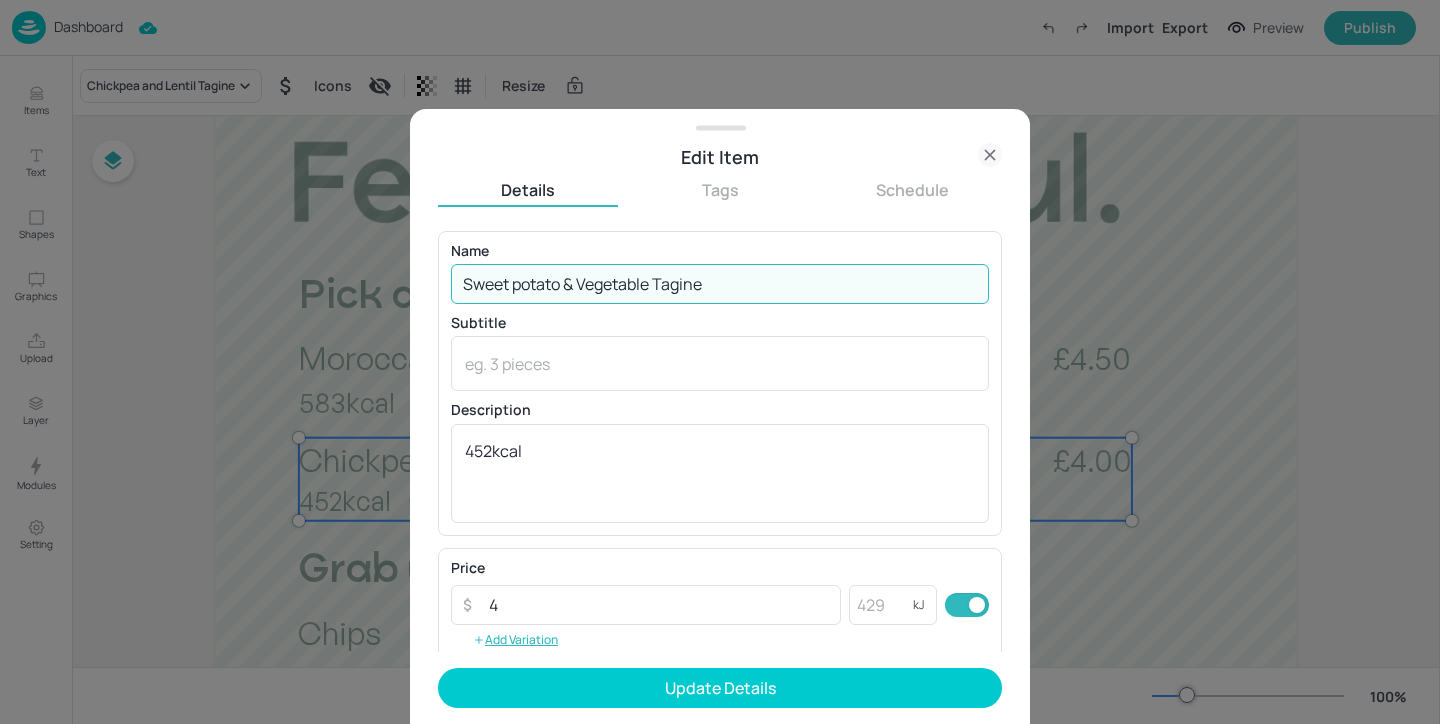 click on "Sweet potato & Vegetable Tagine" at bounding box center [720, 284] 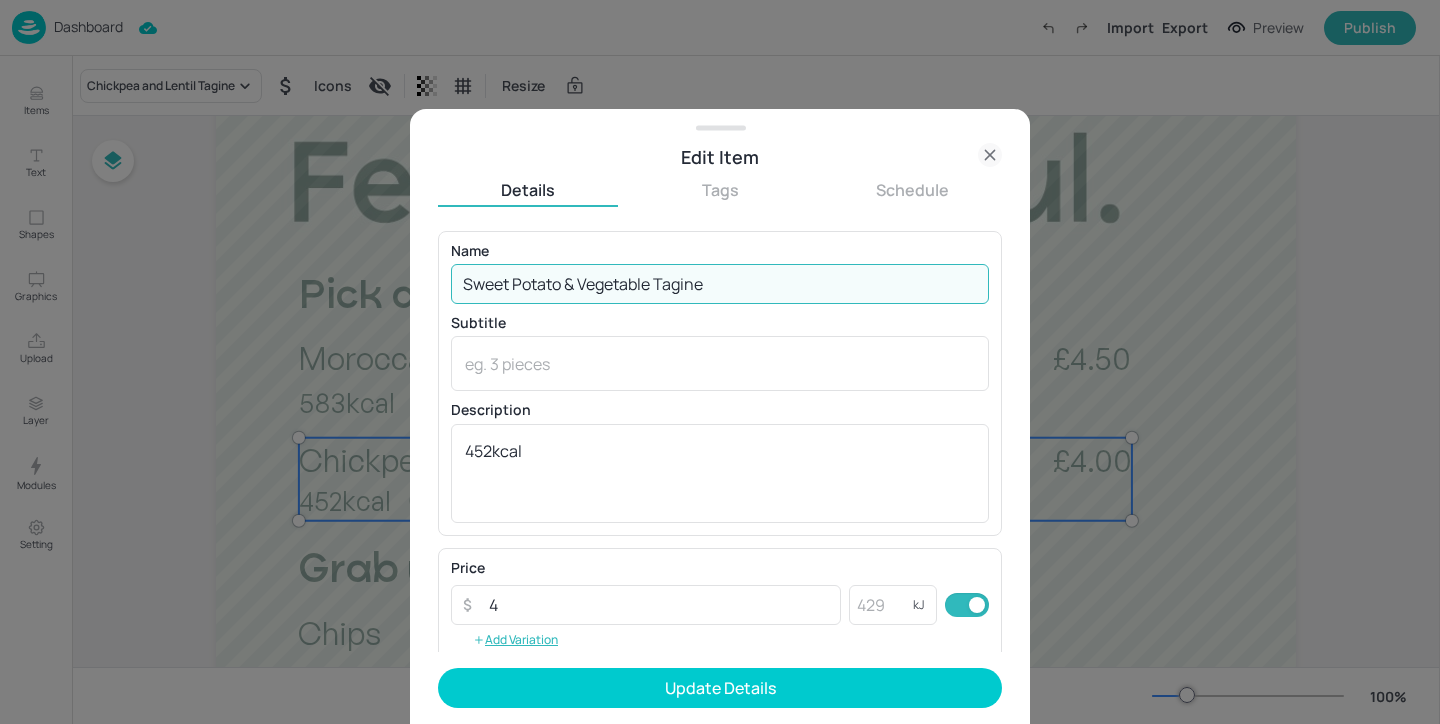 scroll, scrollTop: 178, scrollLeft: 0, axis: vertical 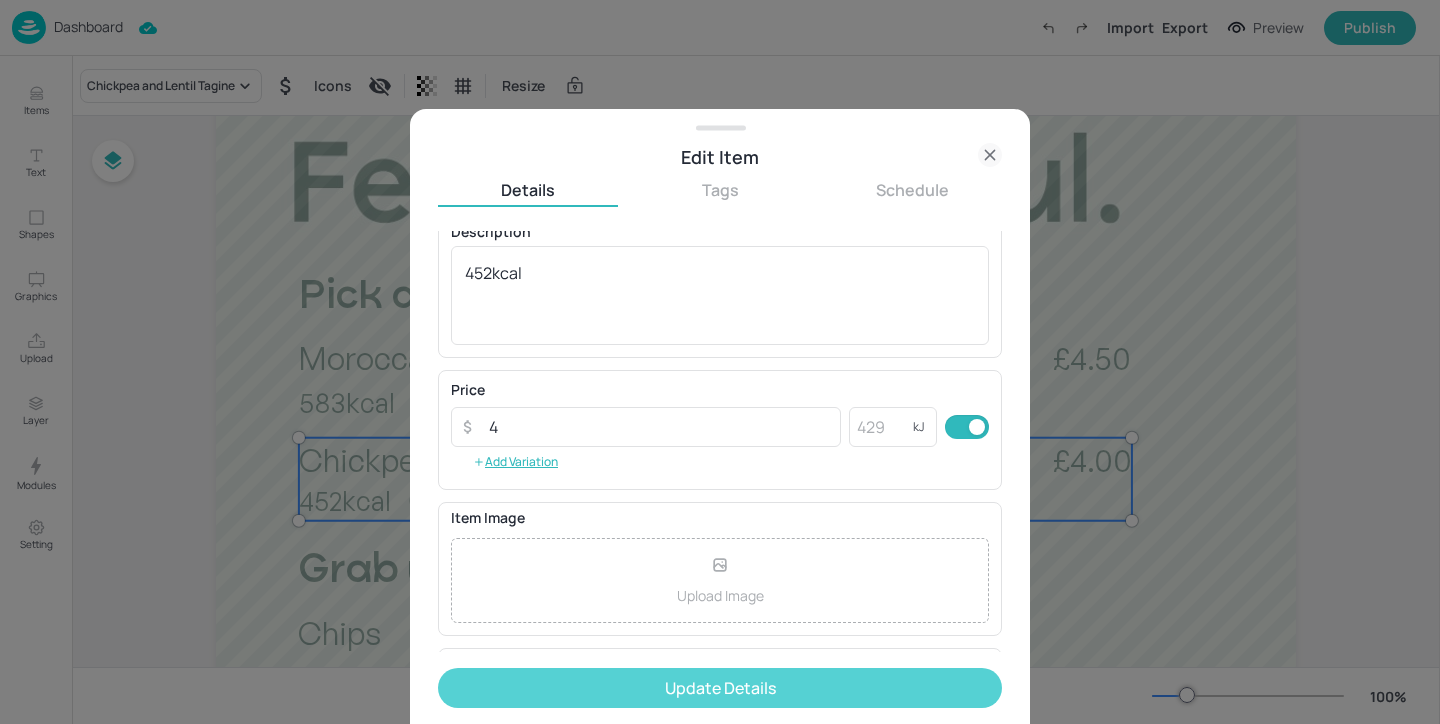 type on "Sweet Potato & Vegetable Tagine" 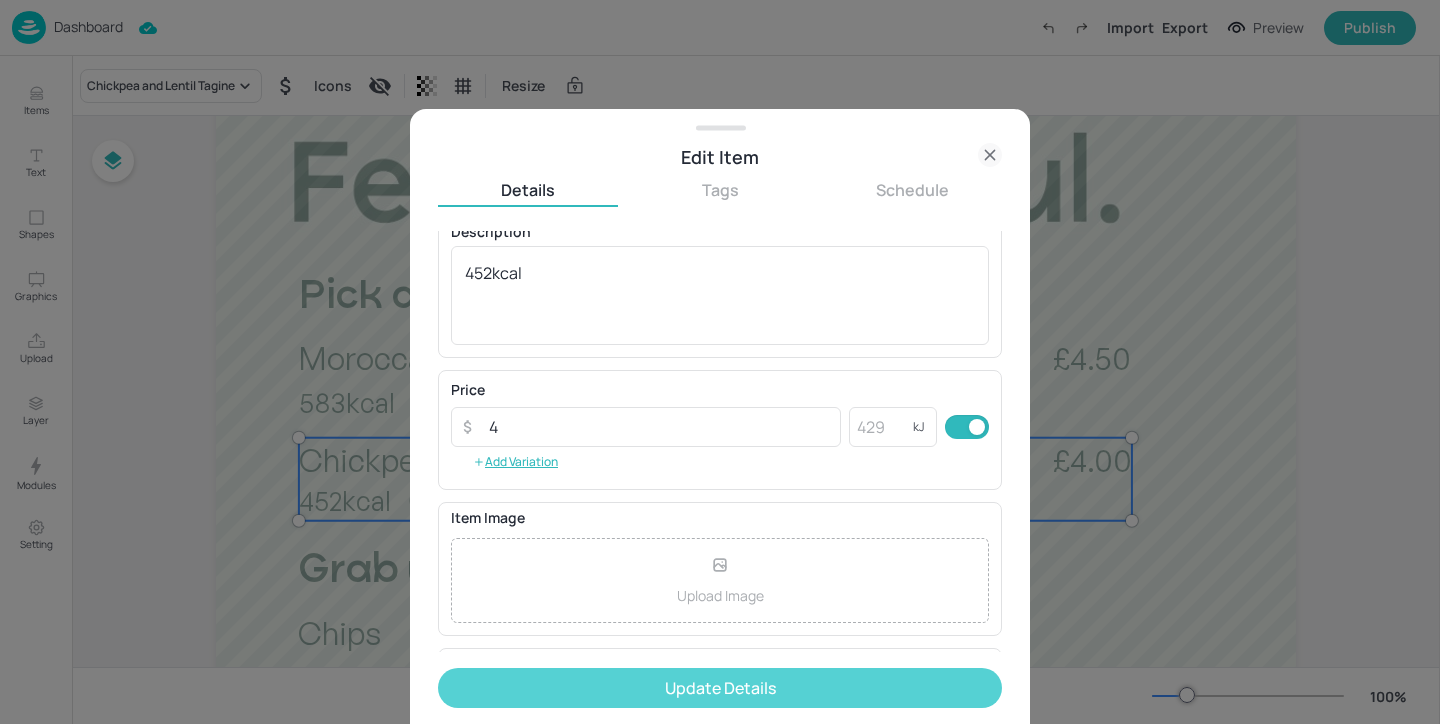 click on "Update Details" at bounding box center [720, 688] 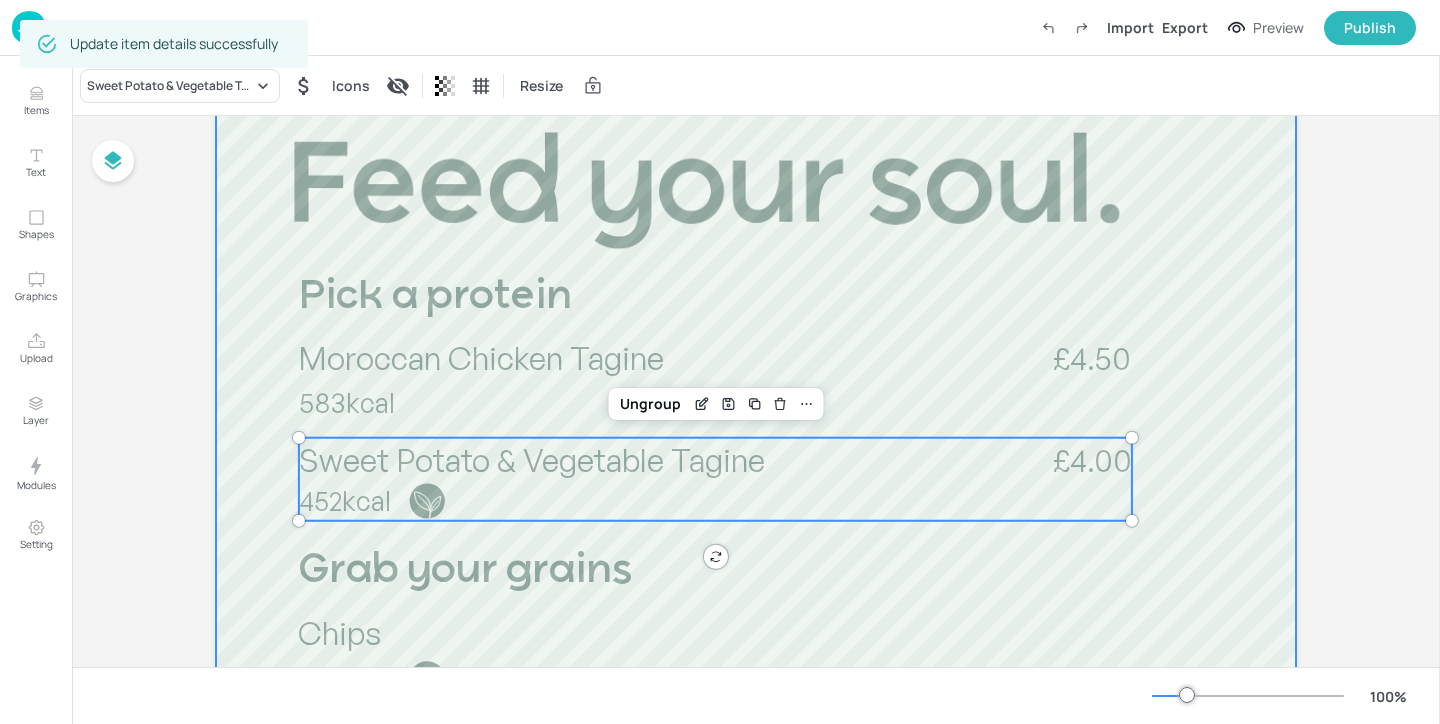scroll, scrollTop: 610, scrollLeft: 0, axis: vertical 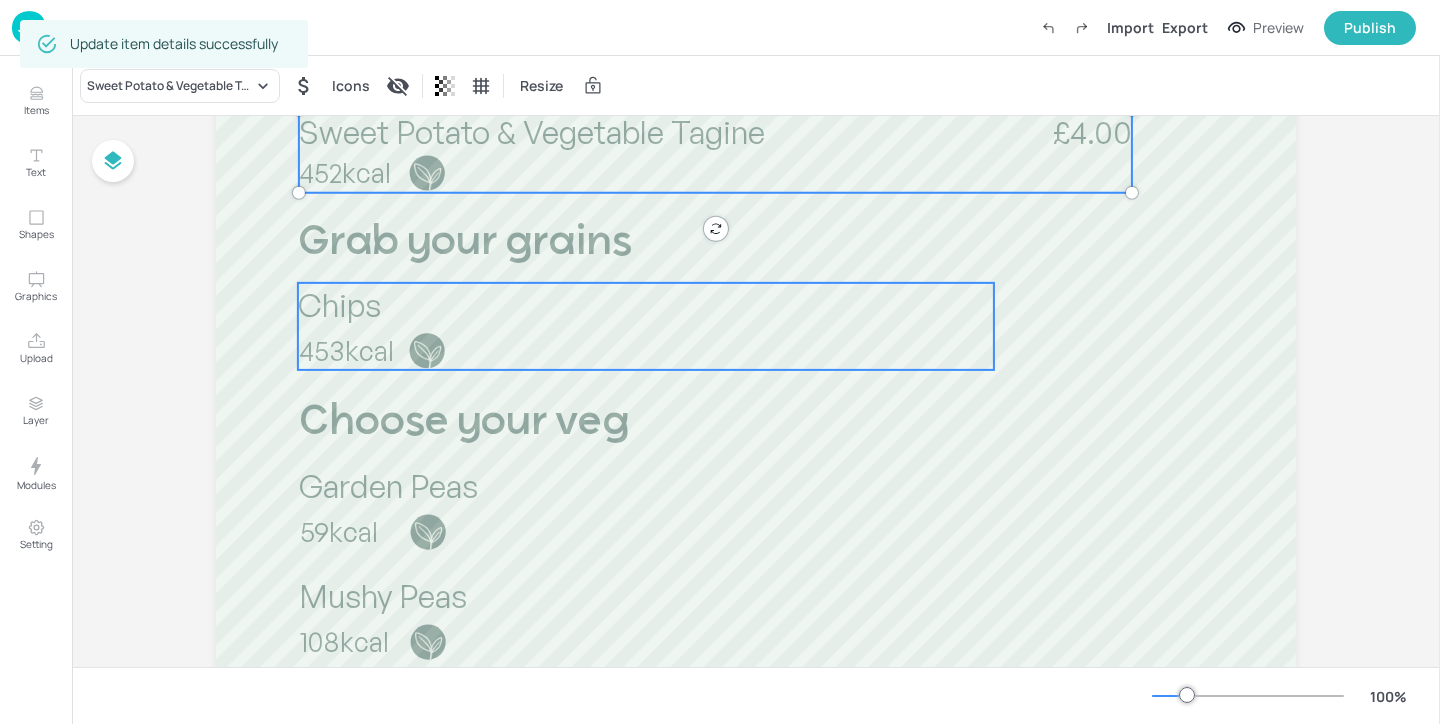 click on "Chips" at bounding box center (646, 305) 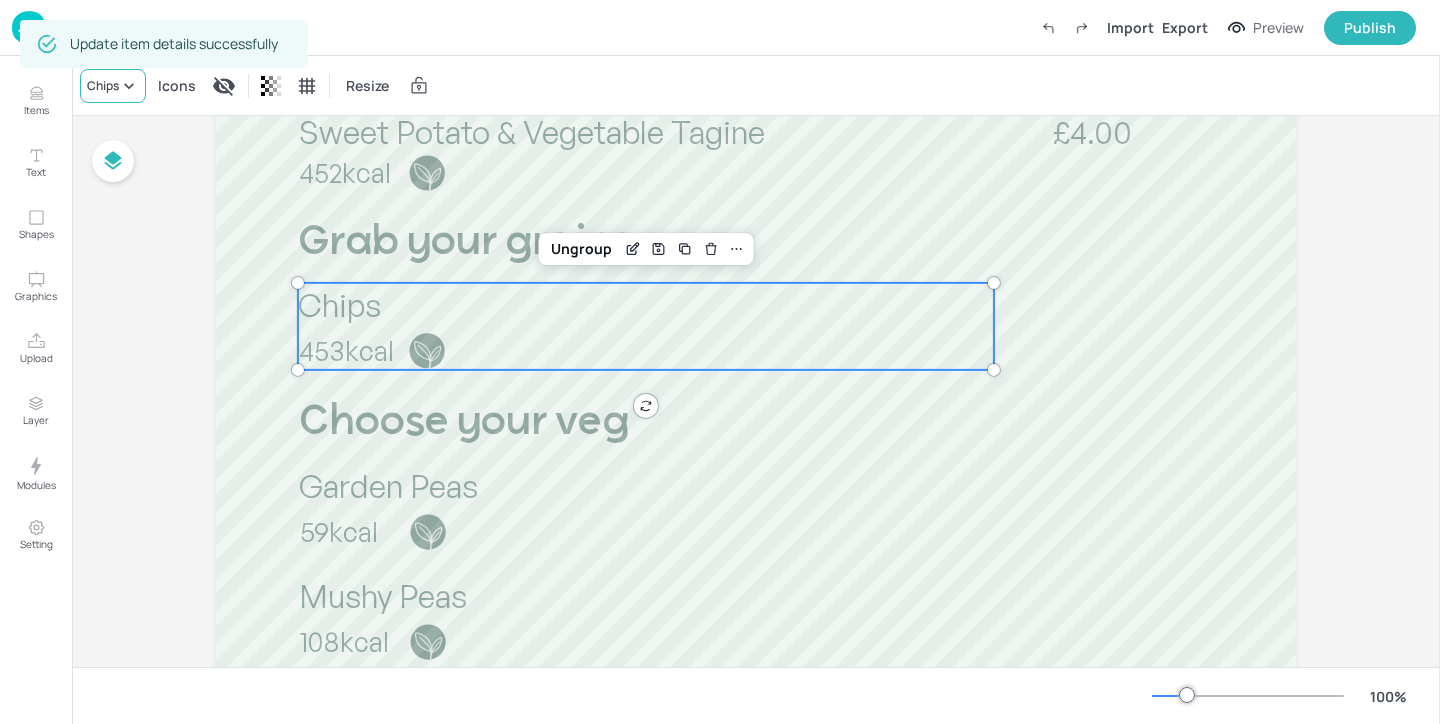 click on "Chips" at bounding box center (103, 86) 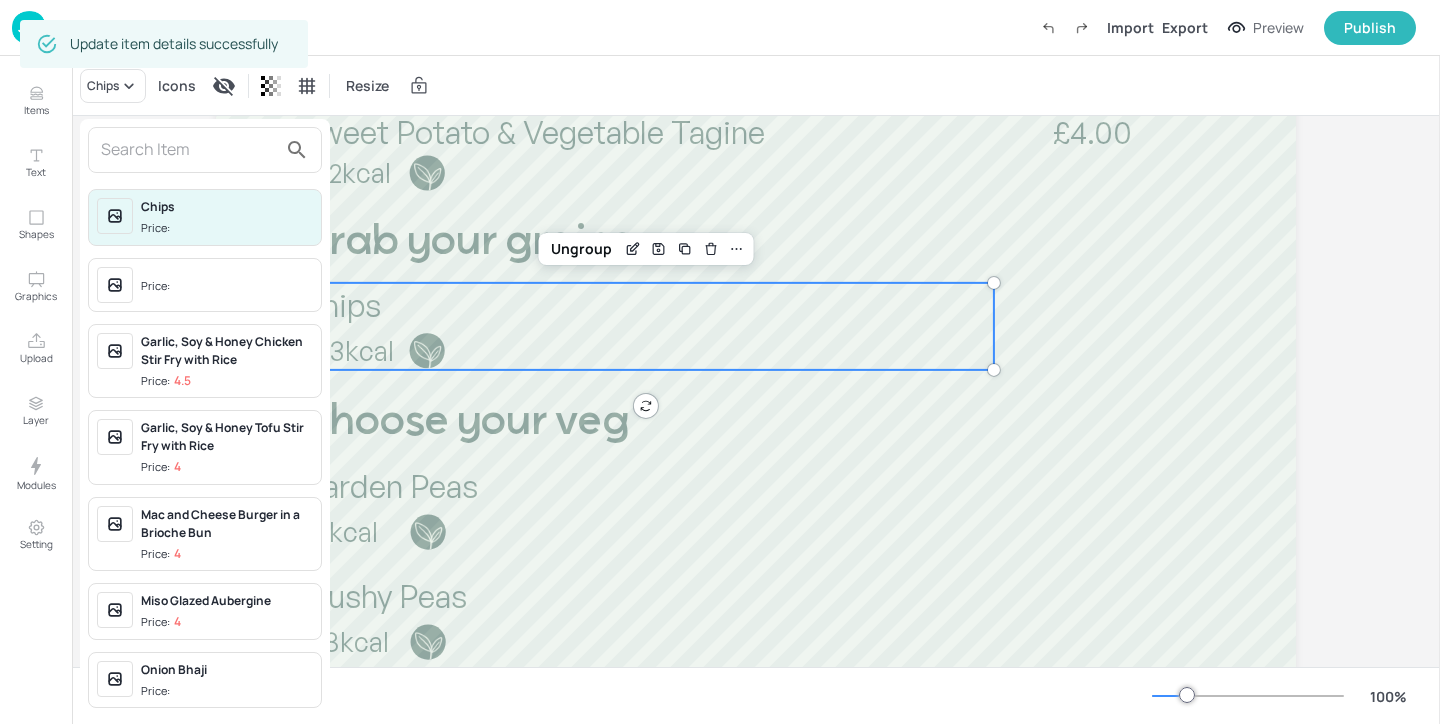 click at bounding box center [189, 150] 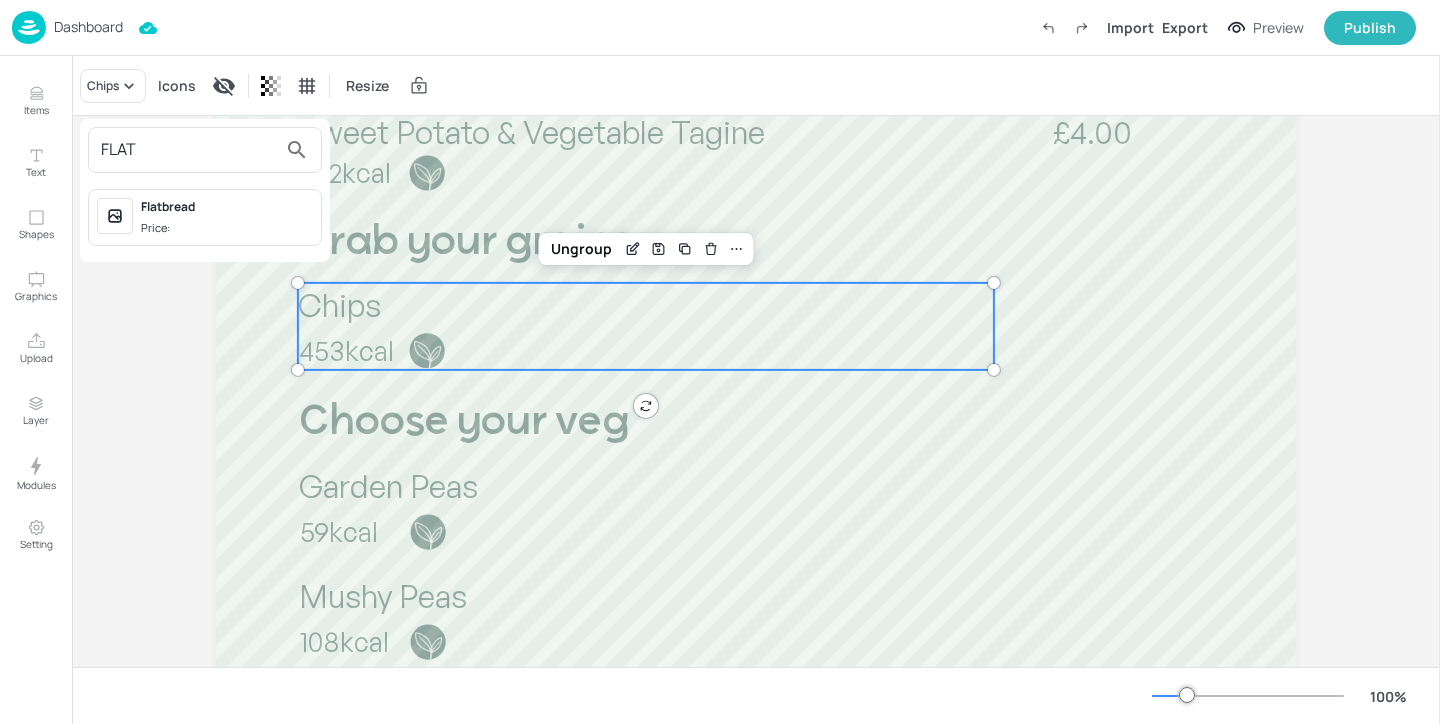 type on "FLAT" 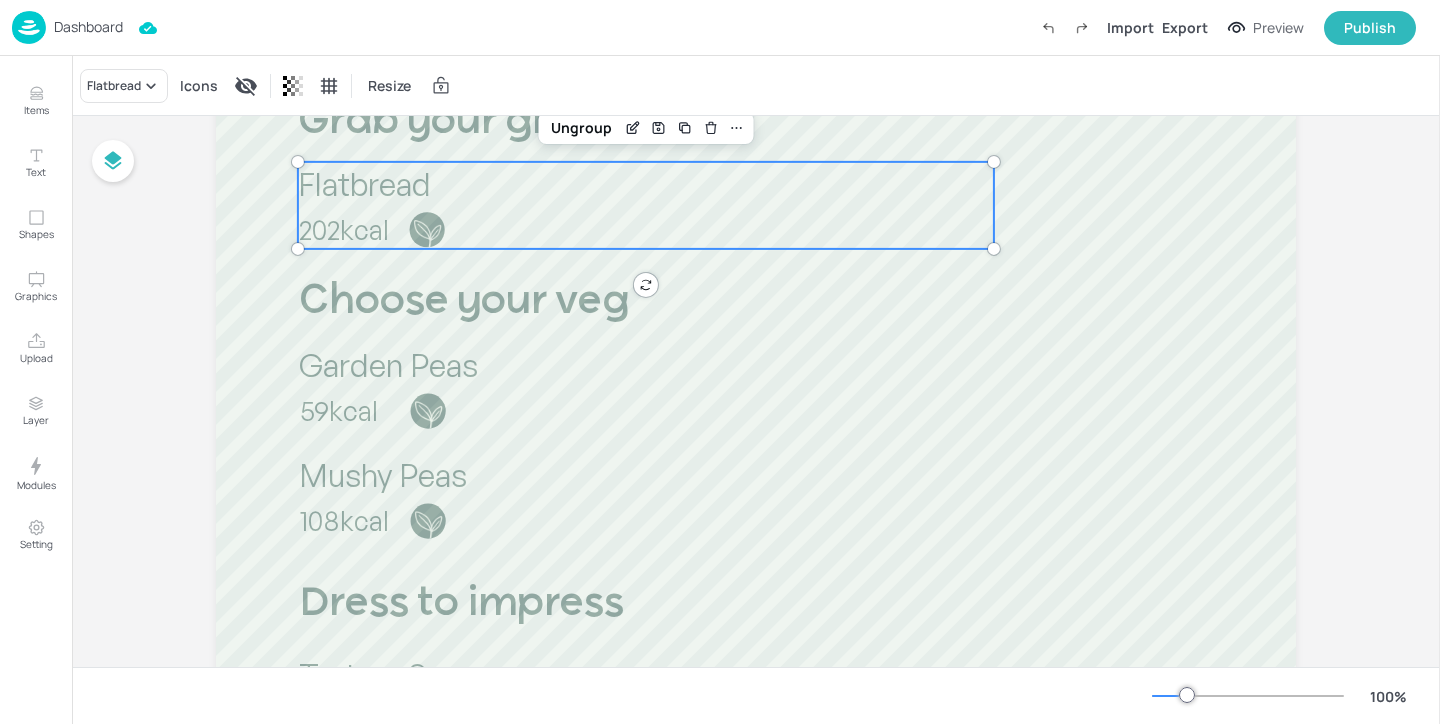 scroll, scrollTop: 734, scrollLeft: 0, axis: vertical 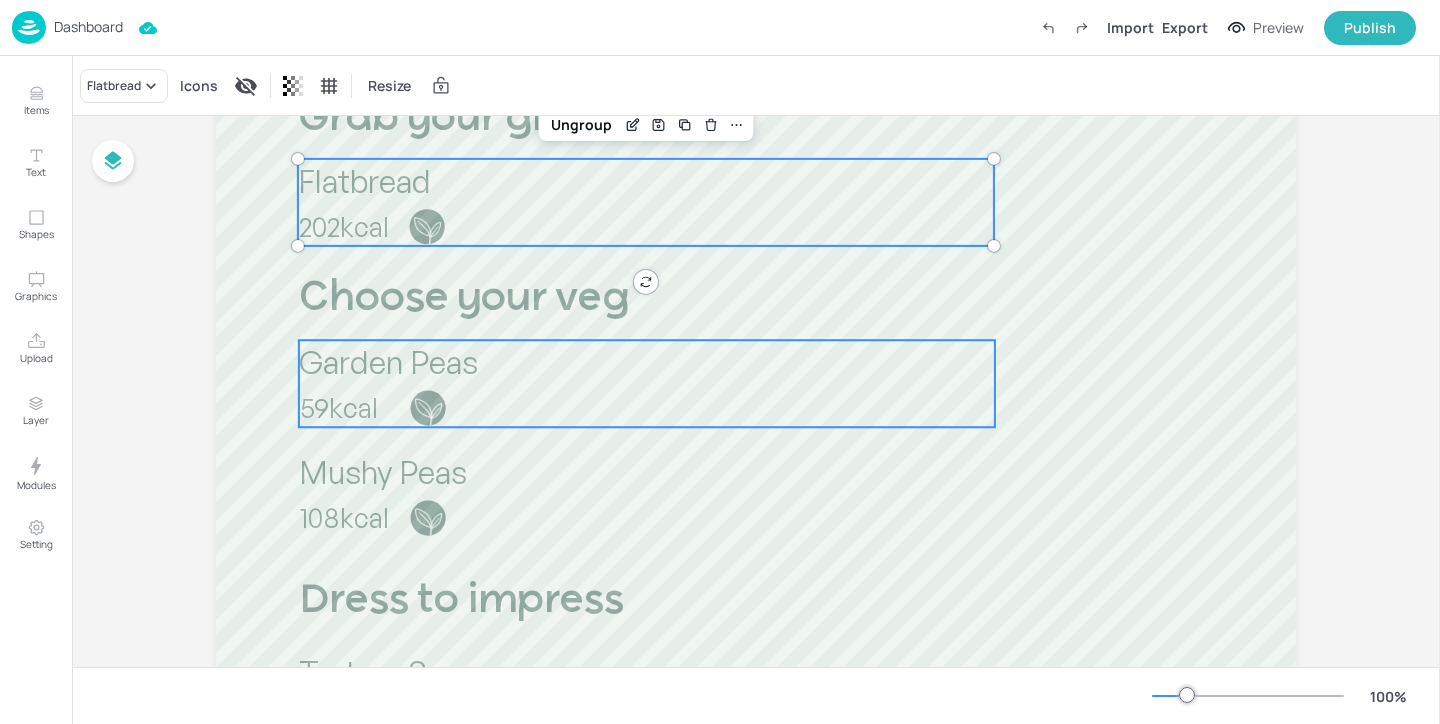 click at bounding box center [428, 408] 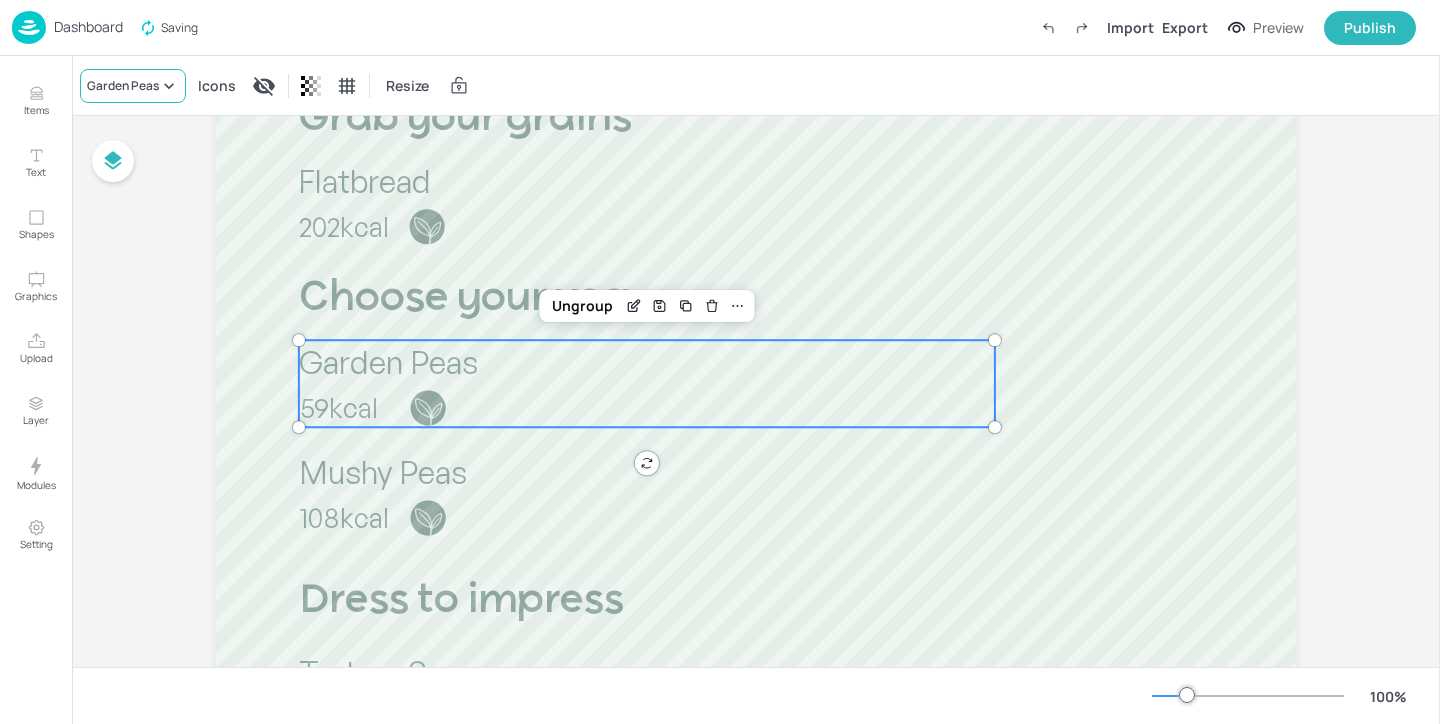 click on "Garden Peas" at bounding box center [123, 86] 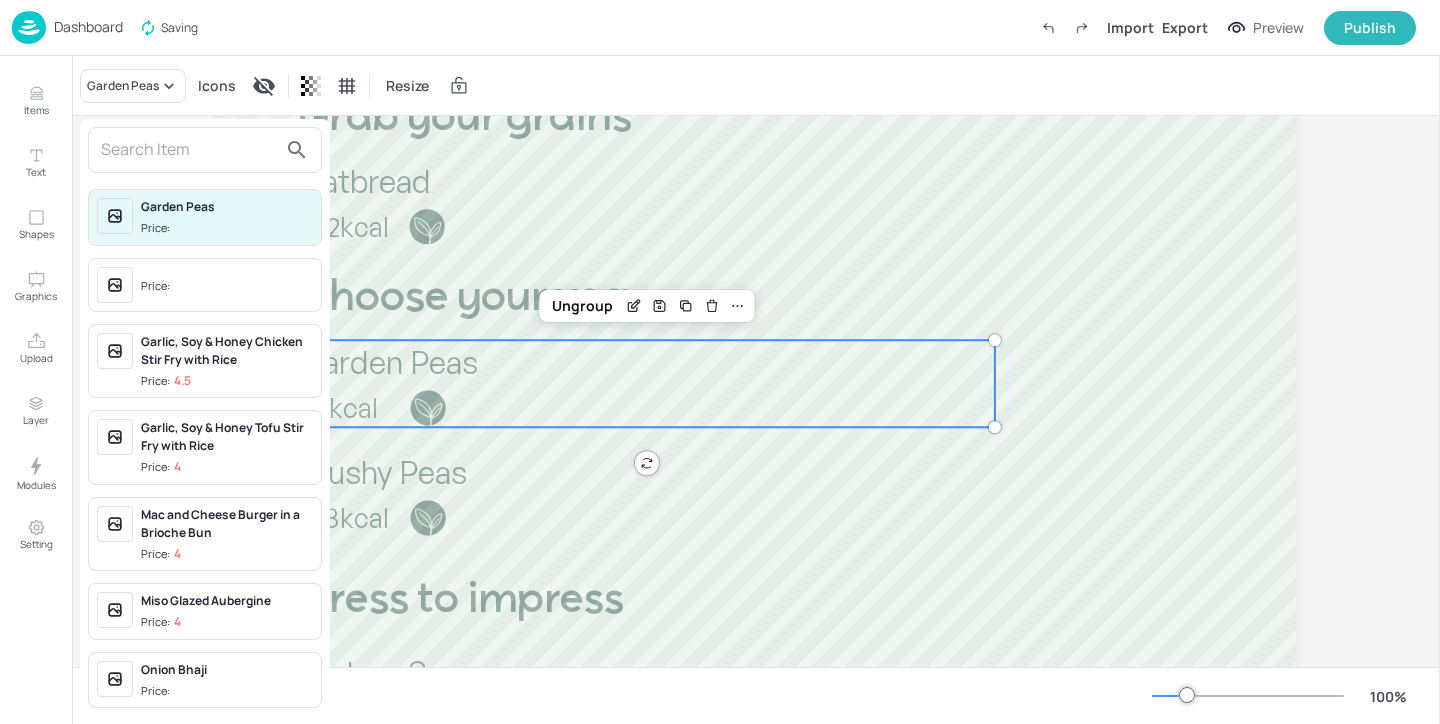 click at bounding box center [189, 150] 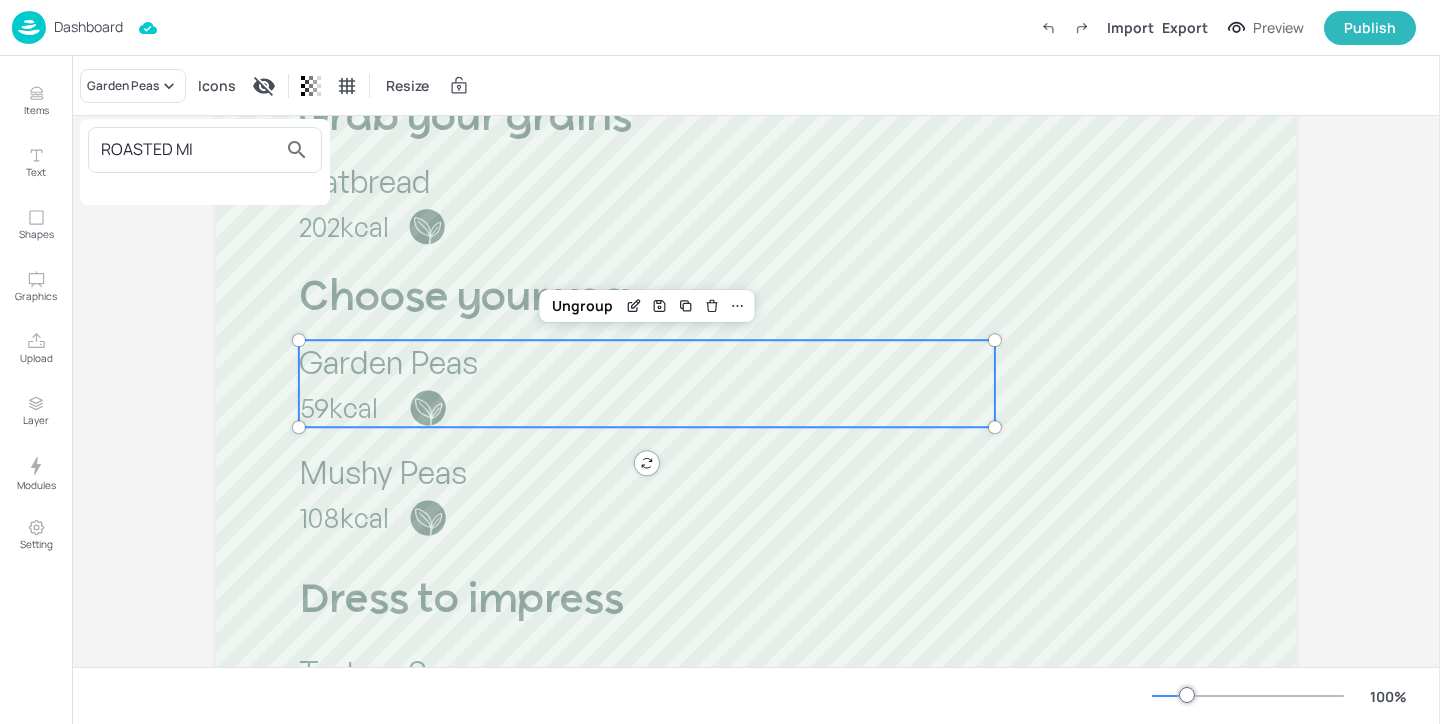 drag, startPoint x: 225, startPoint y: 150, endPoint x: 99, endPoint y: 150, distance: 126 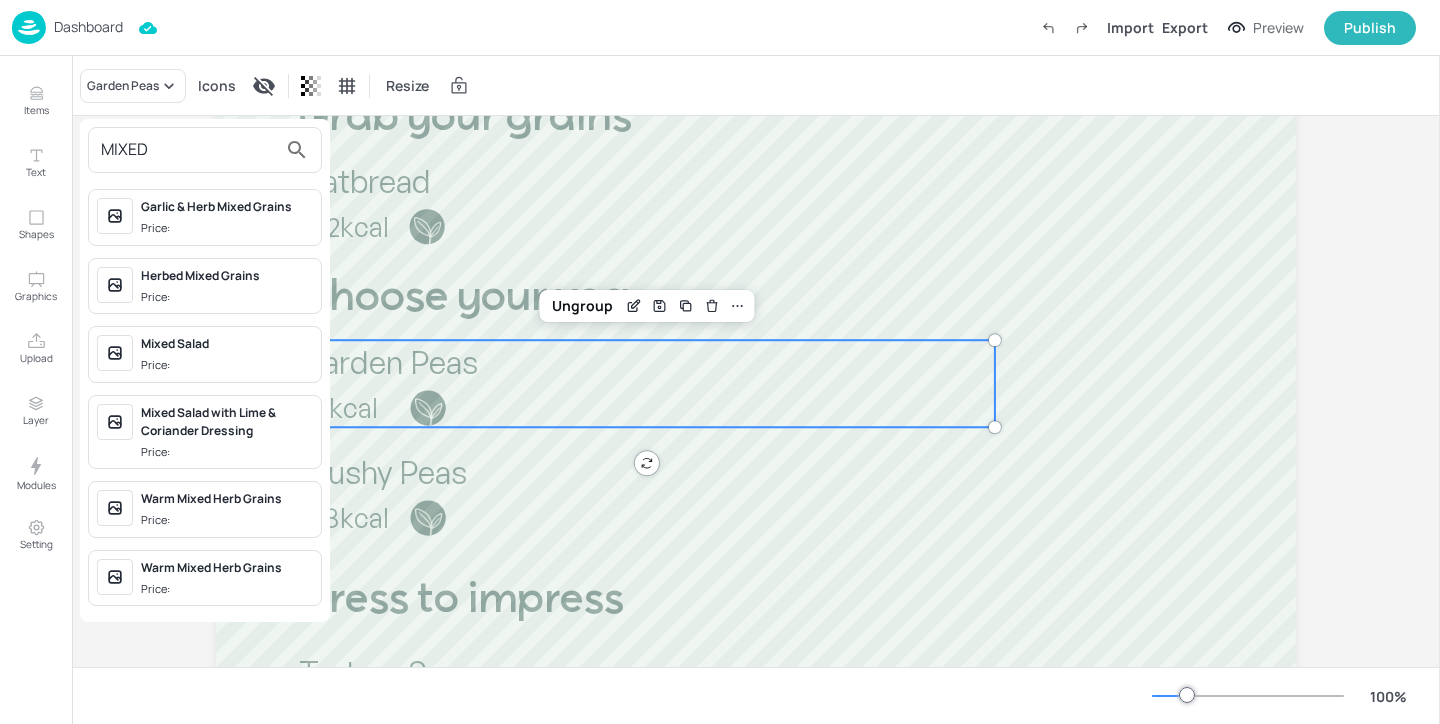 type on "MIXED" 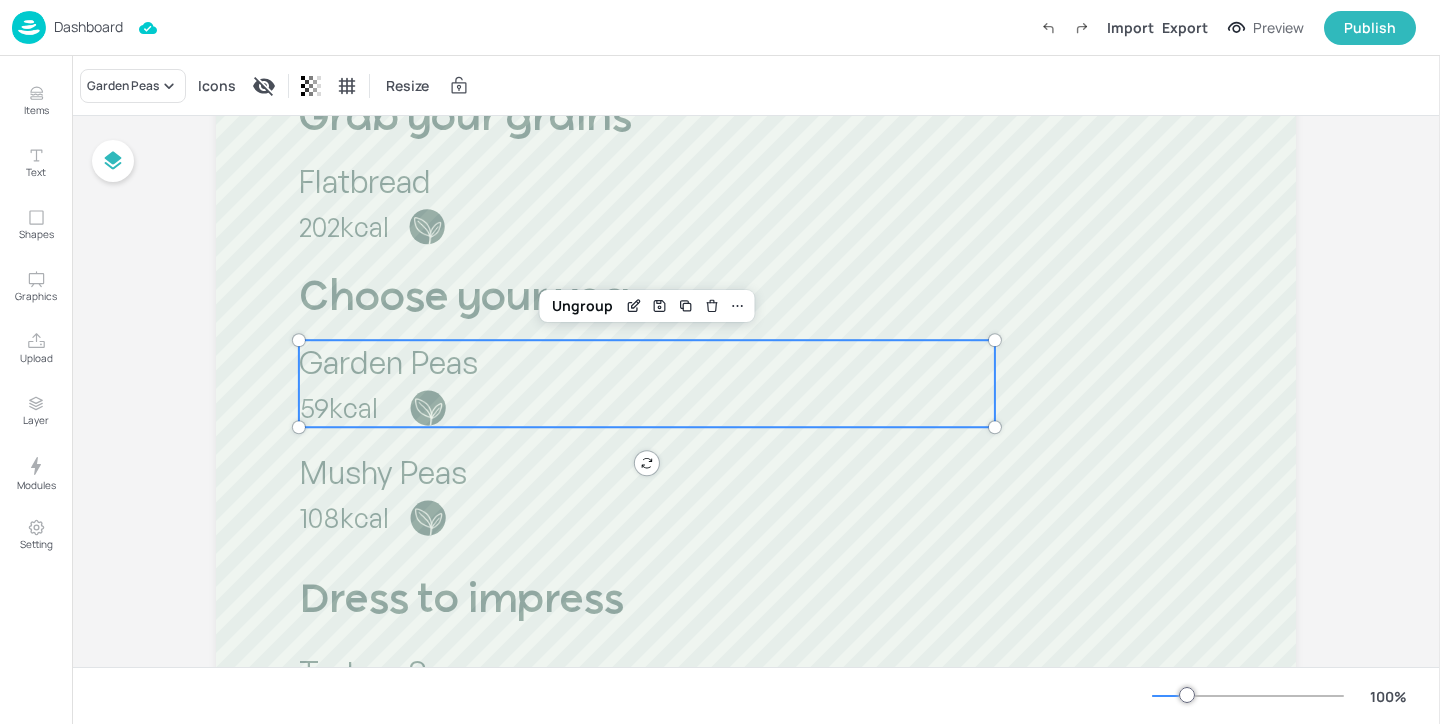click on "MIXED Garlic & Herb Mixed Grains  Price: Herbed Mixed Grains Price: Mixed Salad  Price: Mixed Salad with Lime & Coriander Dressing  Price: Warm Mixed Herb Grains  Price: Warm Mixed Herb Grains  Price:" at bounding box center (720, 366) 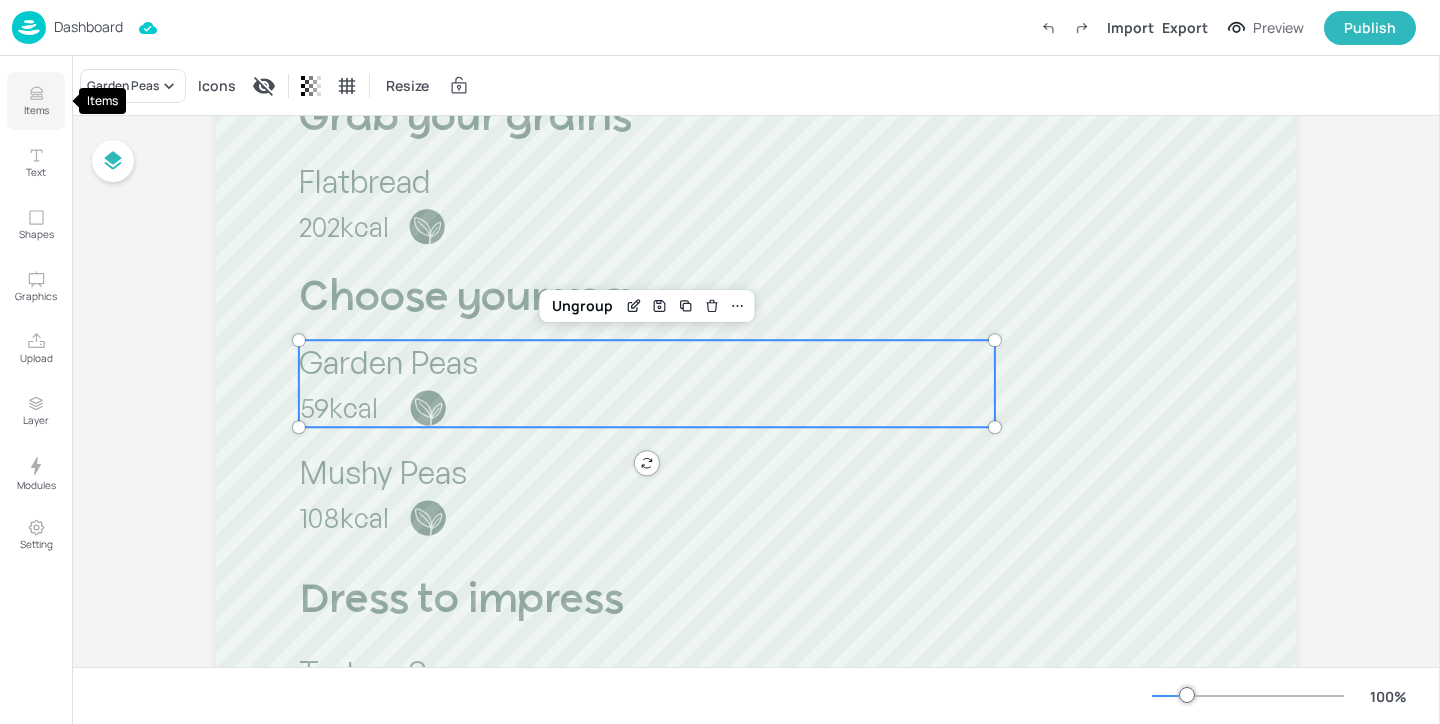 click 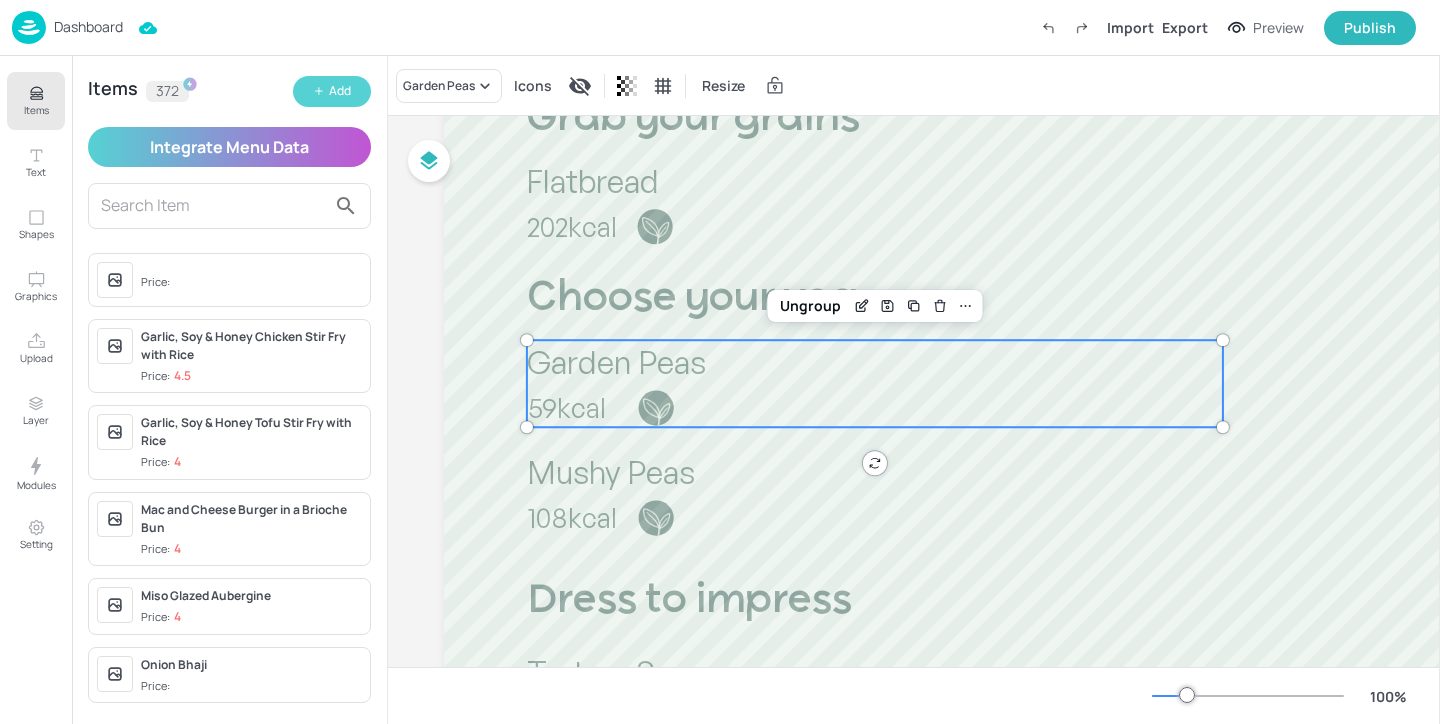 click on "Add" at bounding box center (340, 91) 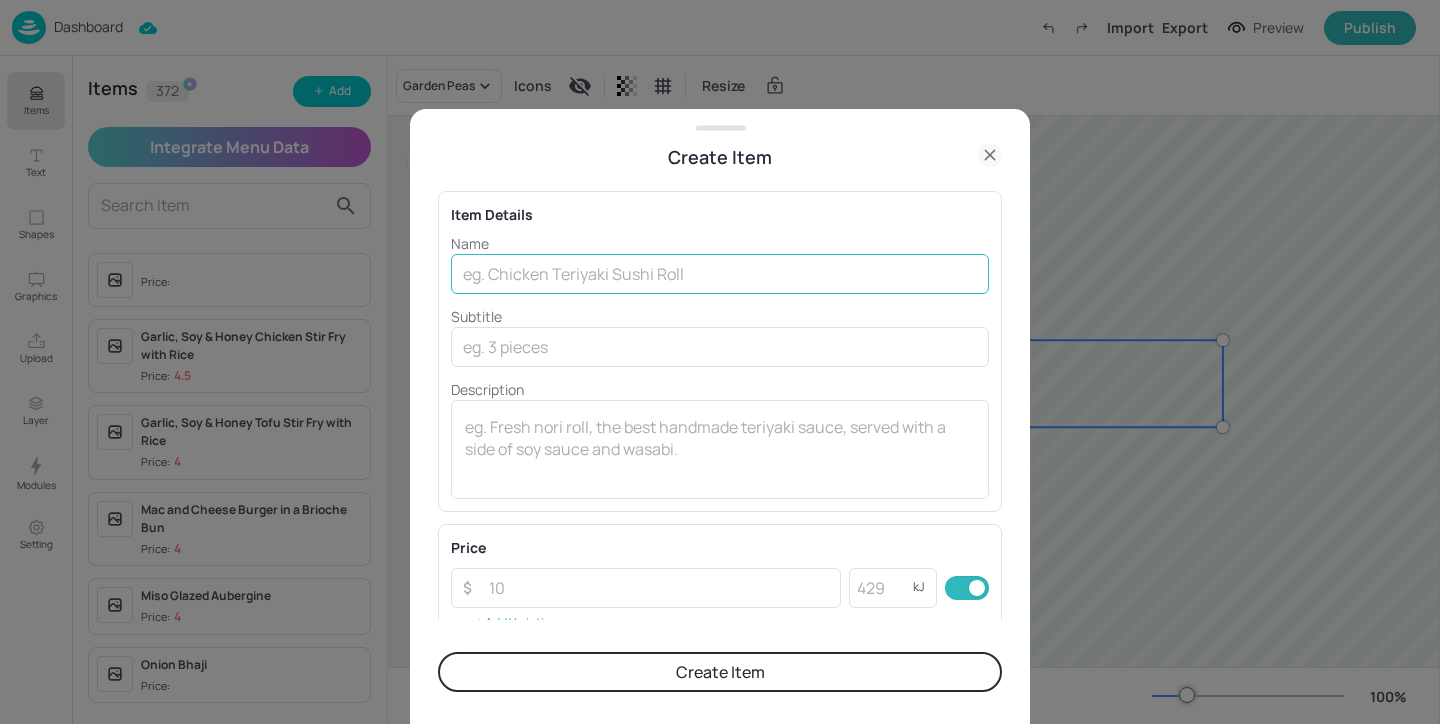 click at bounding box center [720, 274] 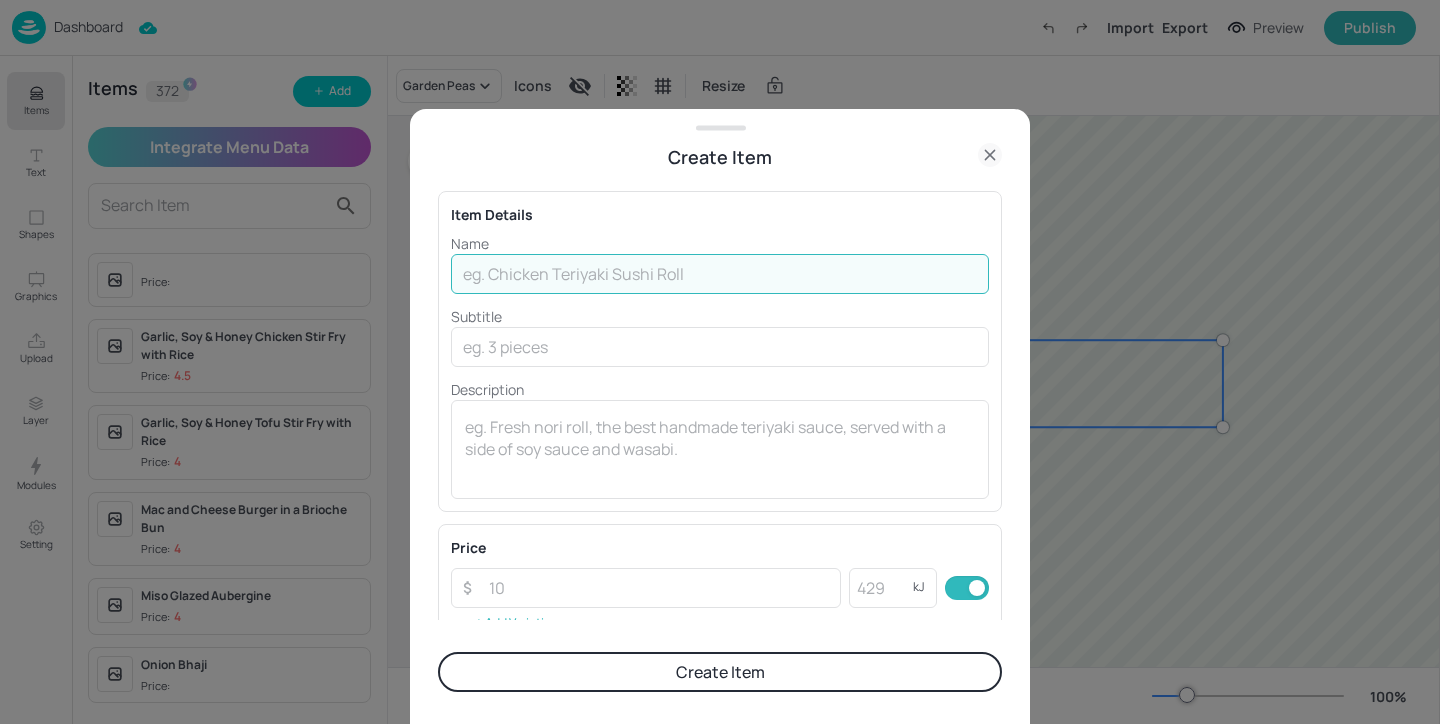 paste on "Roasted mixed vegetables" 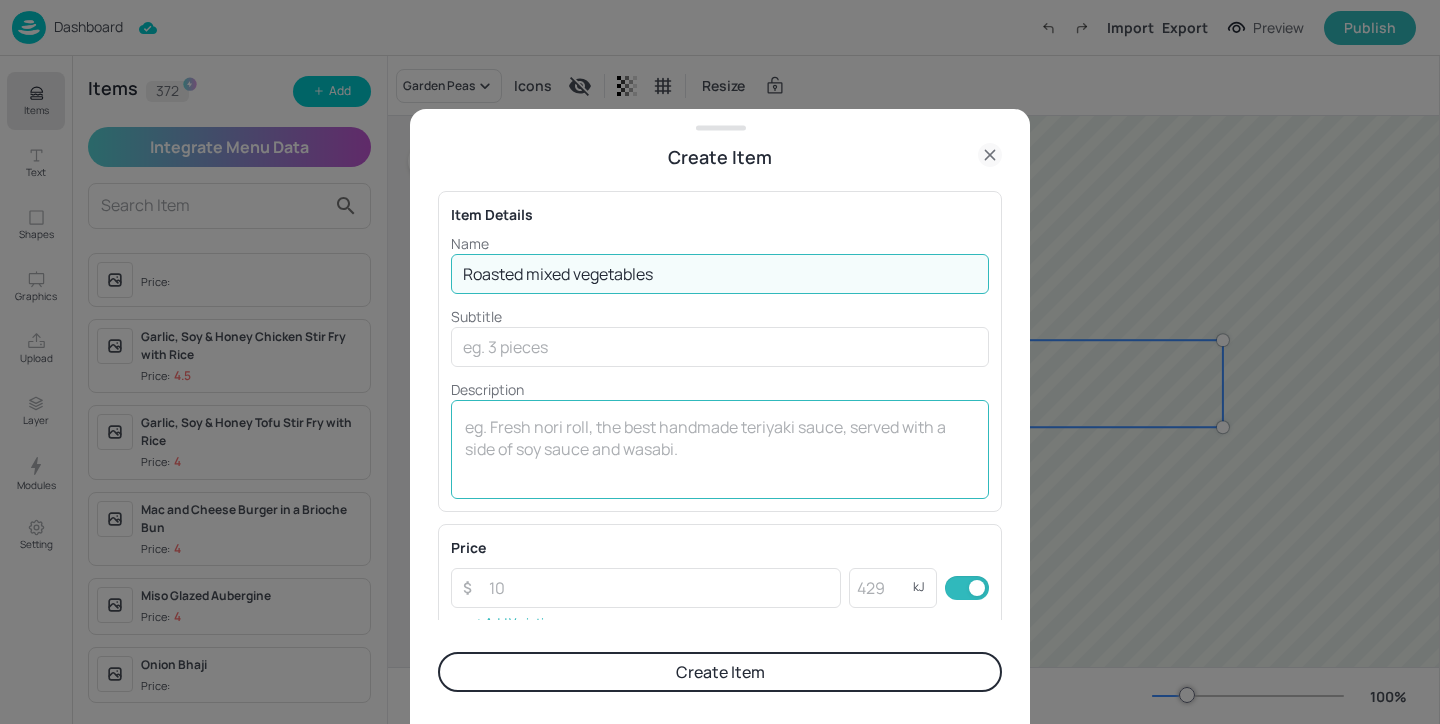 type on "Roasted mixed vegetables" 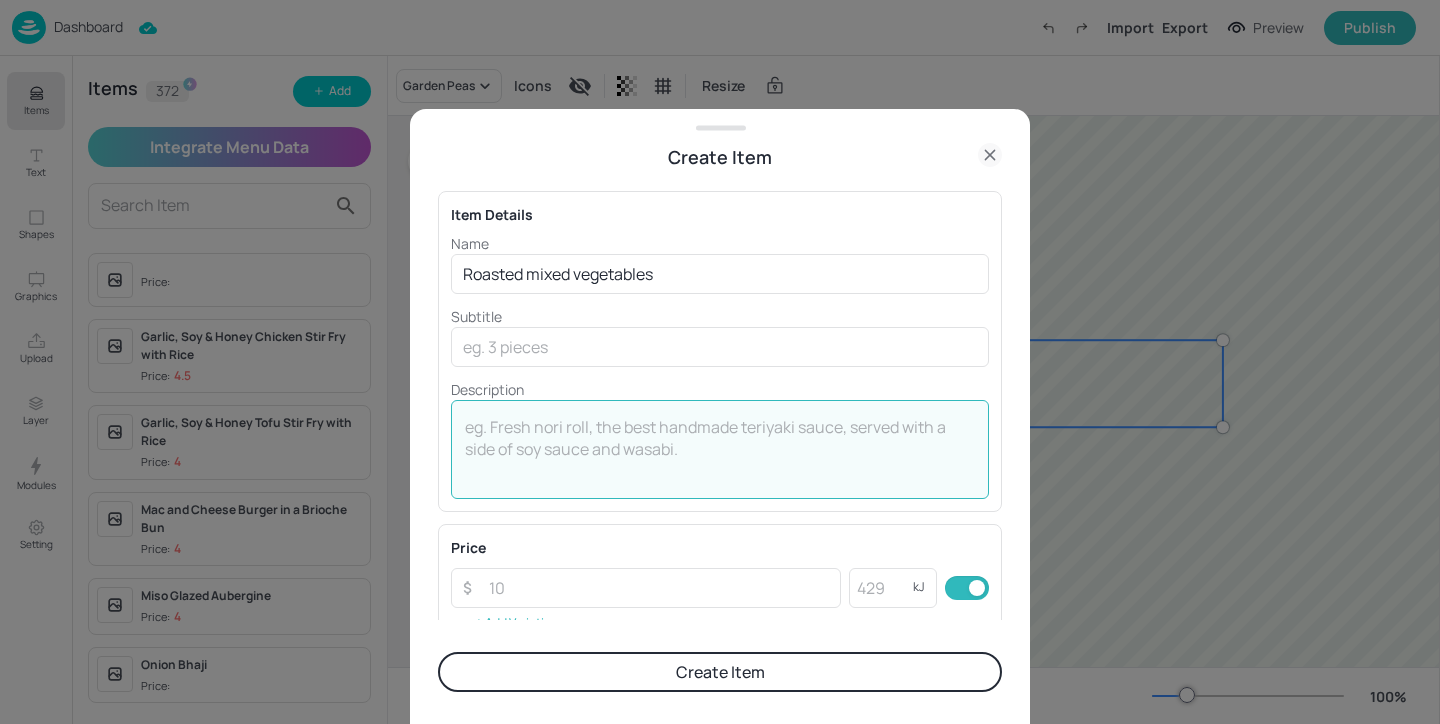 click at bounding box center (720, 449) 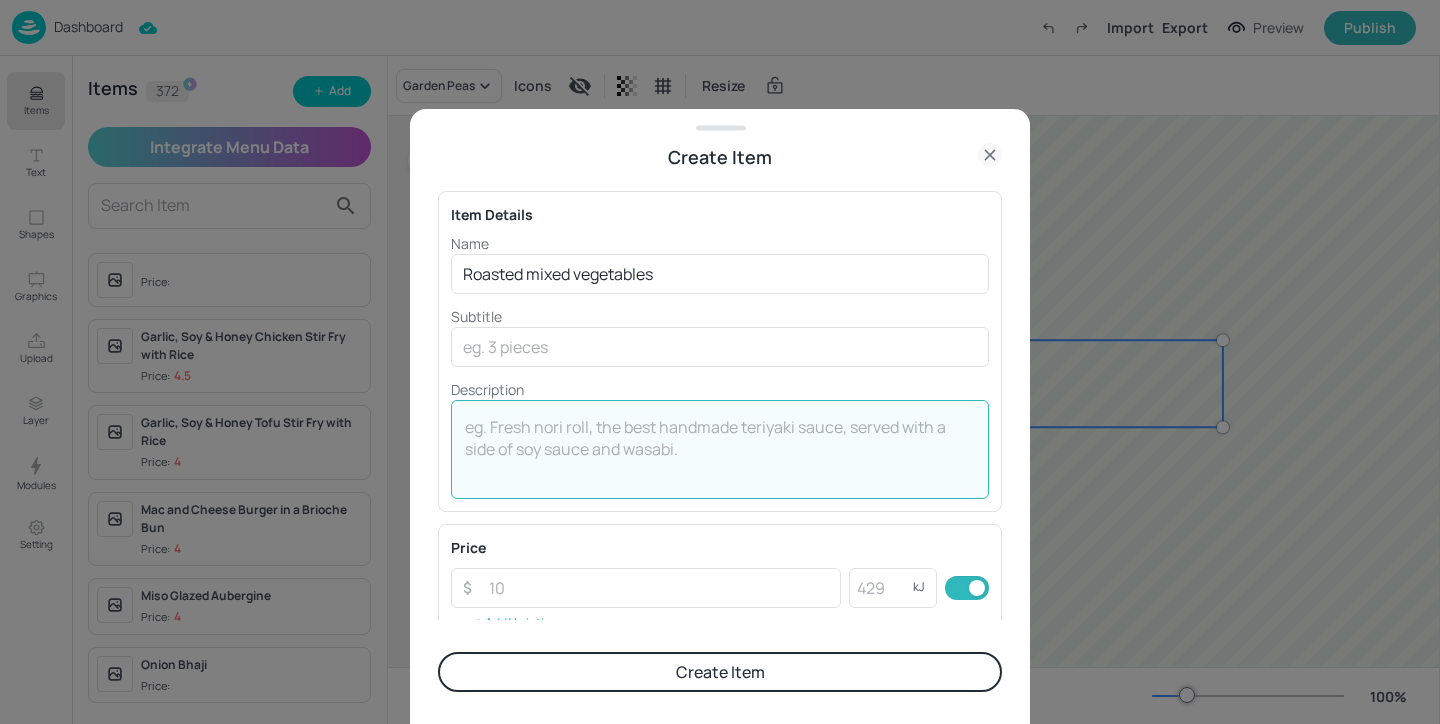 type on "0" 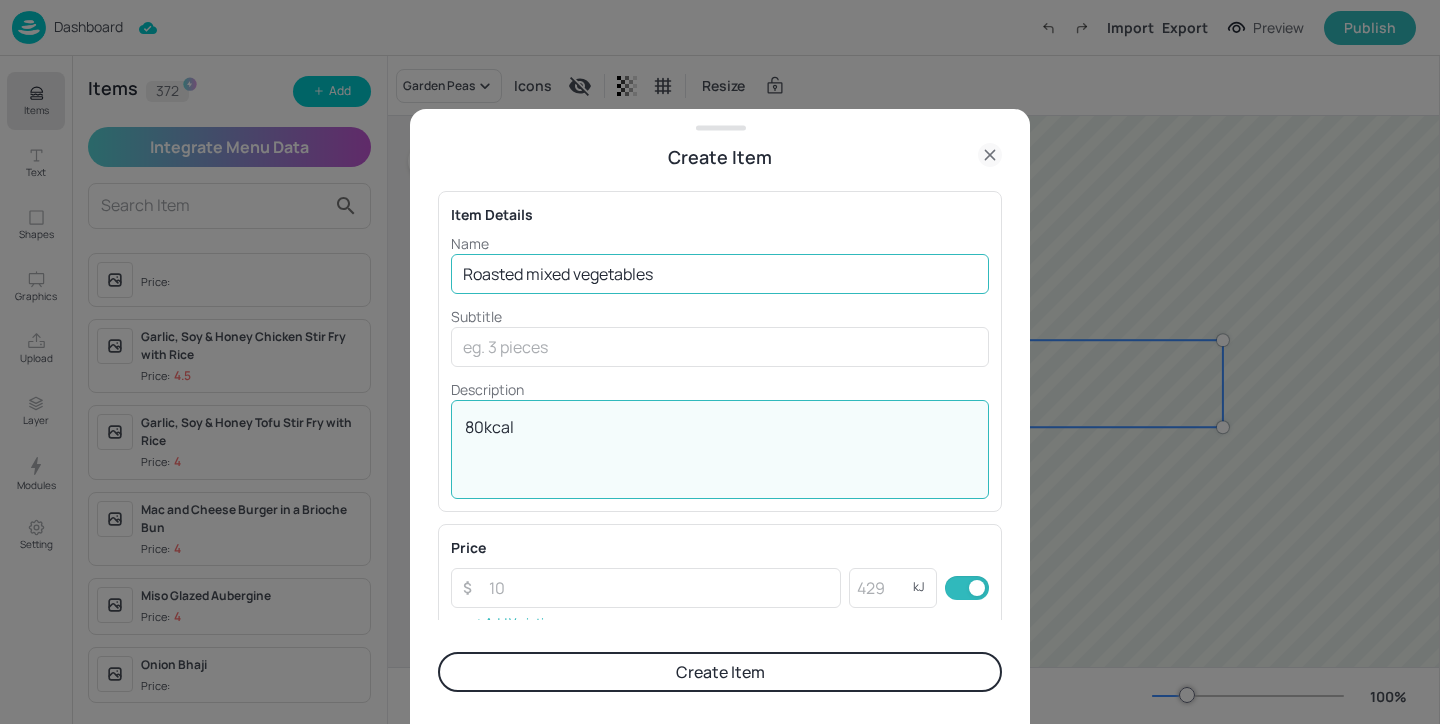 type on "80kcal" 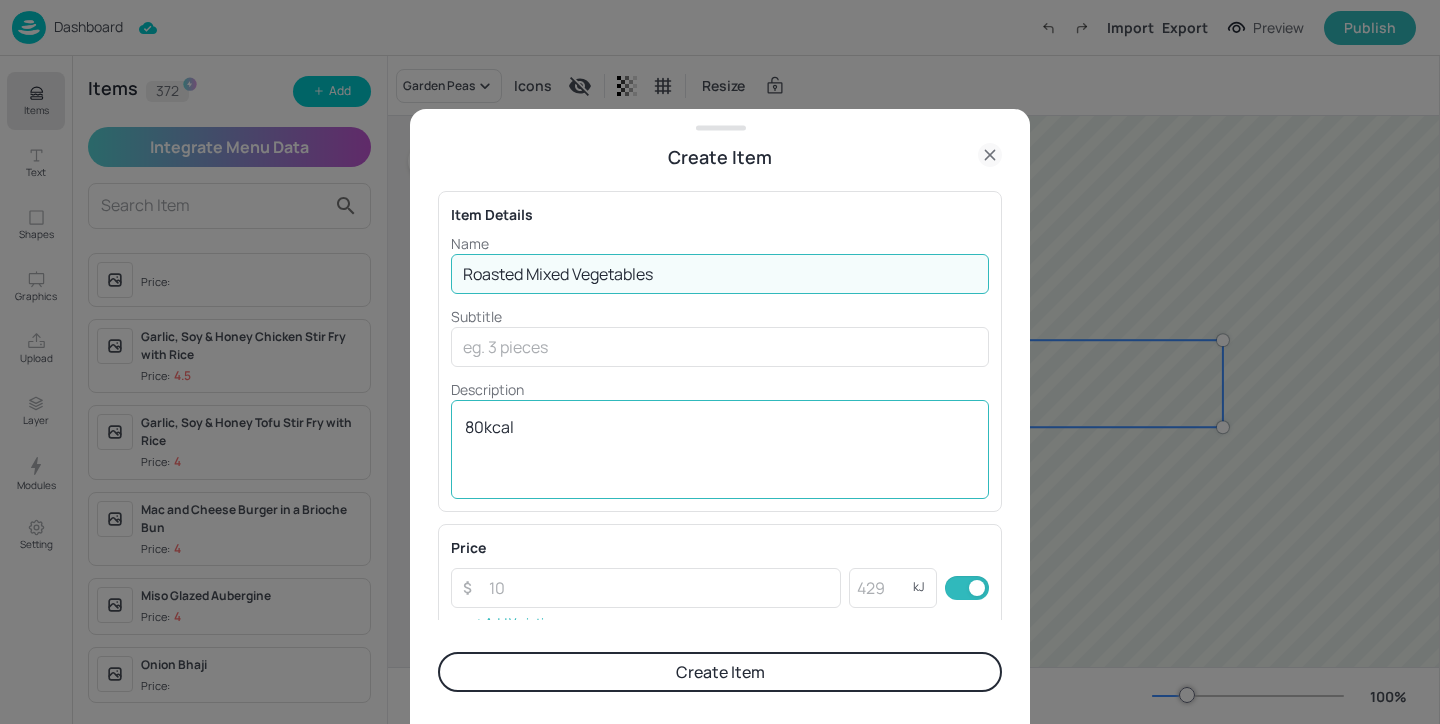 scroll, scrollTop: 207, scrollLeft: 0, axis: vertical 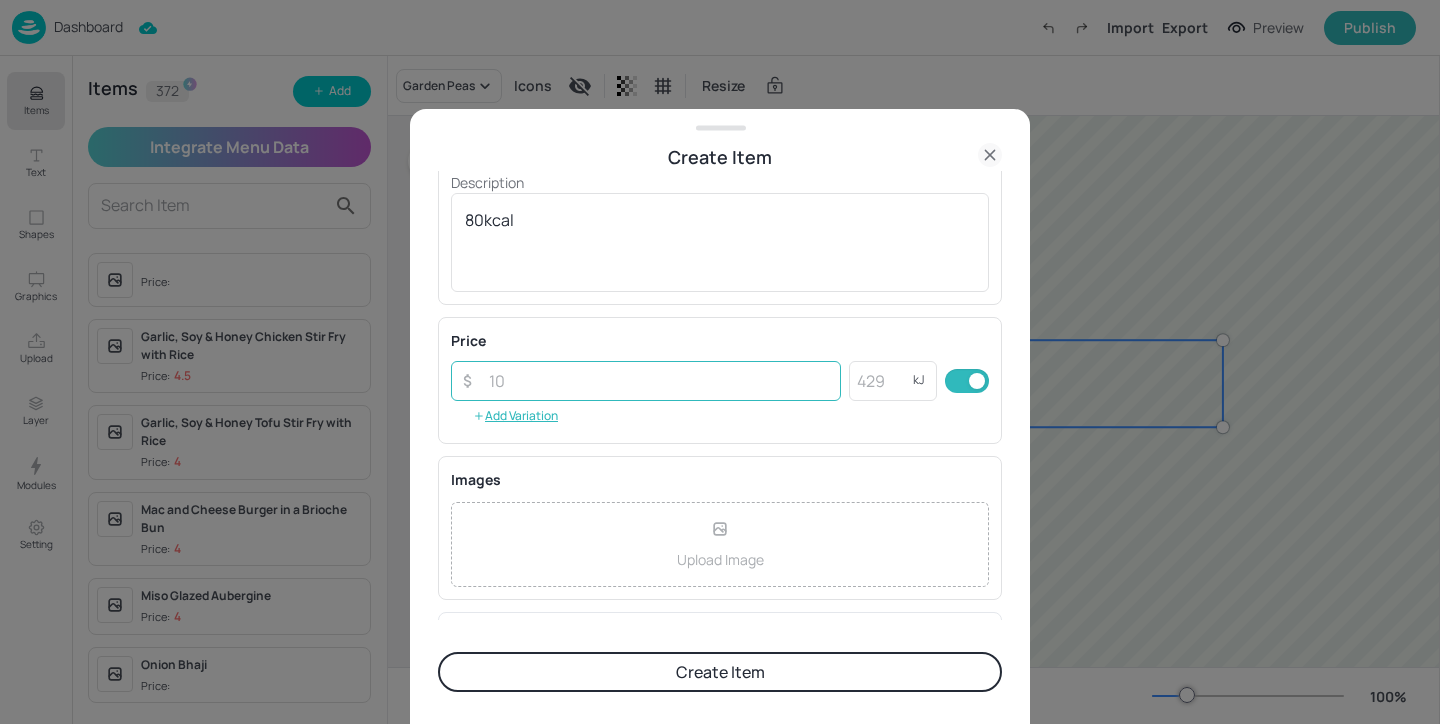 type on "Roasted Mixed Vegetables" 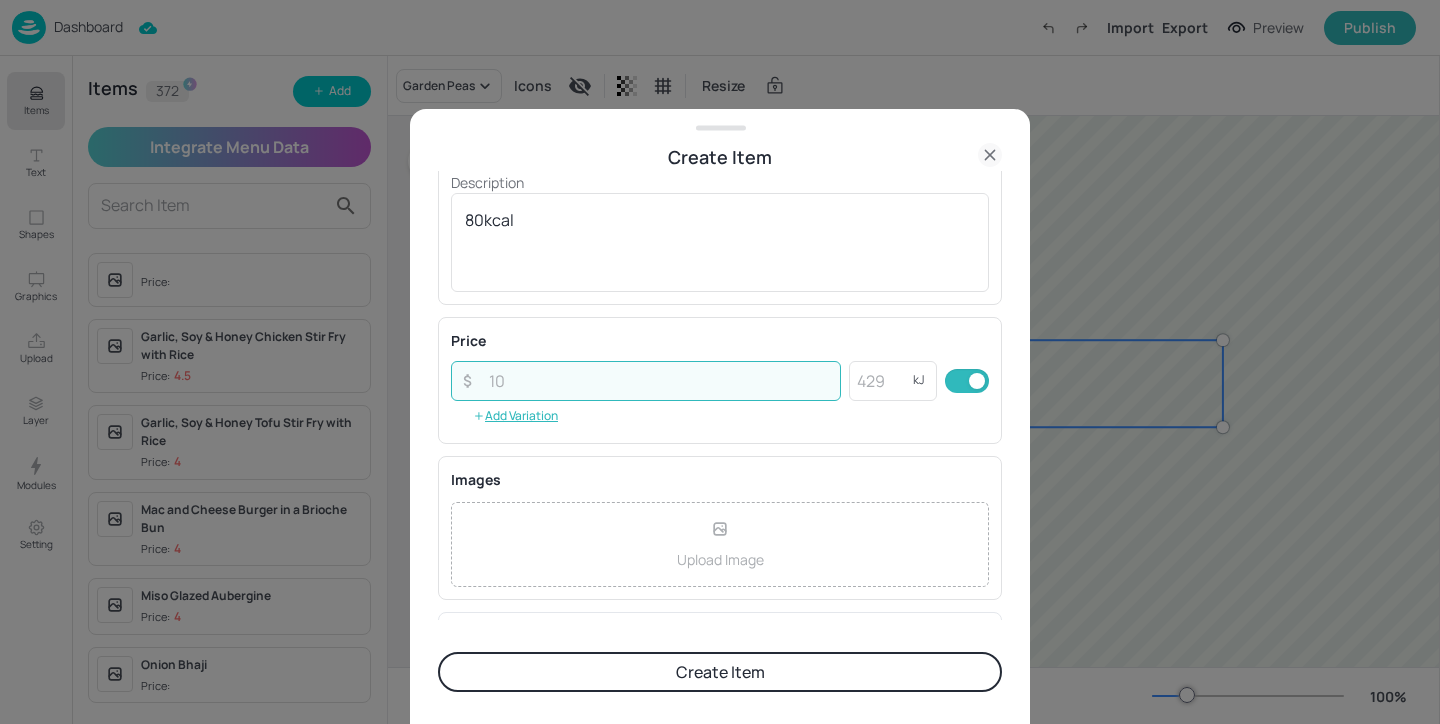 scroll, scrollTop: 343, scrollLeft: 0, axis: vertical 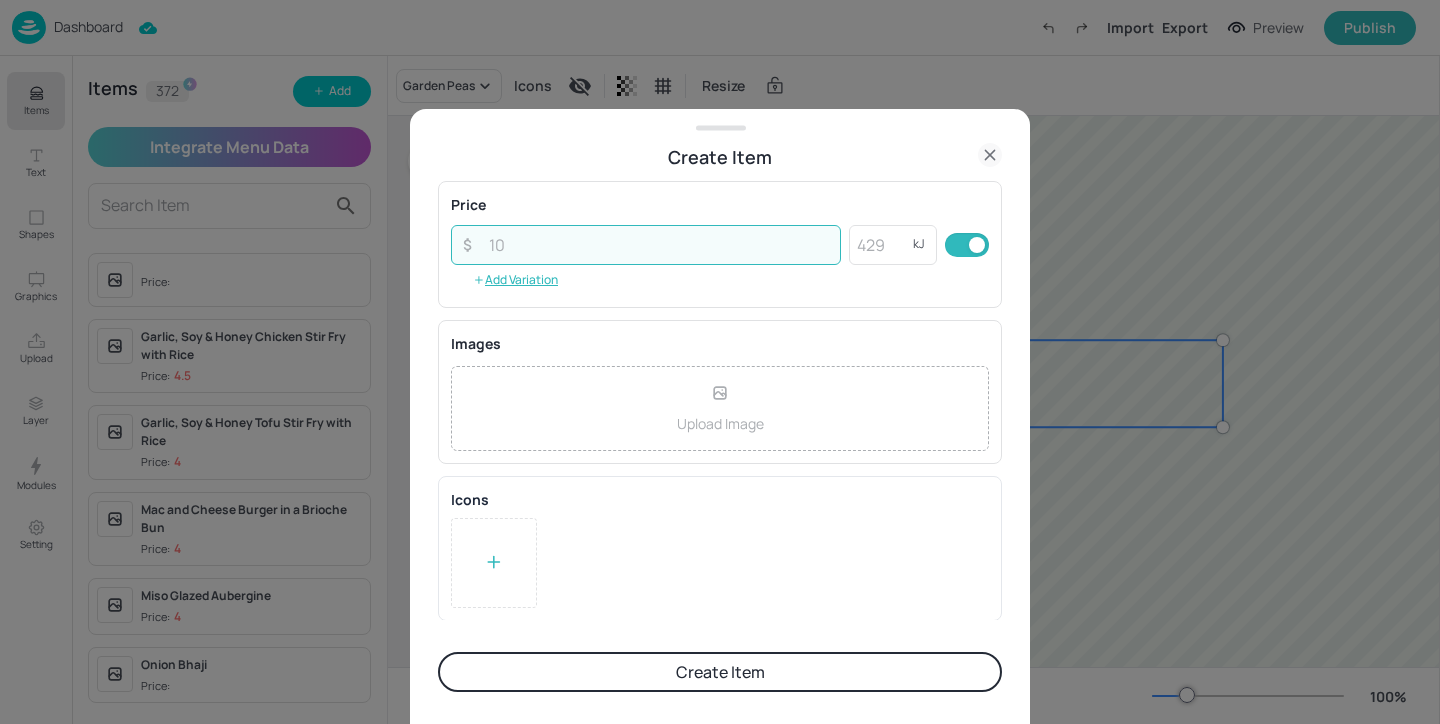 click at bounding box center (494, 563) 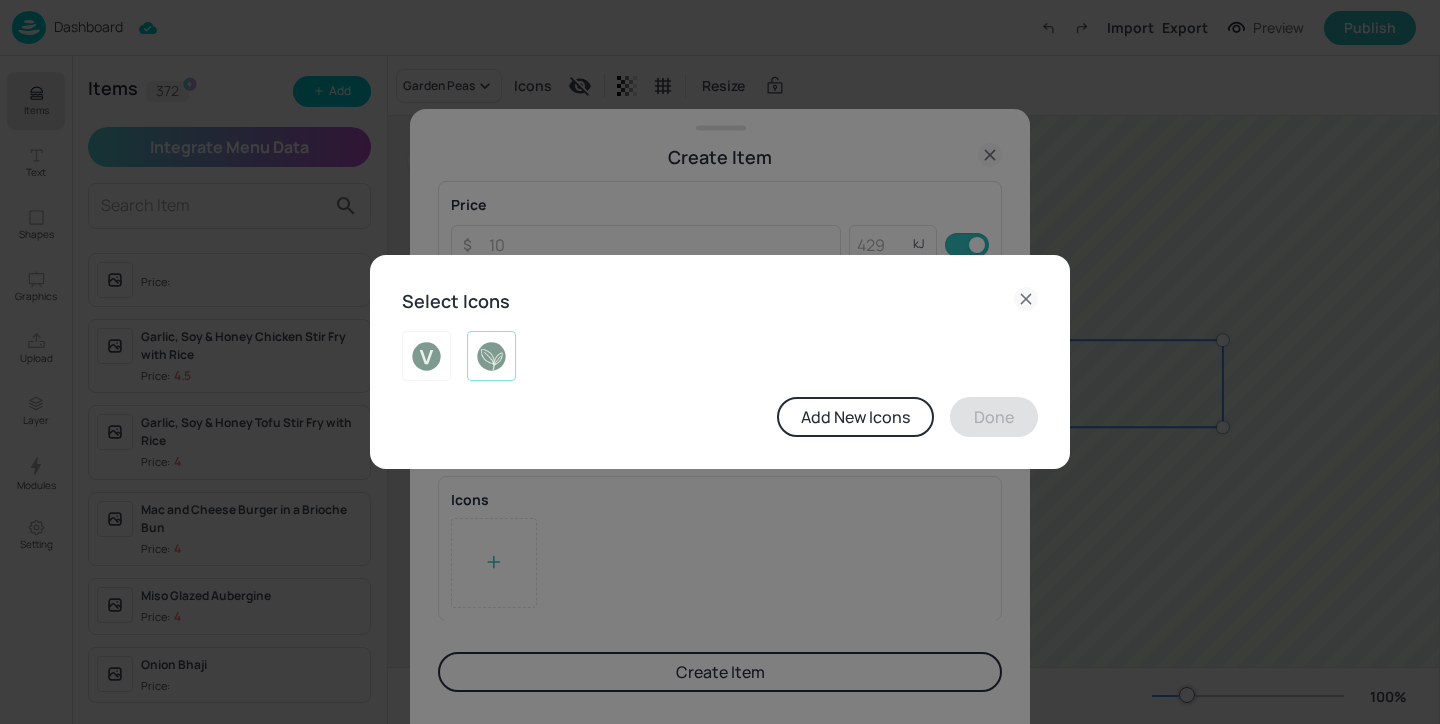 click at bounding box center [491, 356] 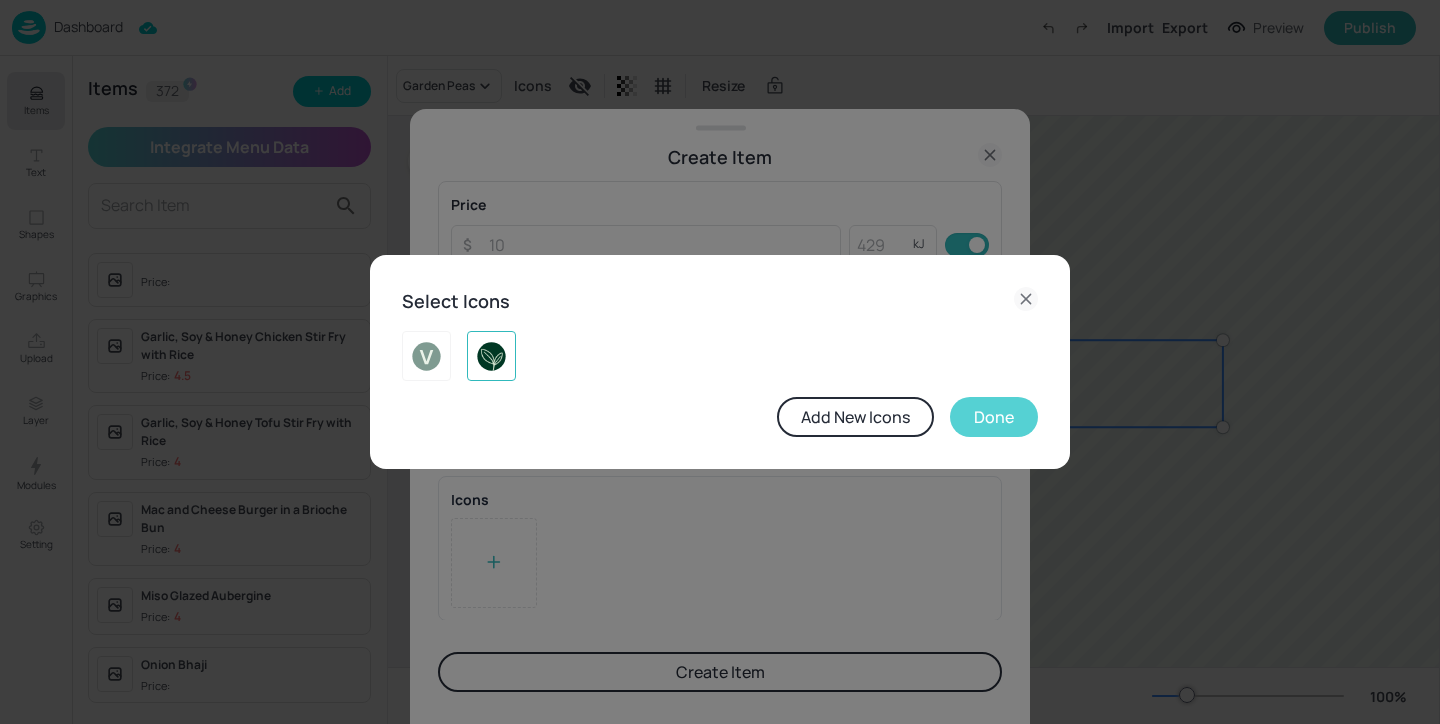 click on "Done" at bounding box center [994, 417] 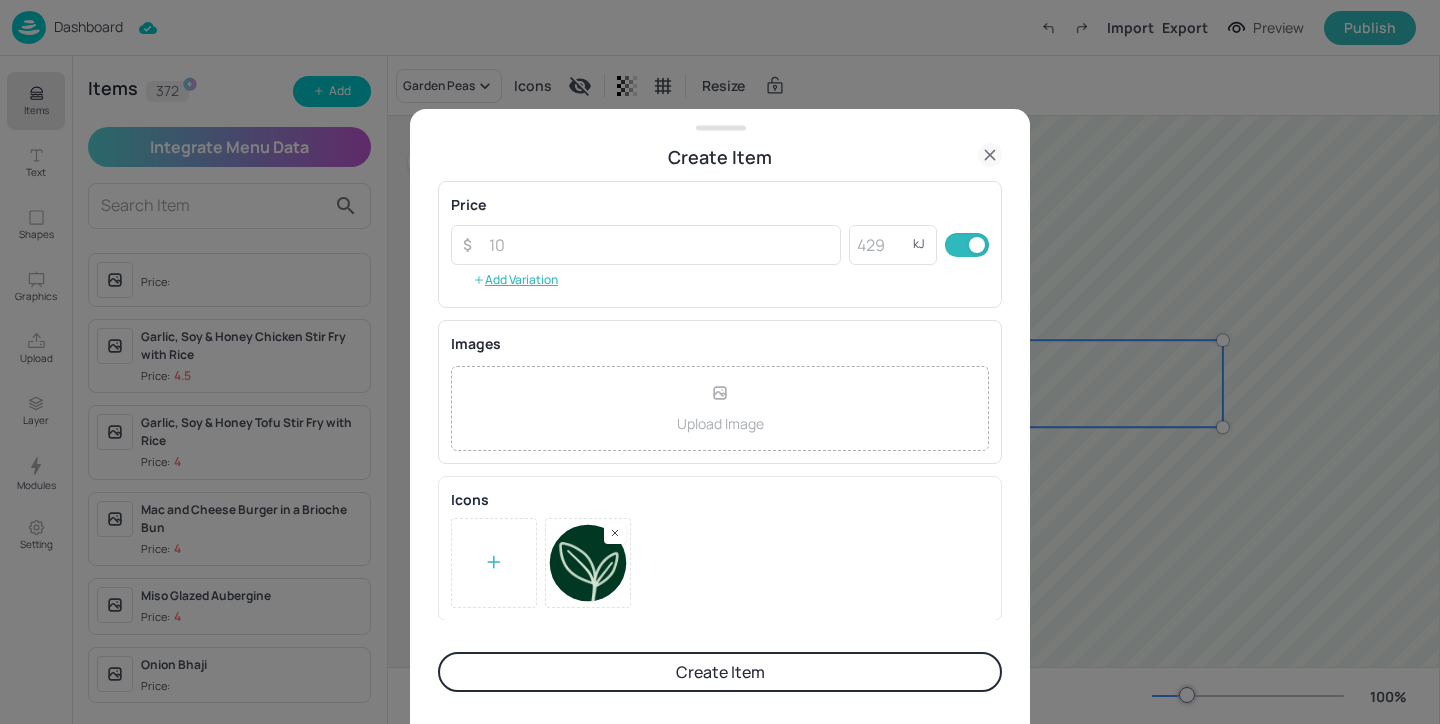 click on "Create Item" at bounding box center [720, 672] 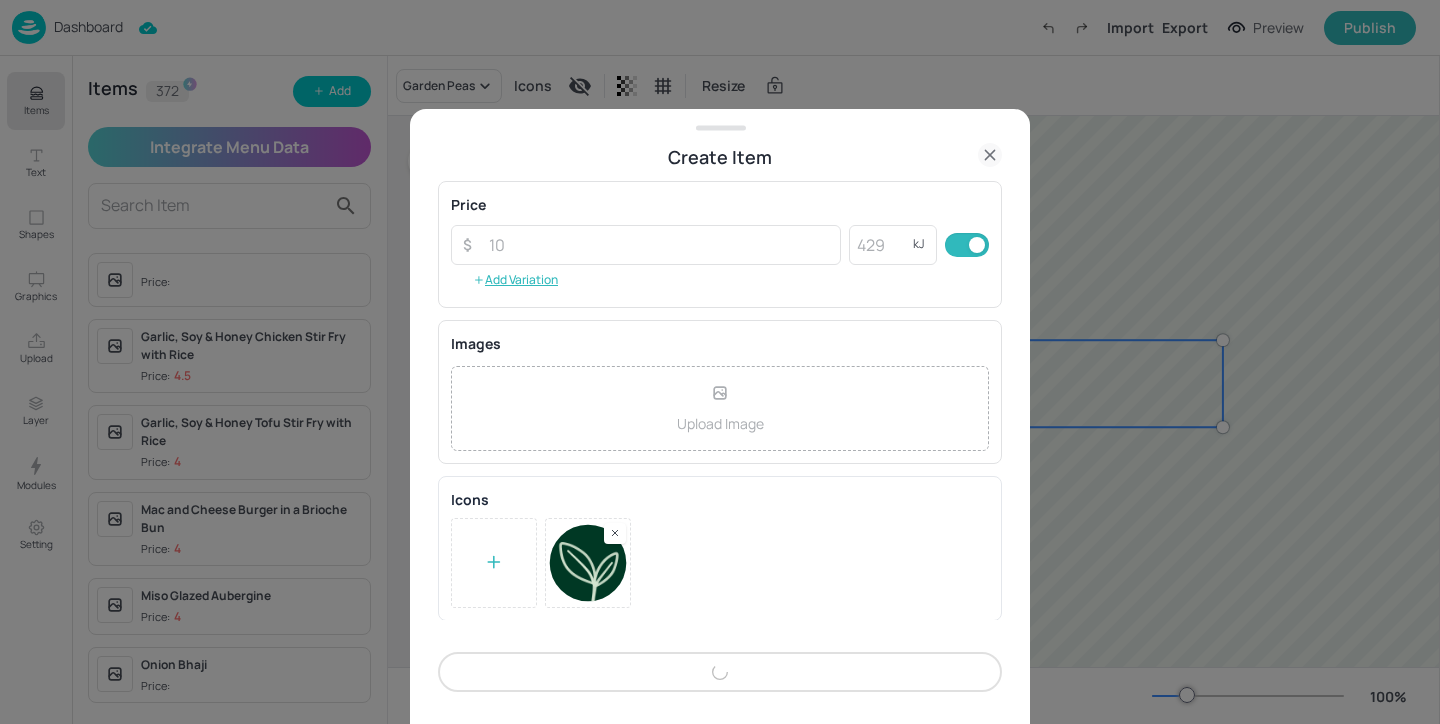 scroll, scrollTop: 341, scrollLeft: 0, axis: vertical 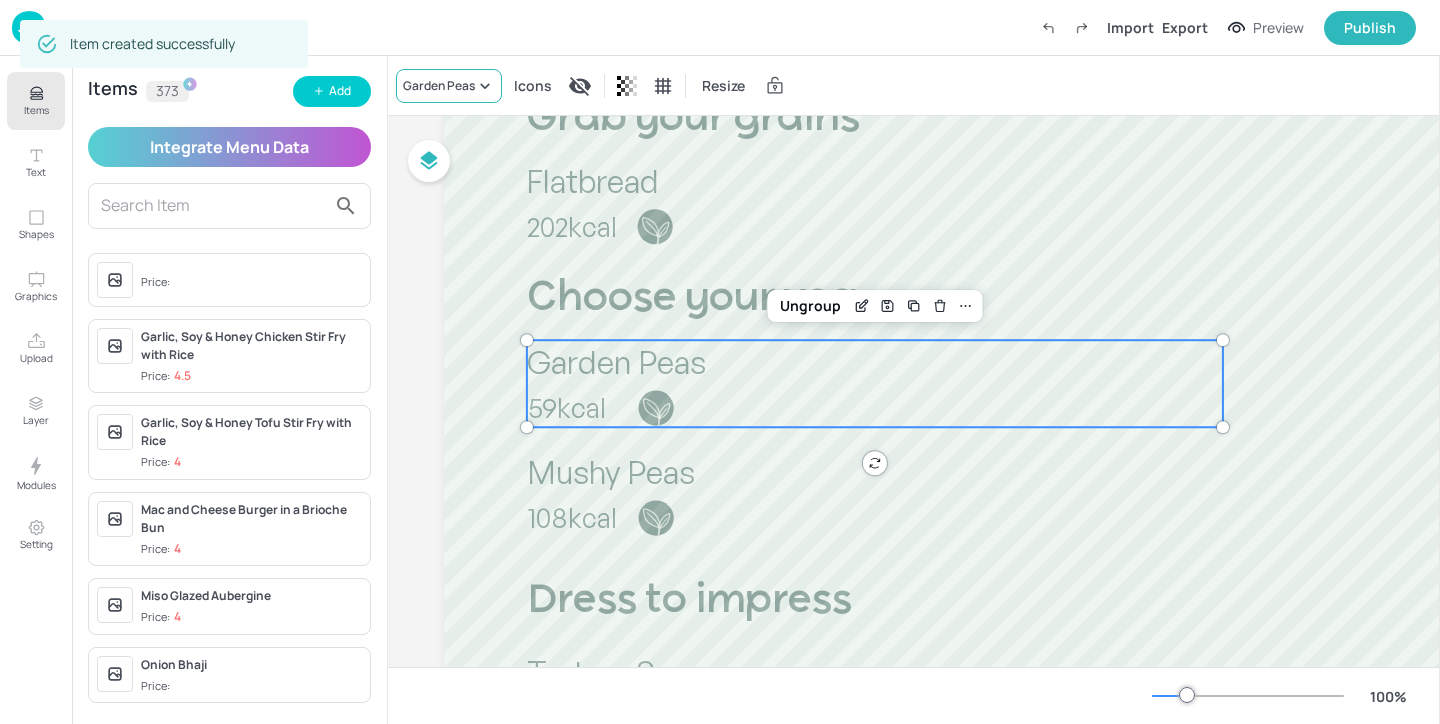 click on "Garden Peas" at bounding box center [439, 86] 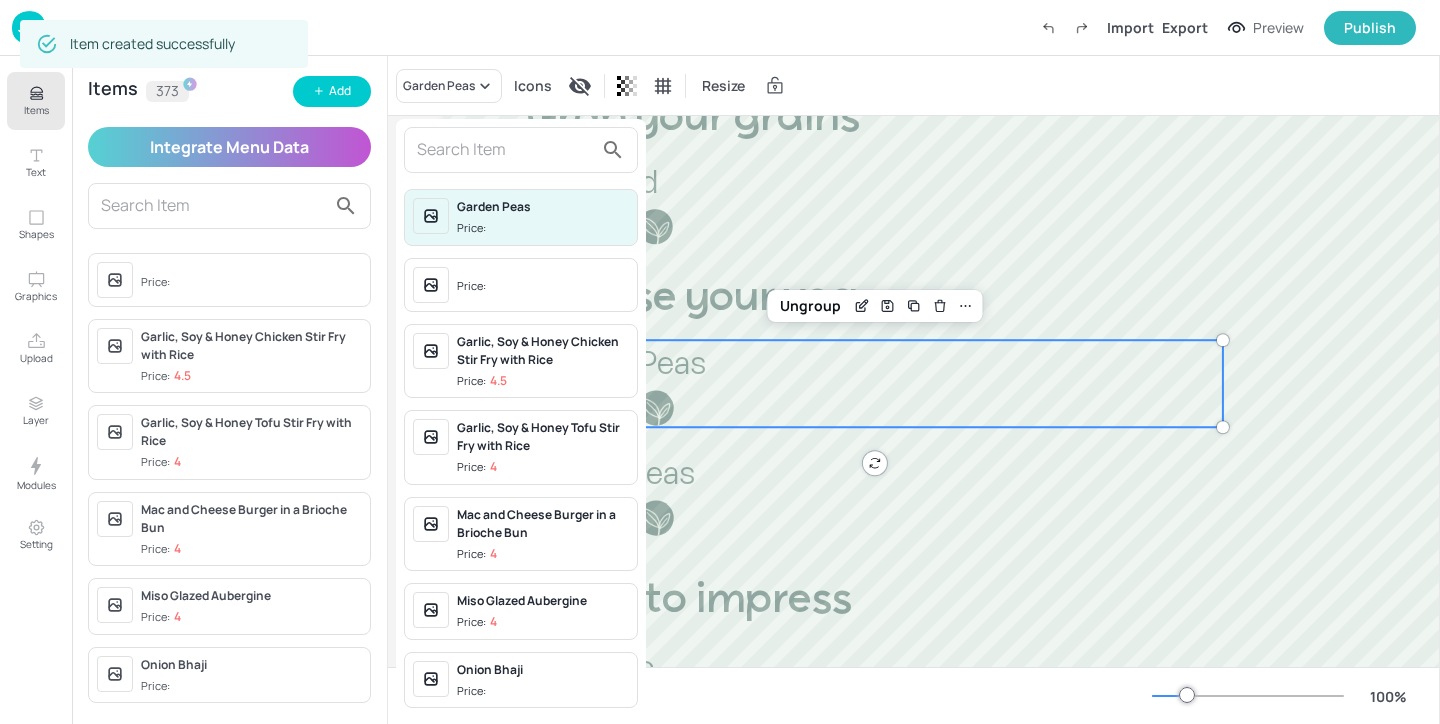 click at bounding box center [521, 150] 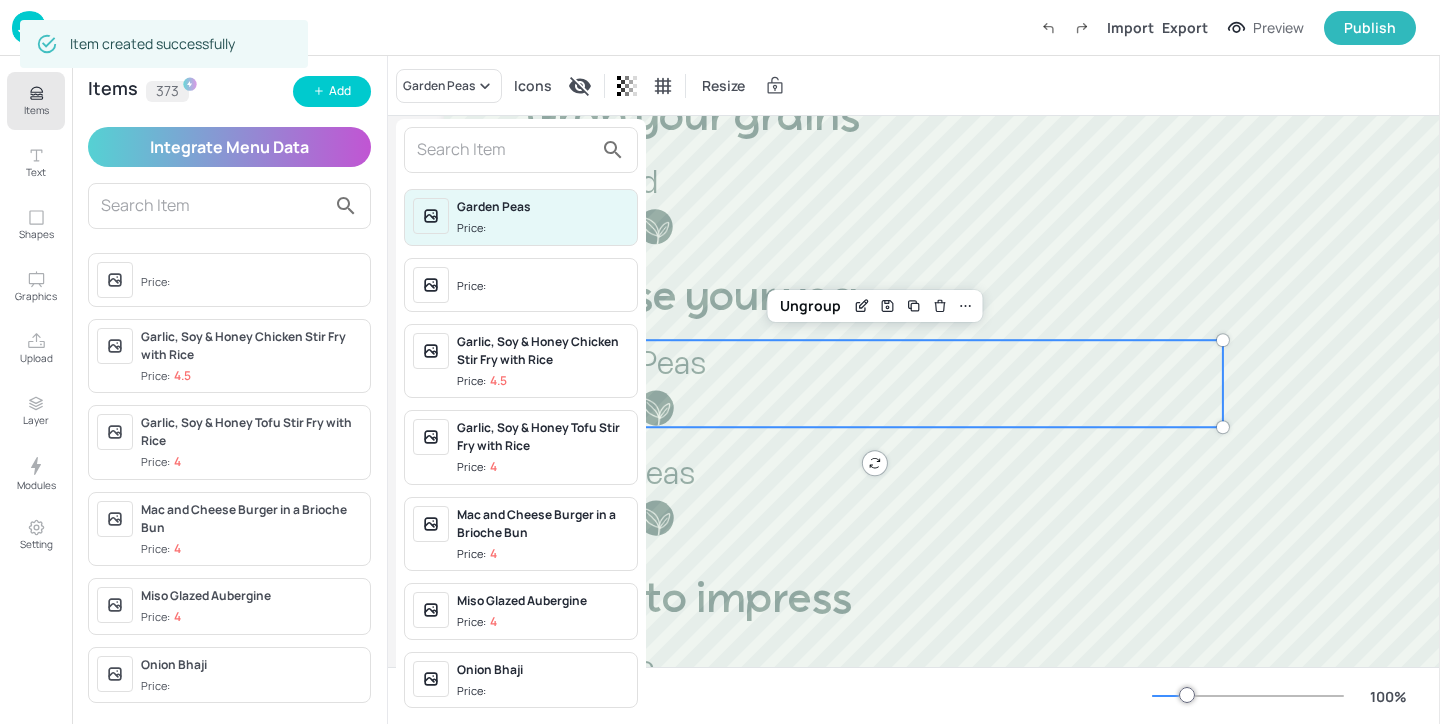 click at bounding box center (505, 150) 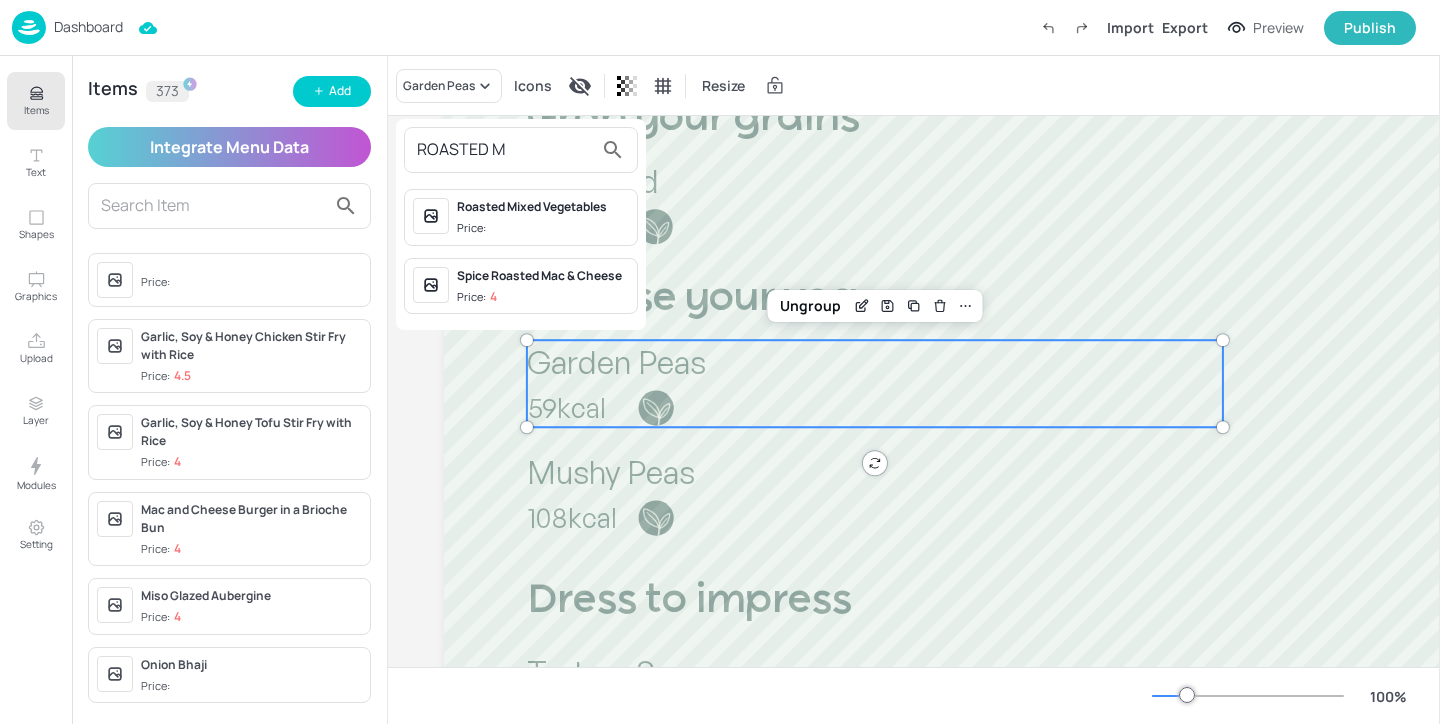 type on "ROASTED M" 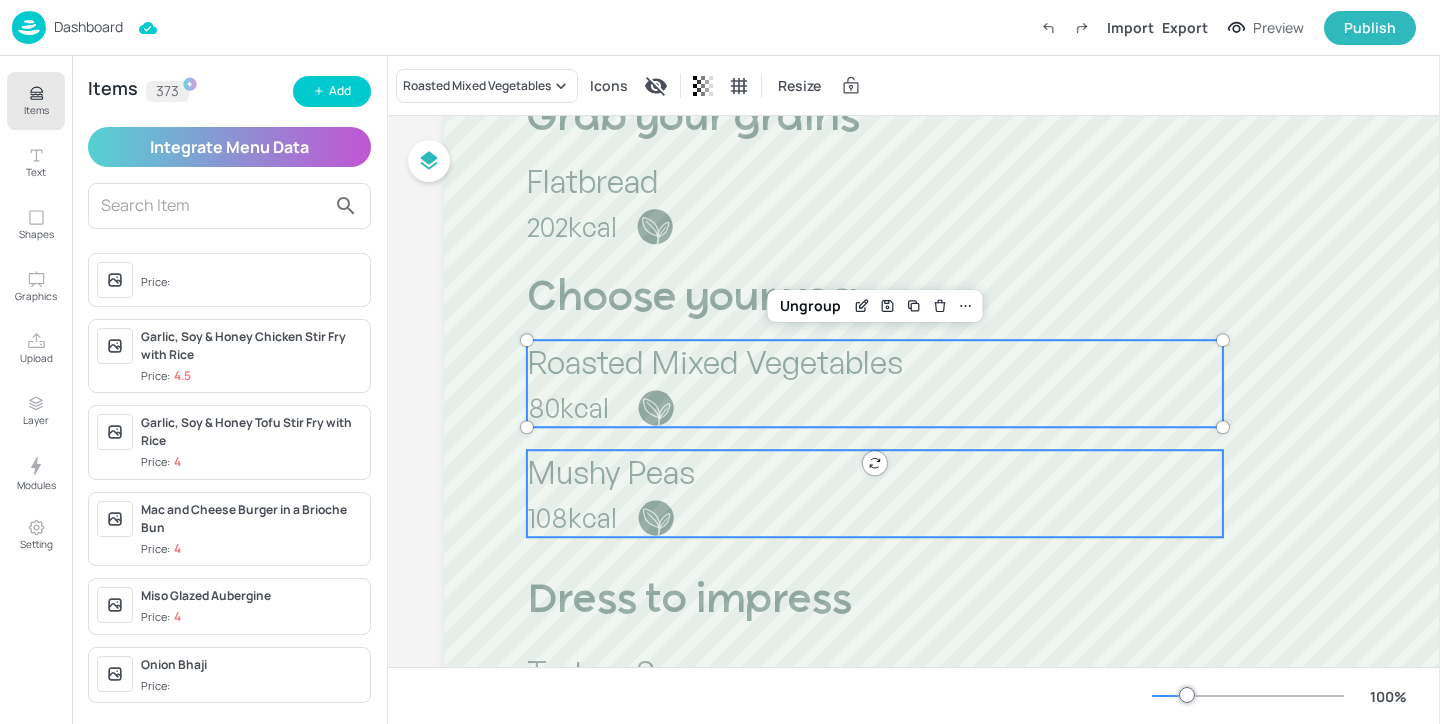 click at bounding box center (656, 518) 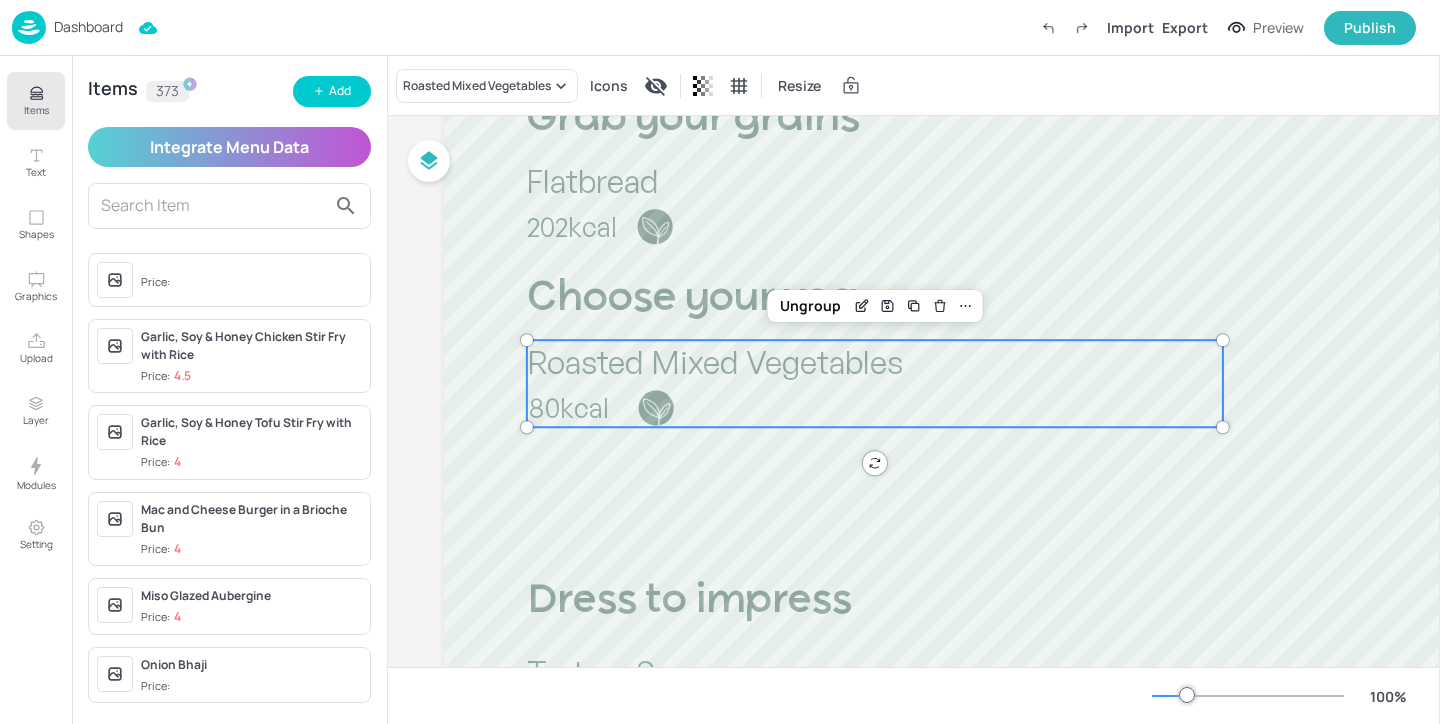 click on "Roasted Mixed Vegetables" at bounding box center [715, 362] 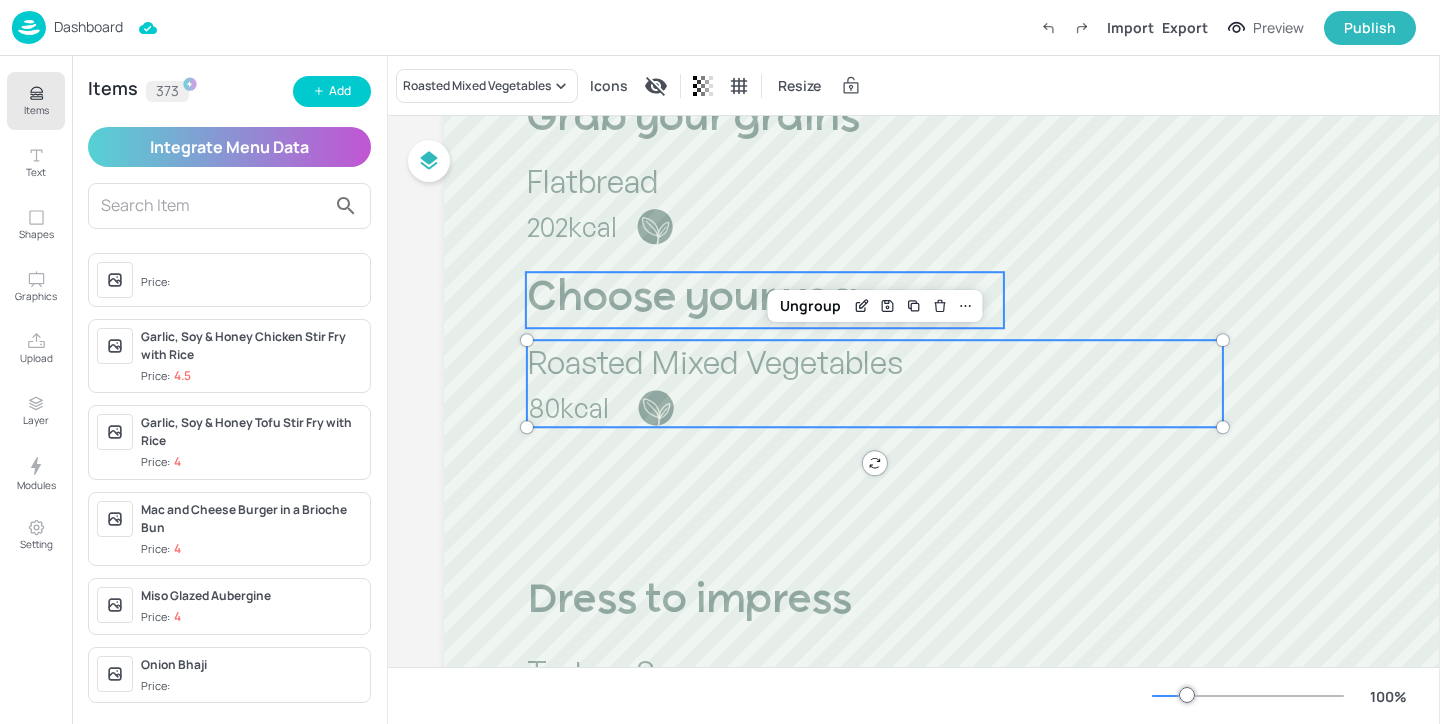 click on "Choose your veg" at bounding box center (691, 299) 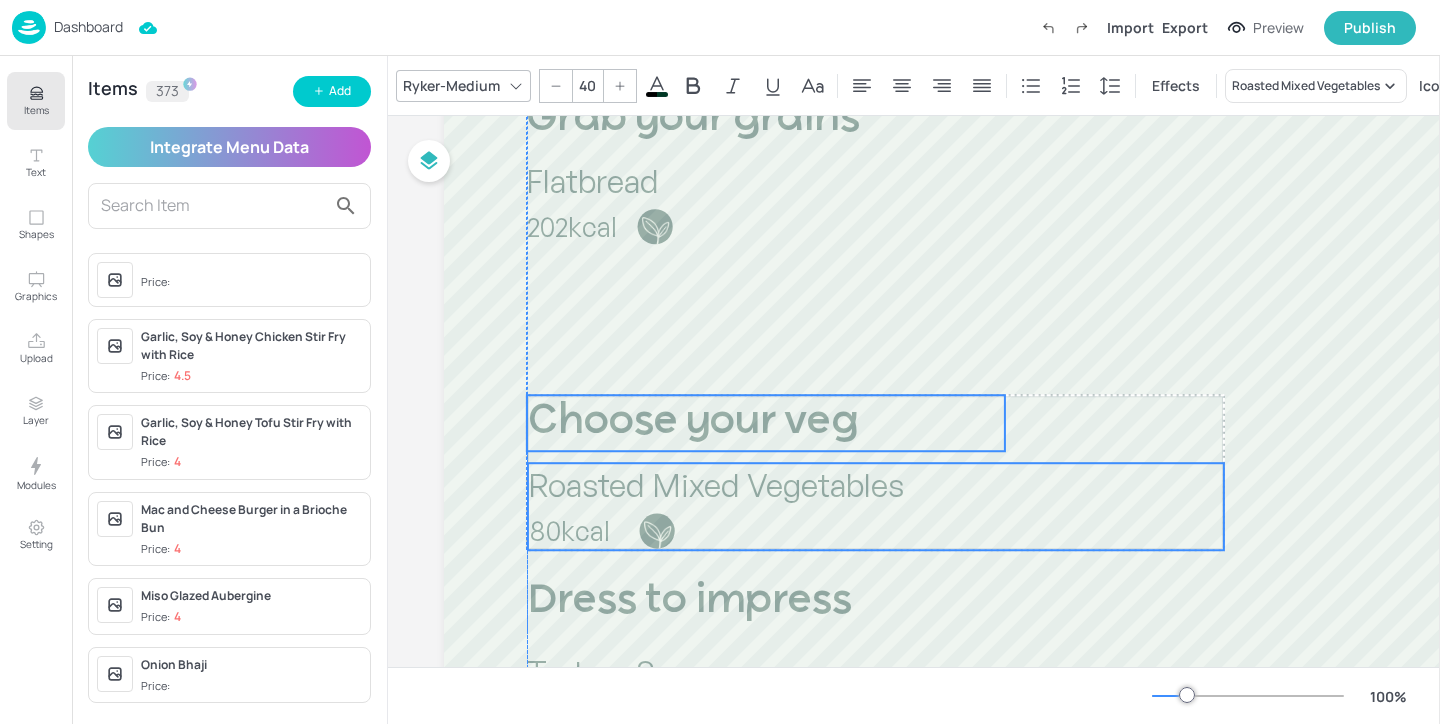 drag, startPoint x: 619, startPoint y: 308, endPoint x: 622, endPoint y: 431, distance: 123.03658 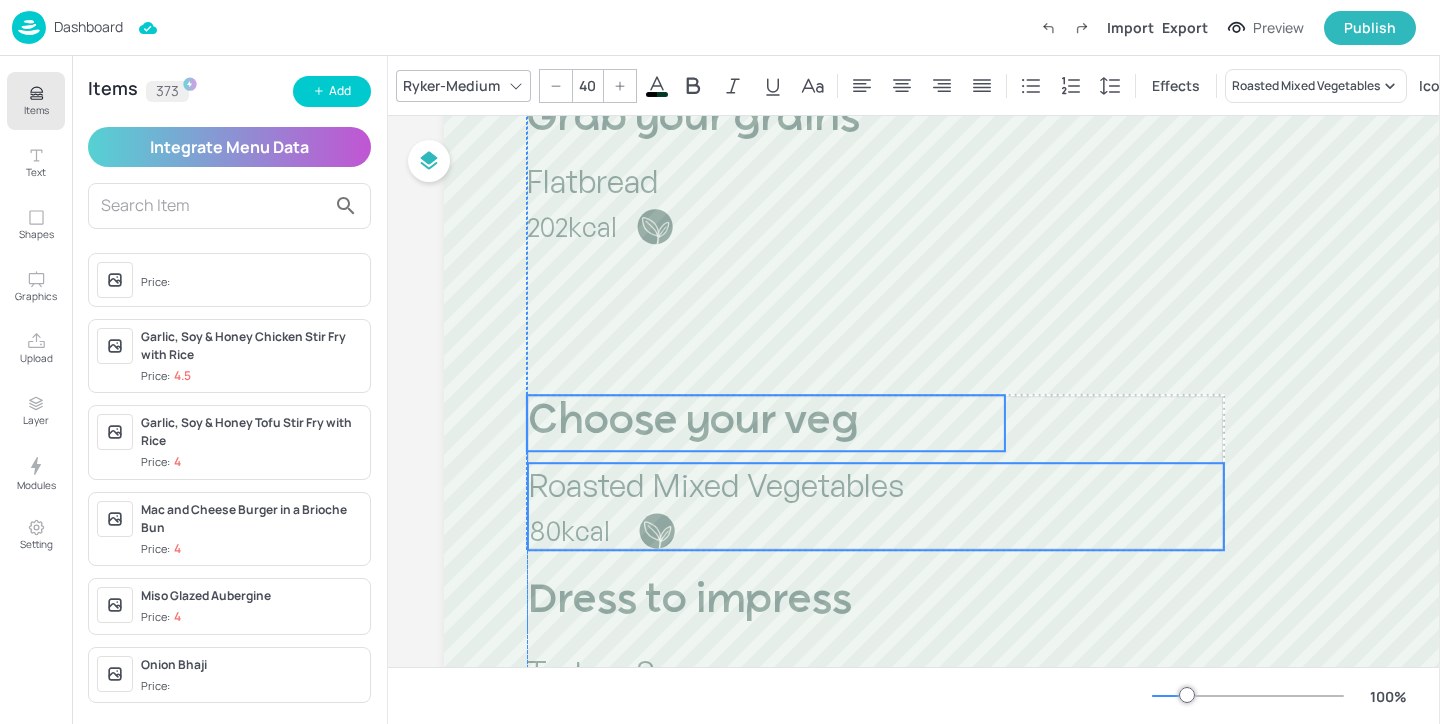 click on "Choose your veg" at bounding box center (692, 422) 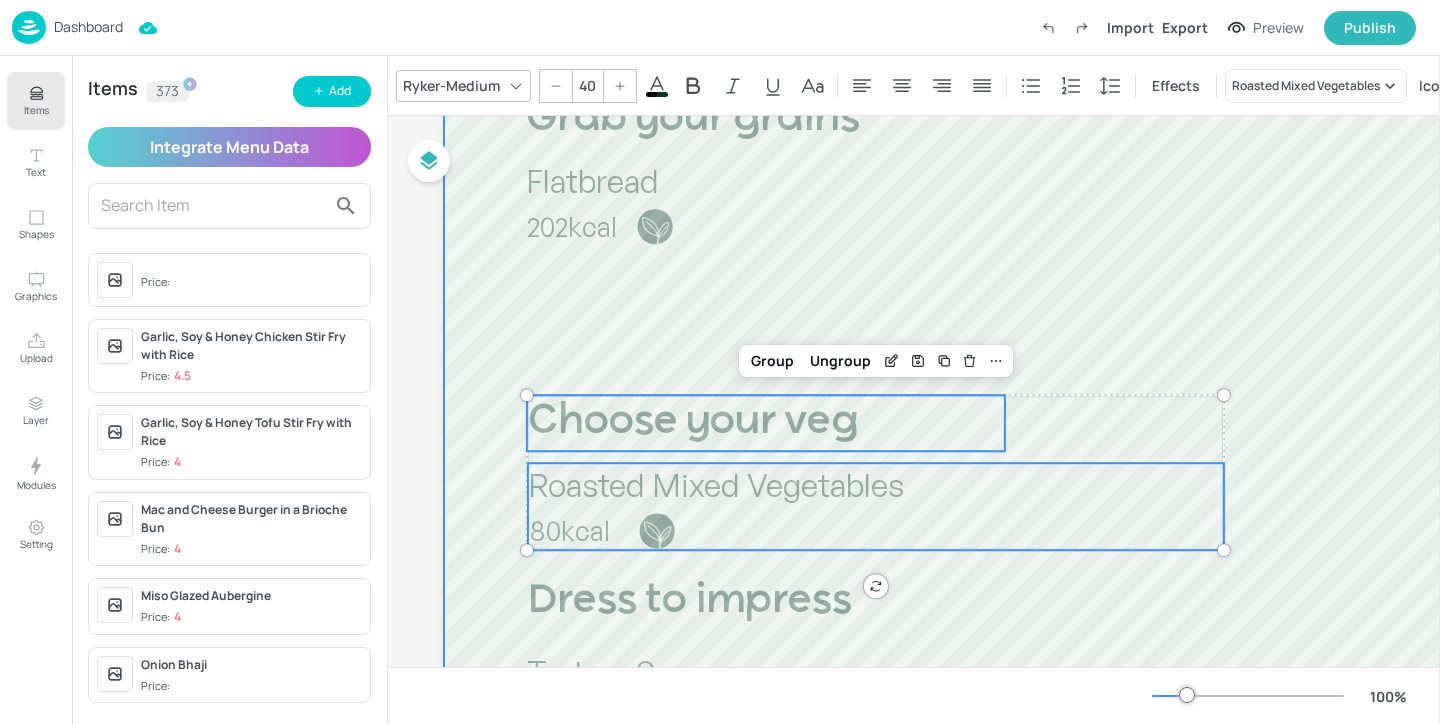 click on "202kcal" at bounding box center [572, 226] 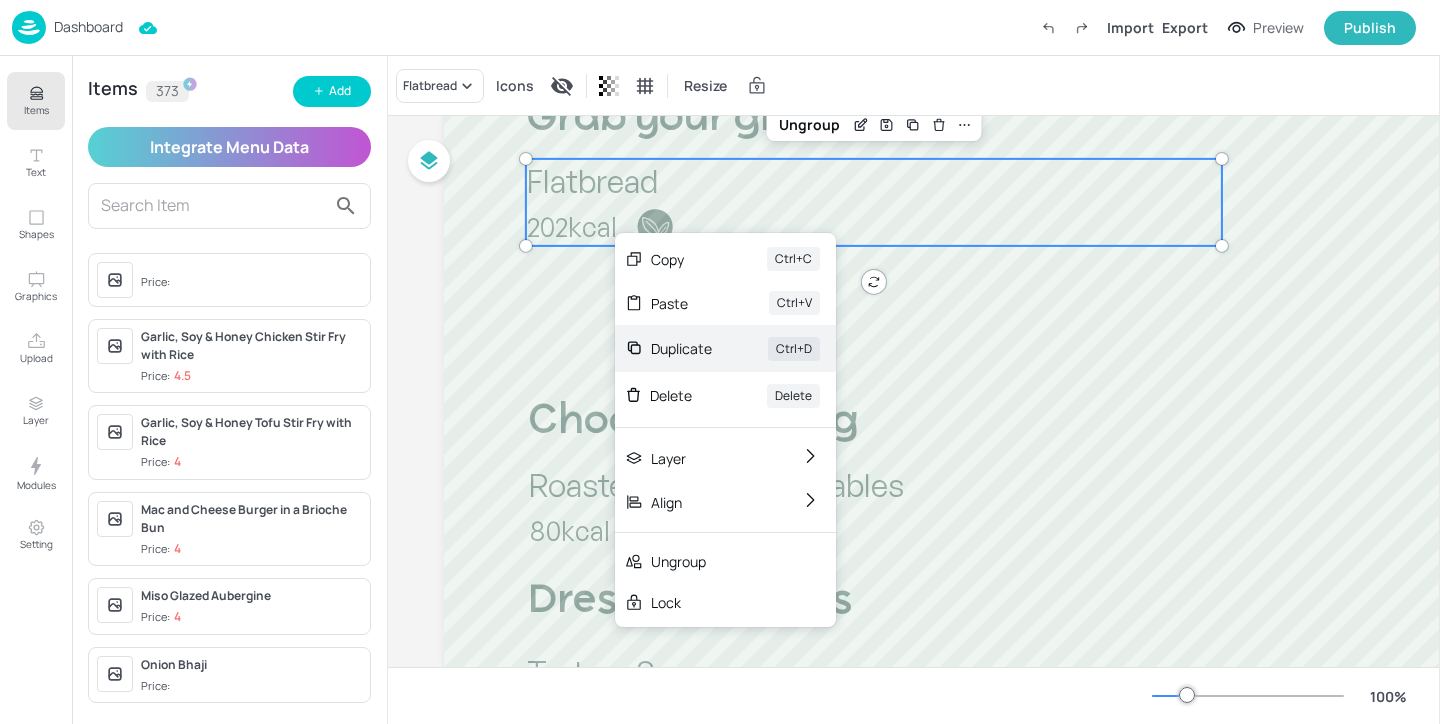 click on "Duplicate" at bounding box center [681, 348] 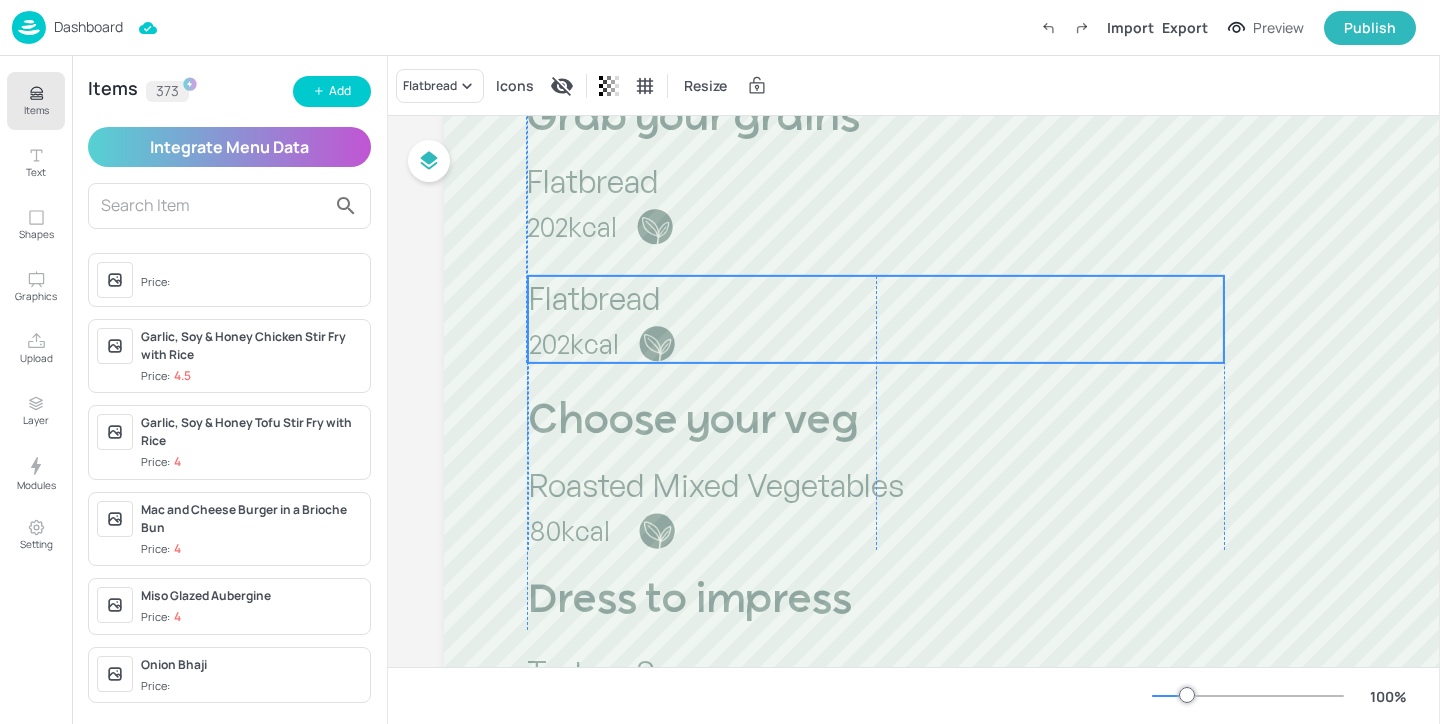 drag, startPoint x: 651, startPoint y: 234, endPoint x: 644, endPoint y: 341, distance: 107.22873 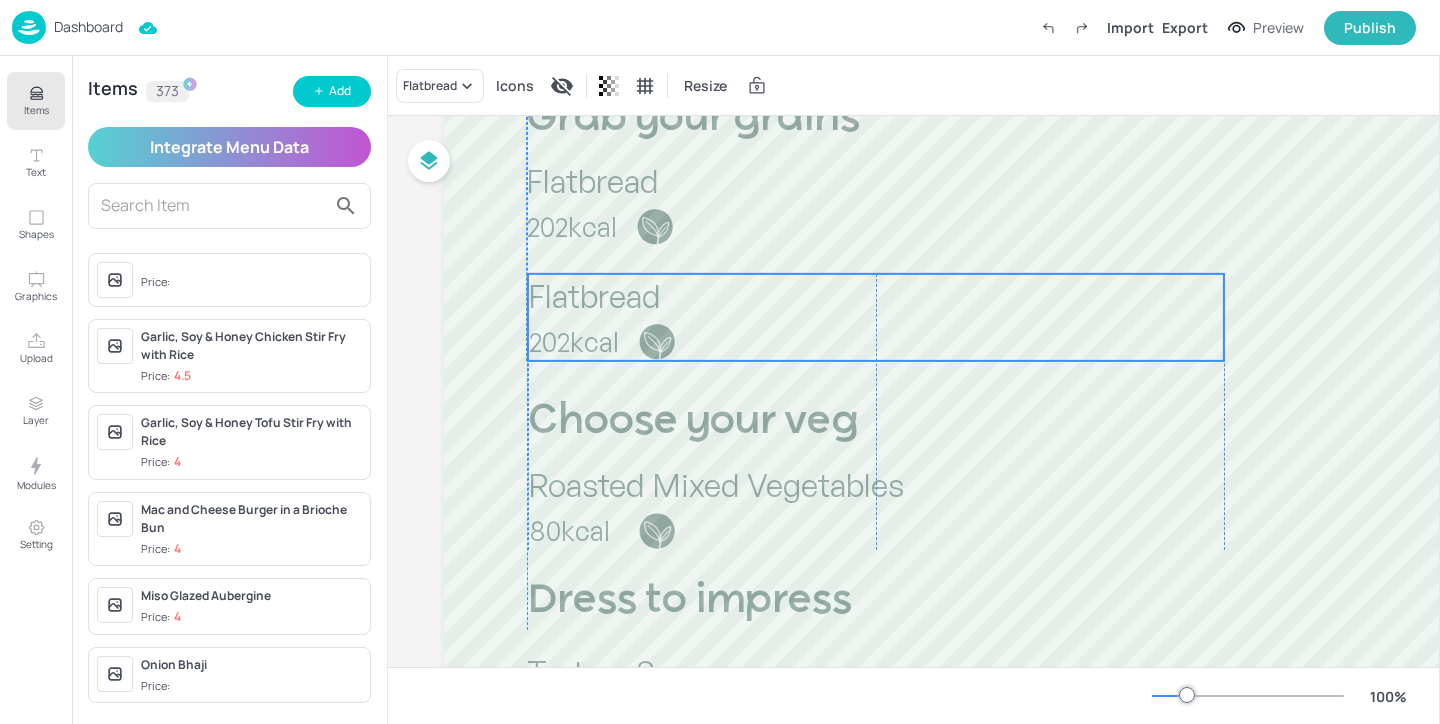 click on "Flatbread" at bounding box center (594, 296) 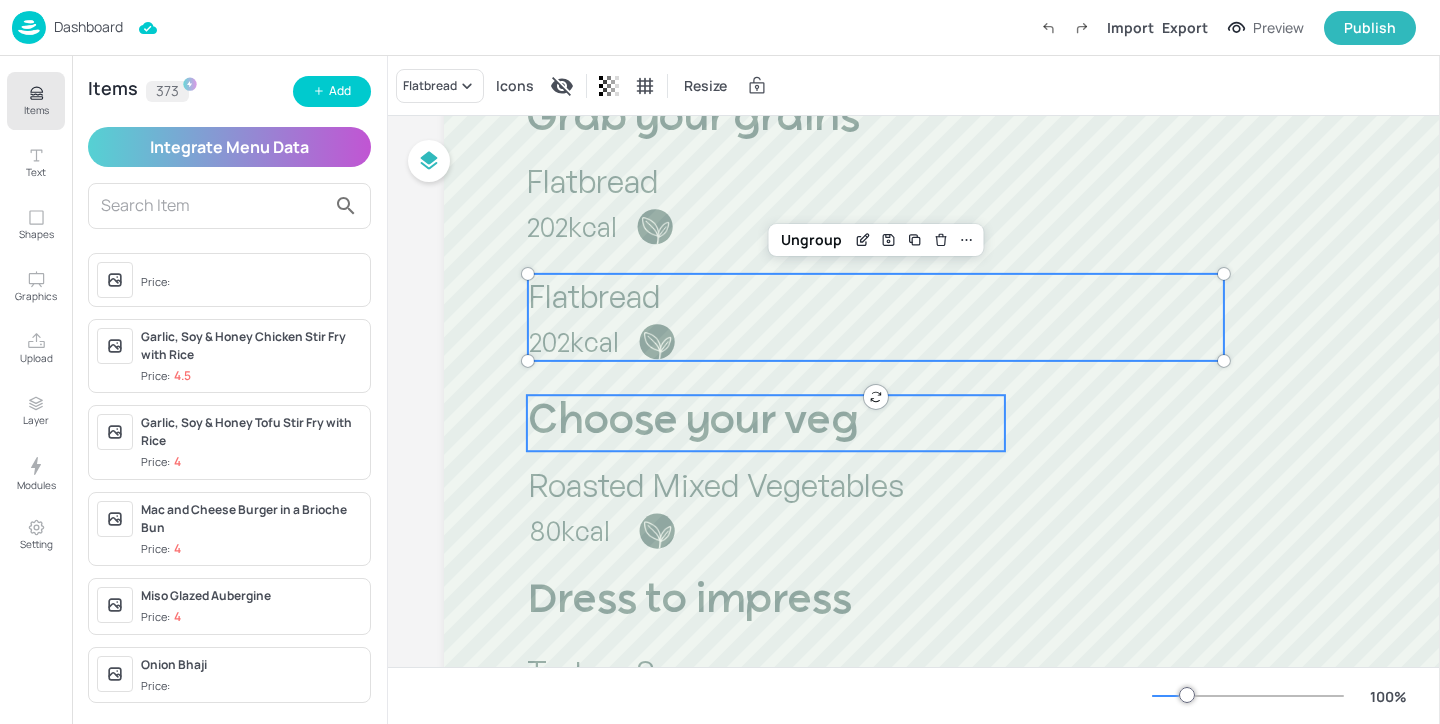 click on "Choose your veg" at bounding box center (692, 422) 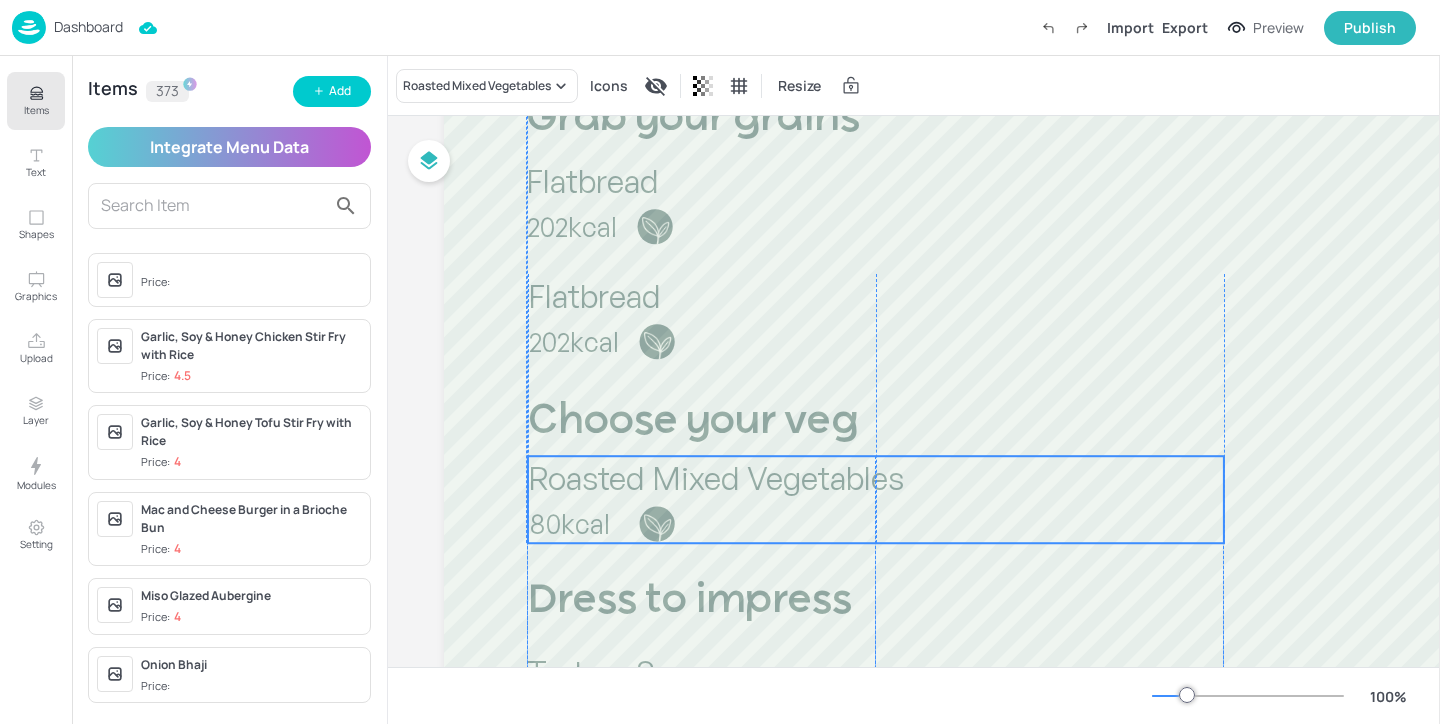 click on "Roasted Mixed Vegetables" at bounding box center [716, 478] 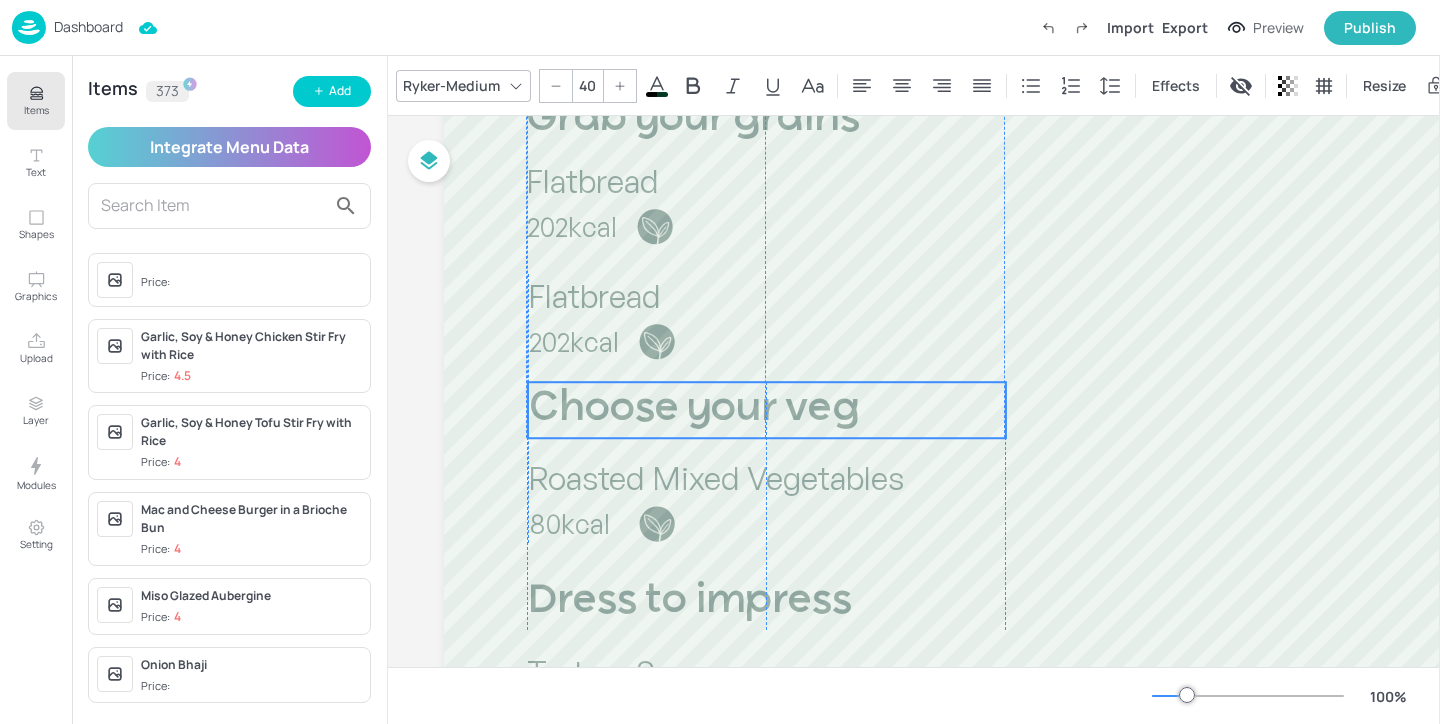 drag, startPoint x: 583, startPoint y: 430, endPoint x: 582, endPoint y: 417, distance: 13.038404 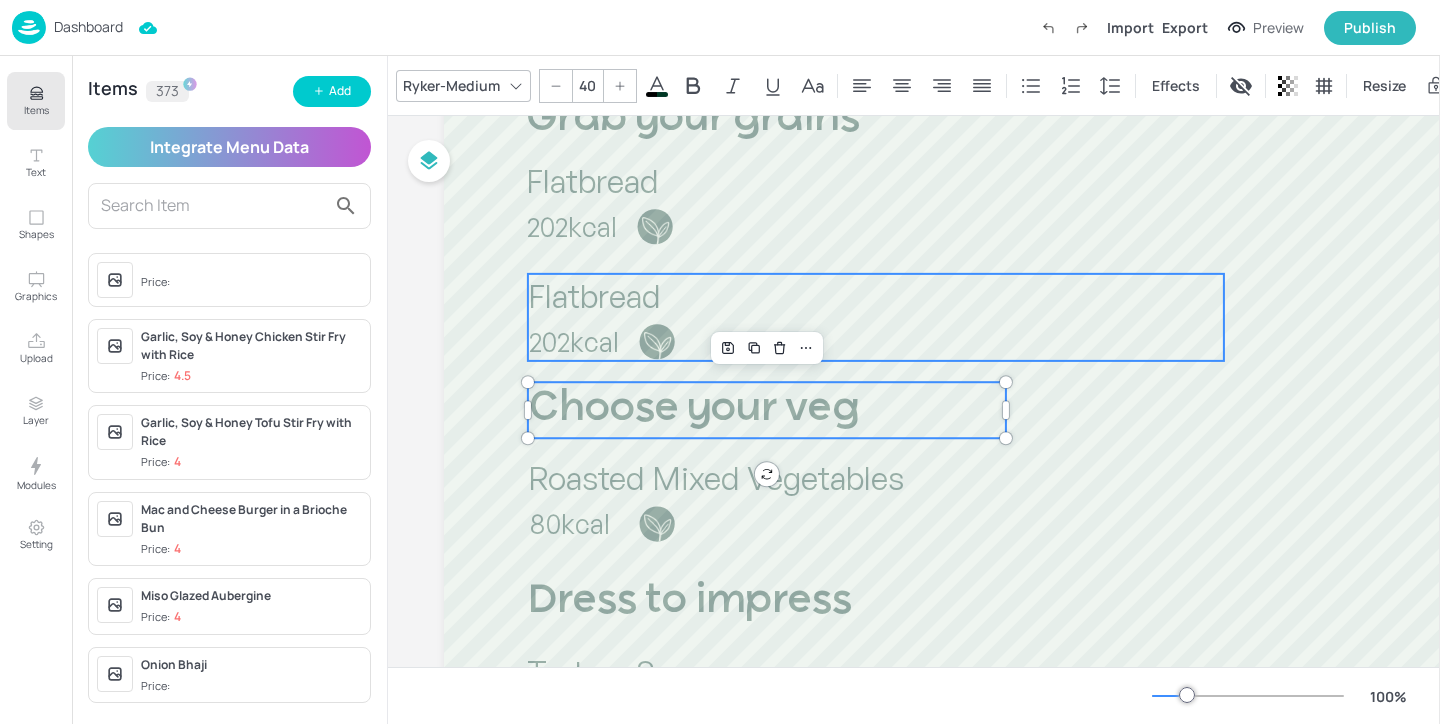 click on "202kcal" at bounding box center (574, 341) 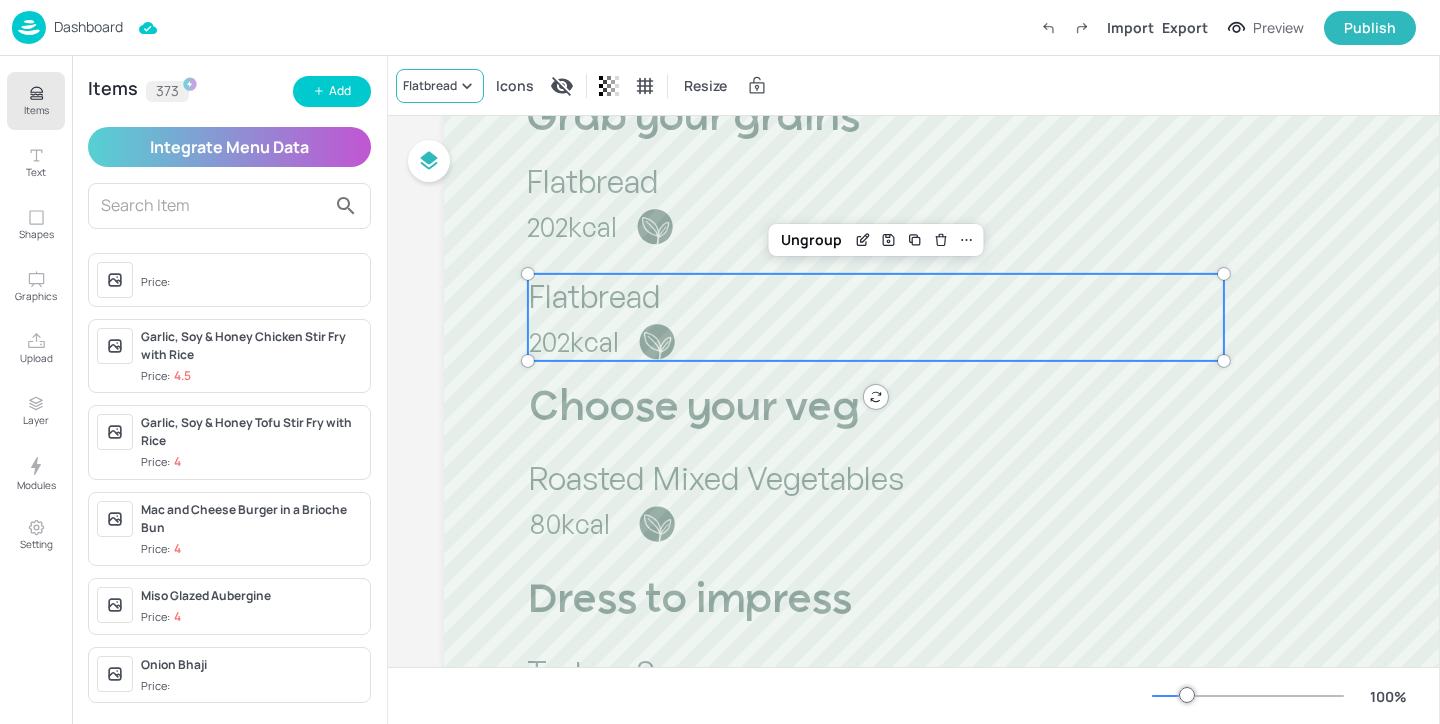 click on "Flatbread" at bounding box center [430, 86] 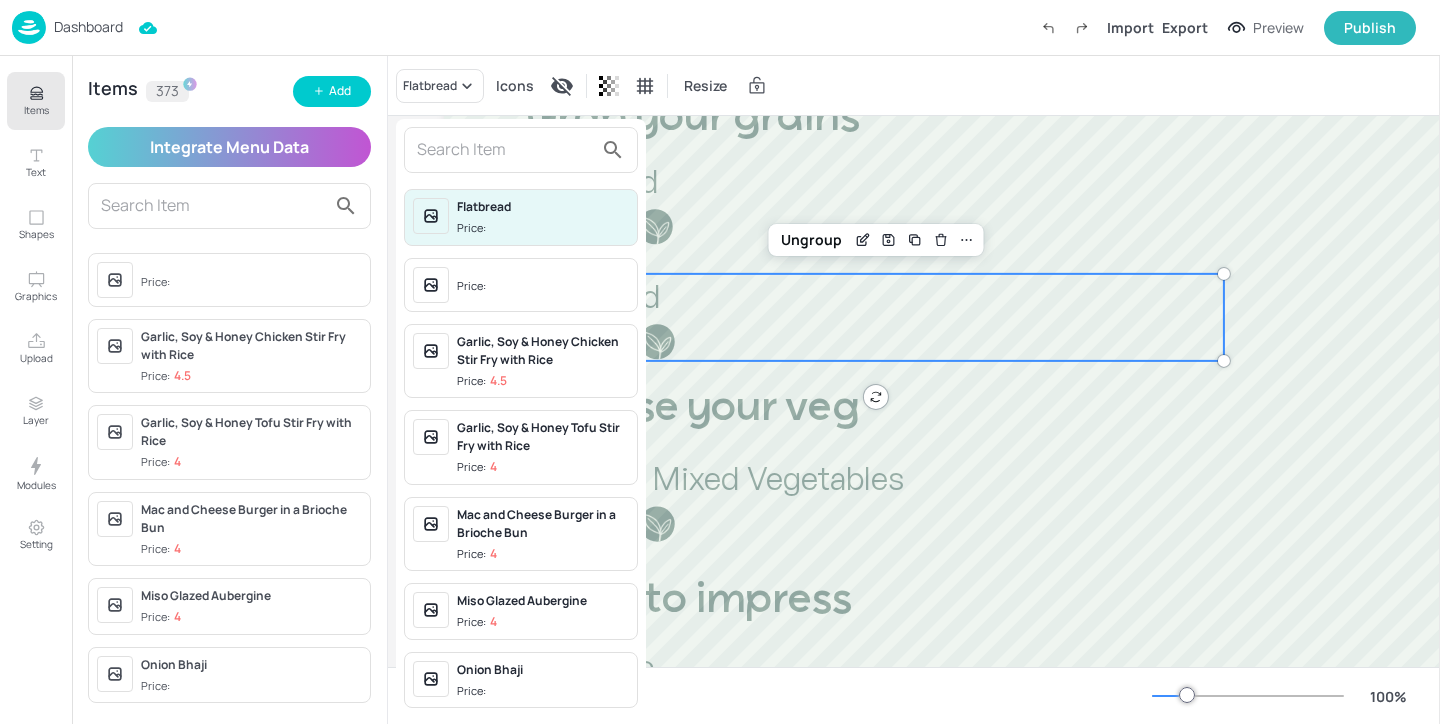 click at bounding box center (505, 150) 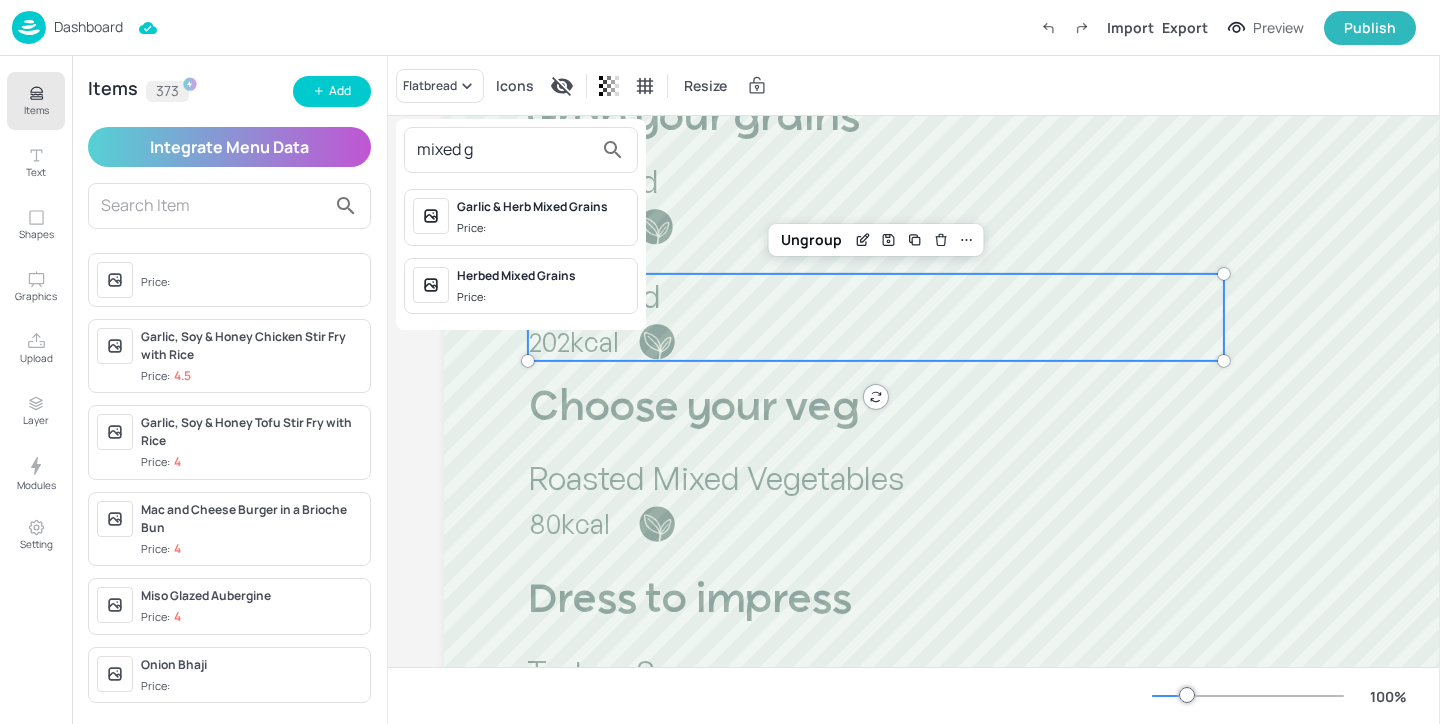 type on "mixed g" 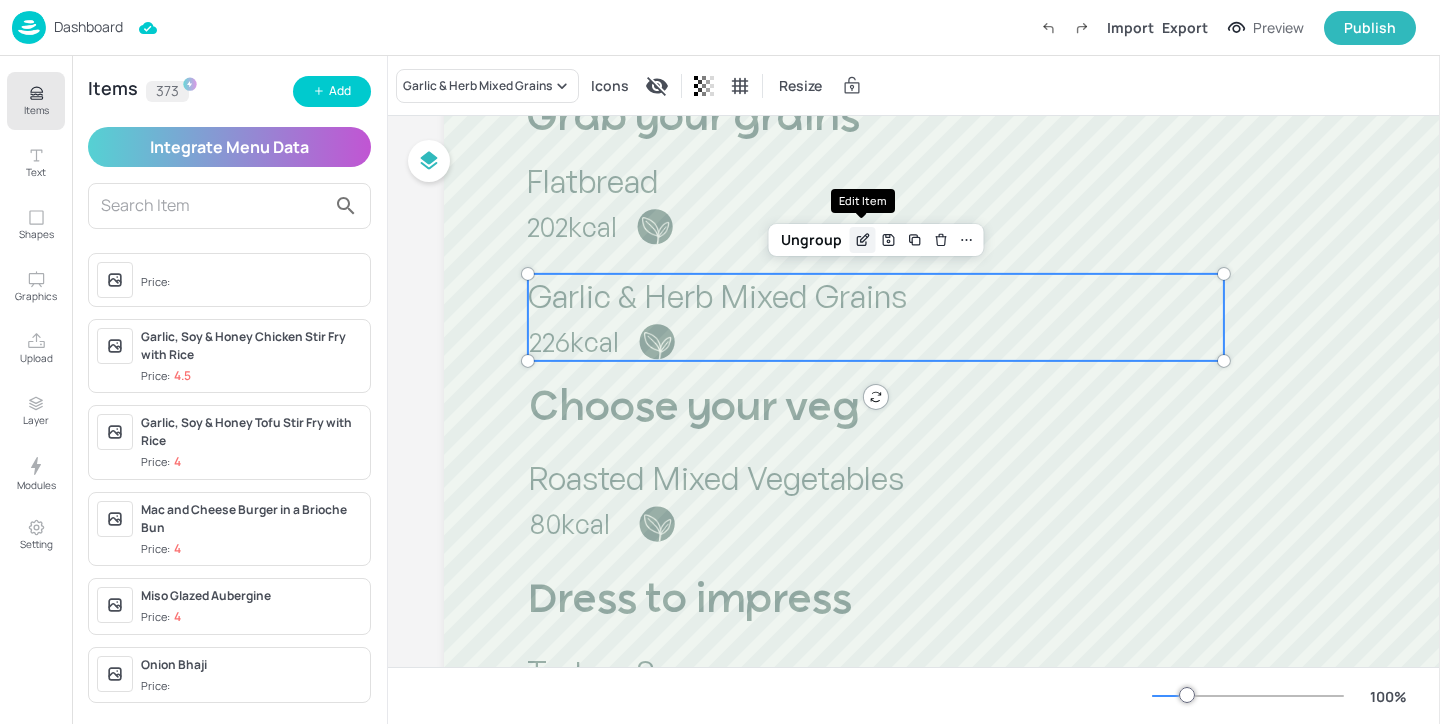 click 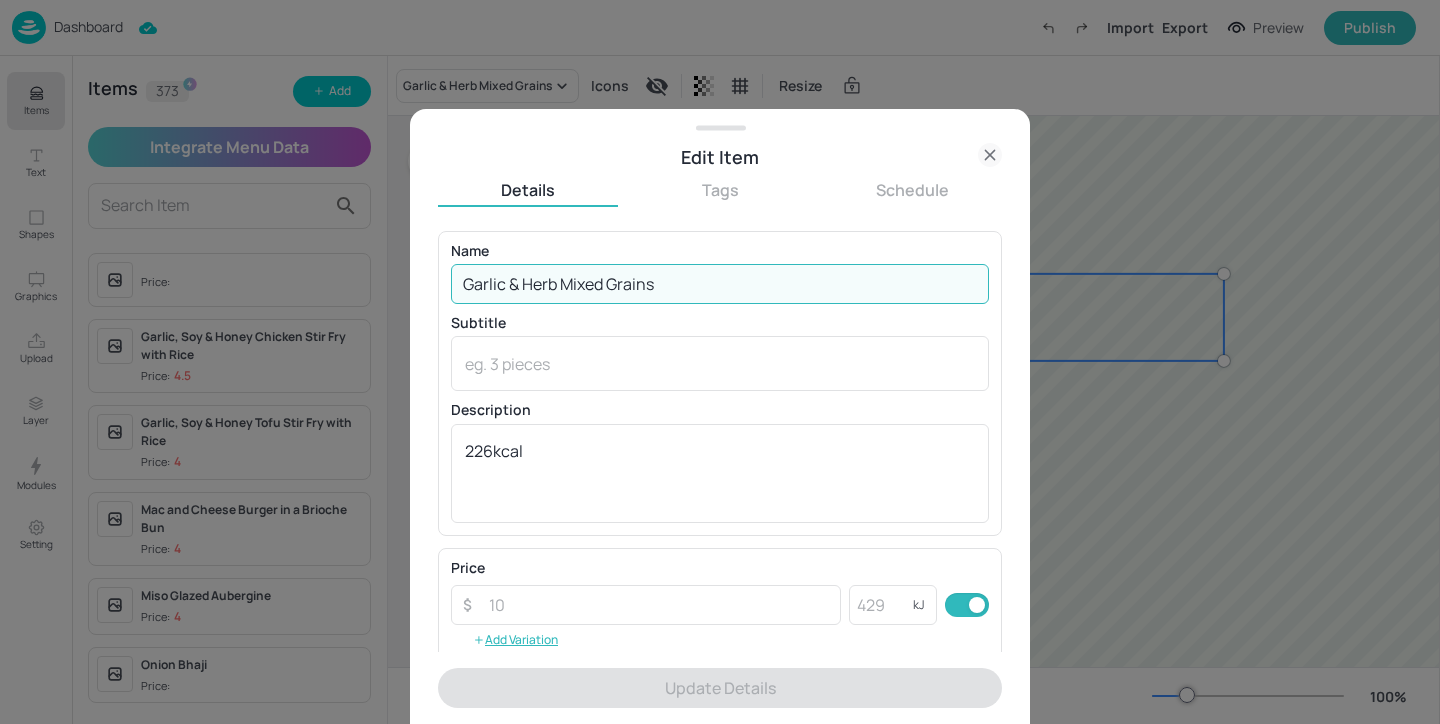 drag, startPoint x: 560, startPoint y: 282, endPoint x: 312, endPoint y: 283, distance: 248.00201 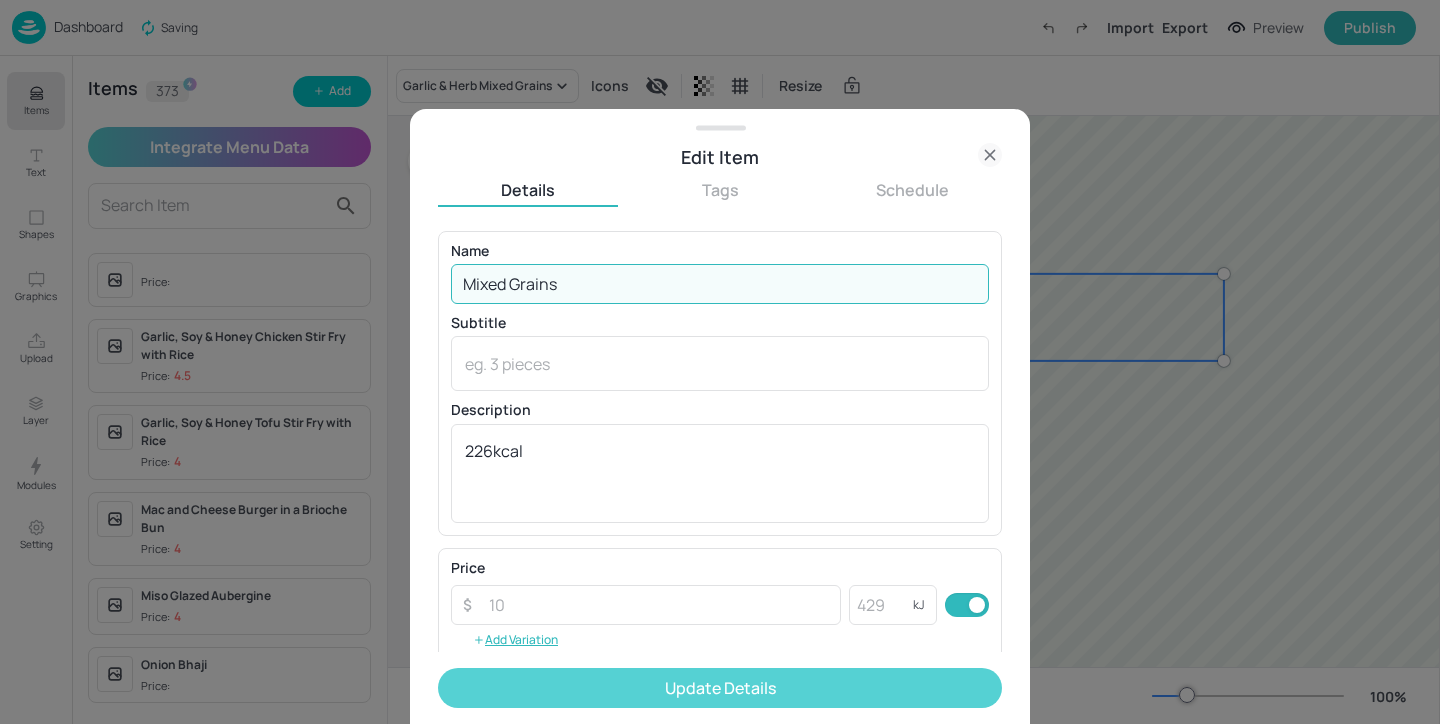 type on "Mixed Grains" 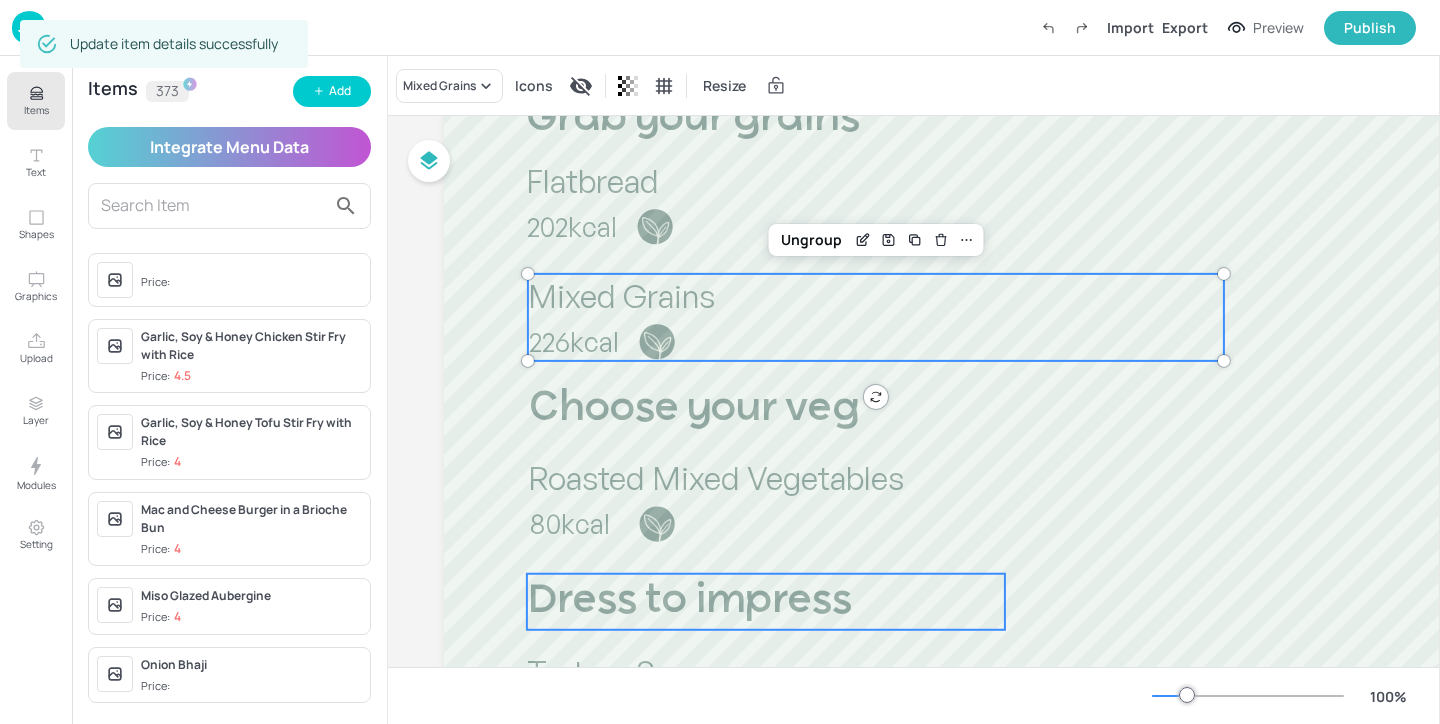 scroll, scrollTop: 1078, scrollLeft: 0, axis: vertical 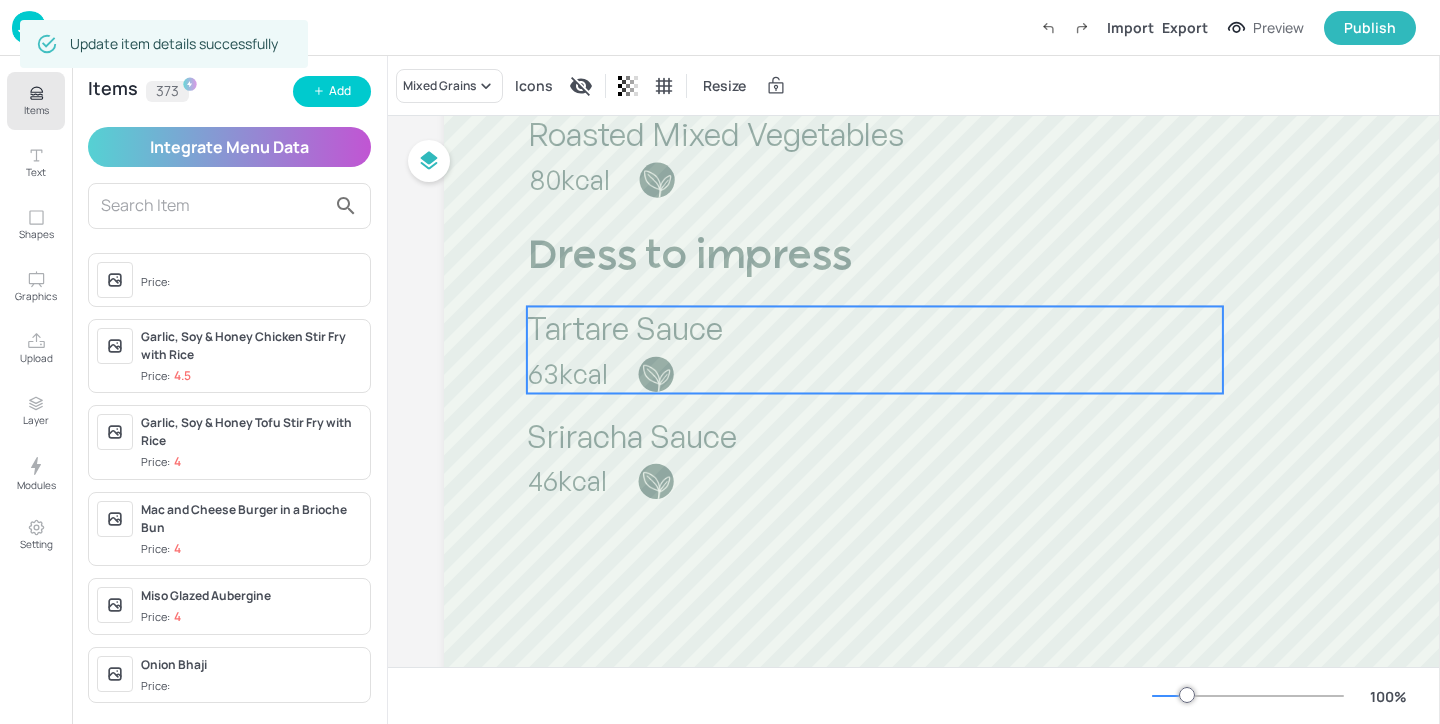 click on "63kcal" at bounding box center (666, 374) 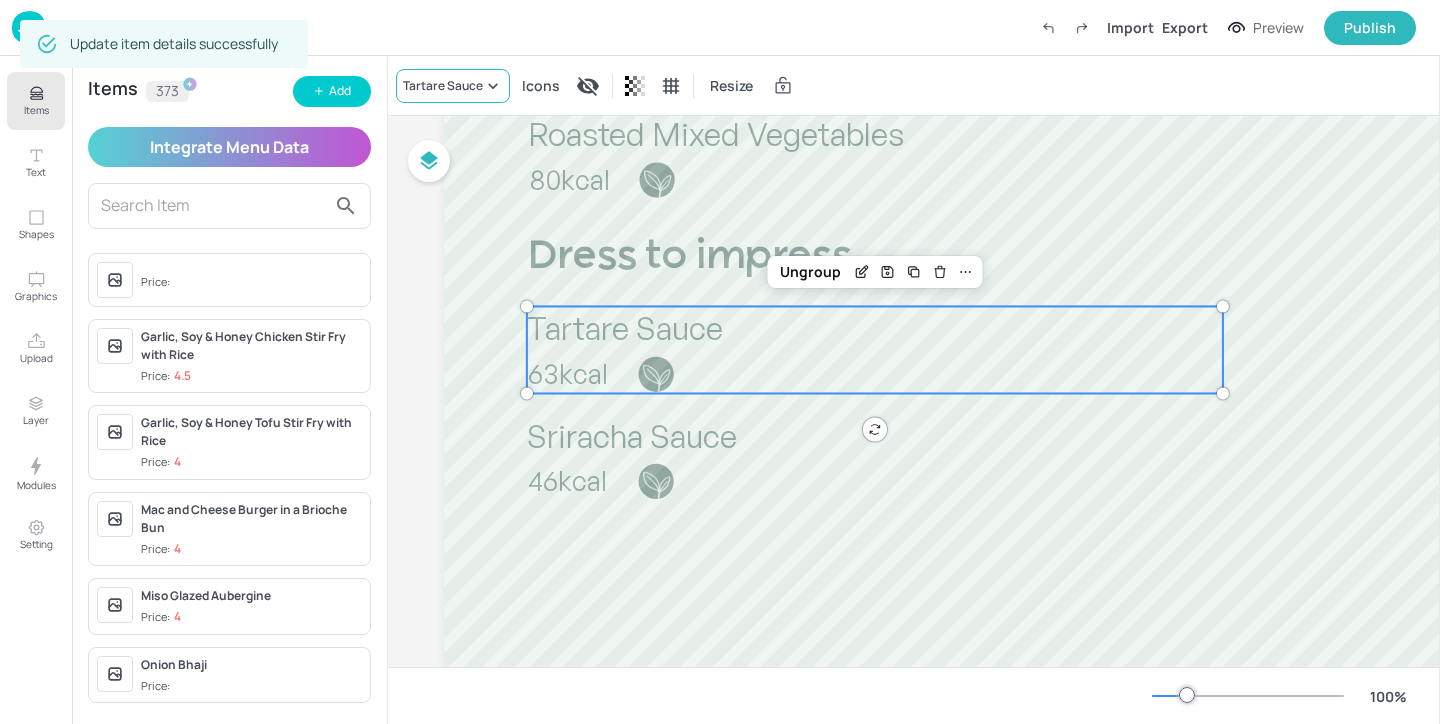 click on "Tartare Sauce" at bounding box center (443, 86) 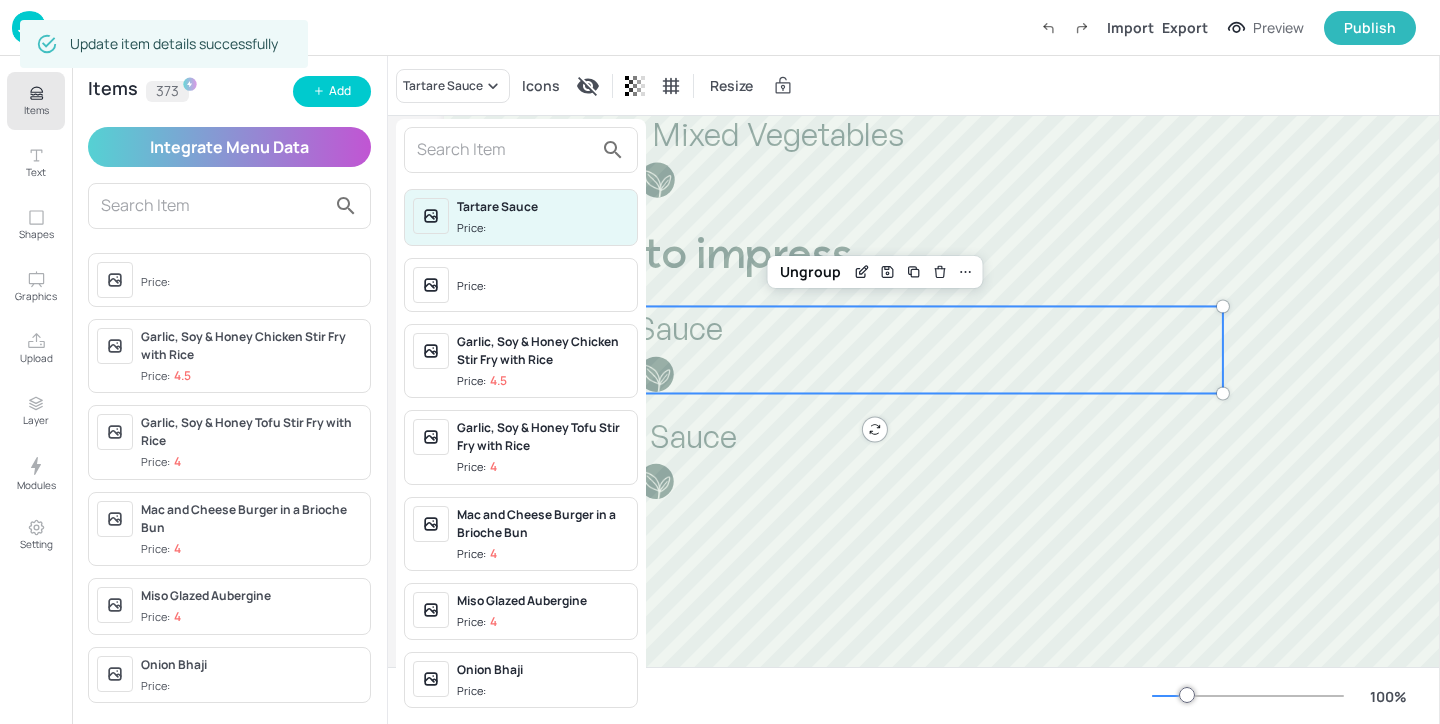 click at bounding box center [505, 150] 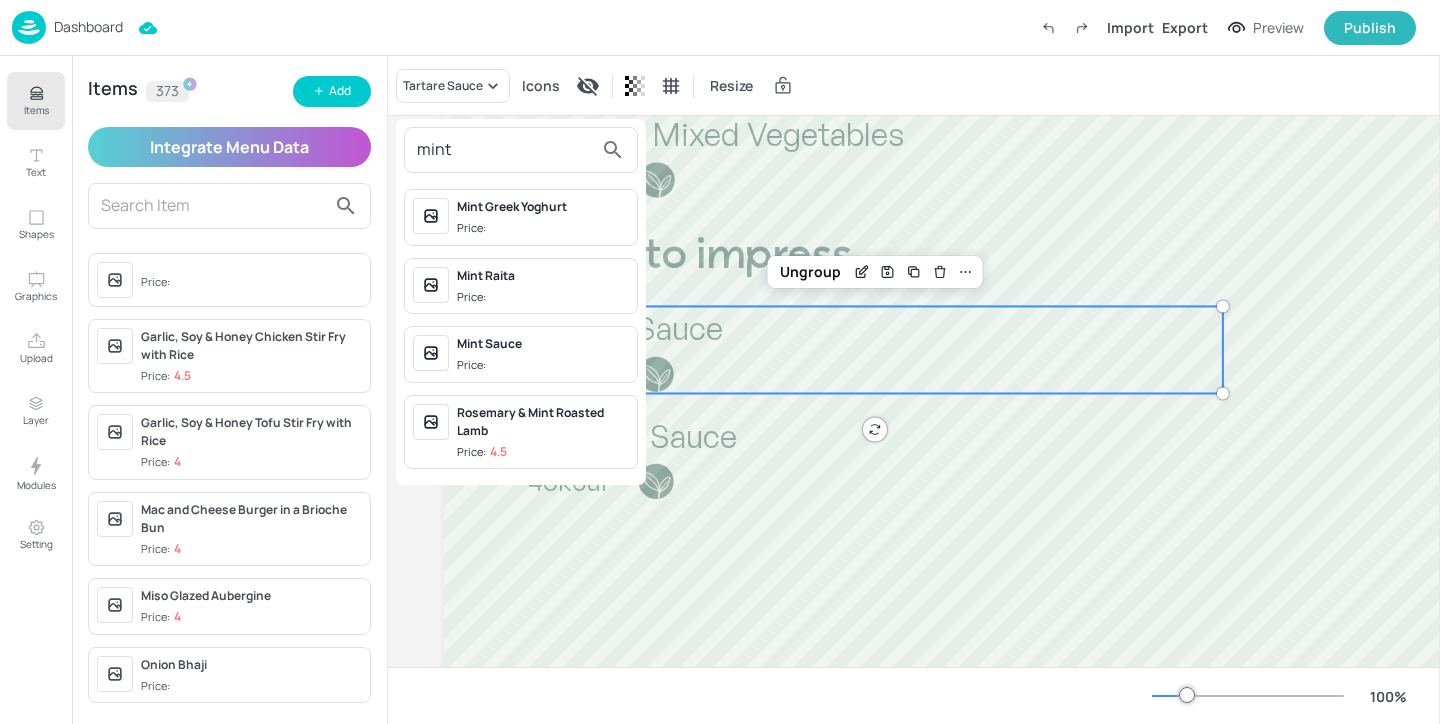 type on "mint" 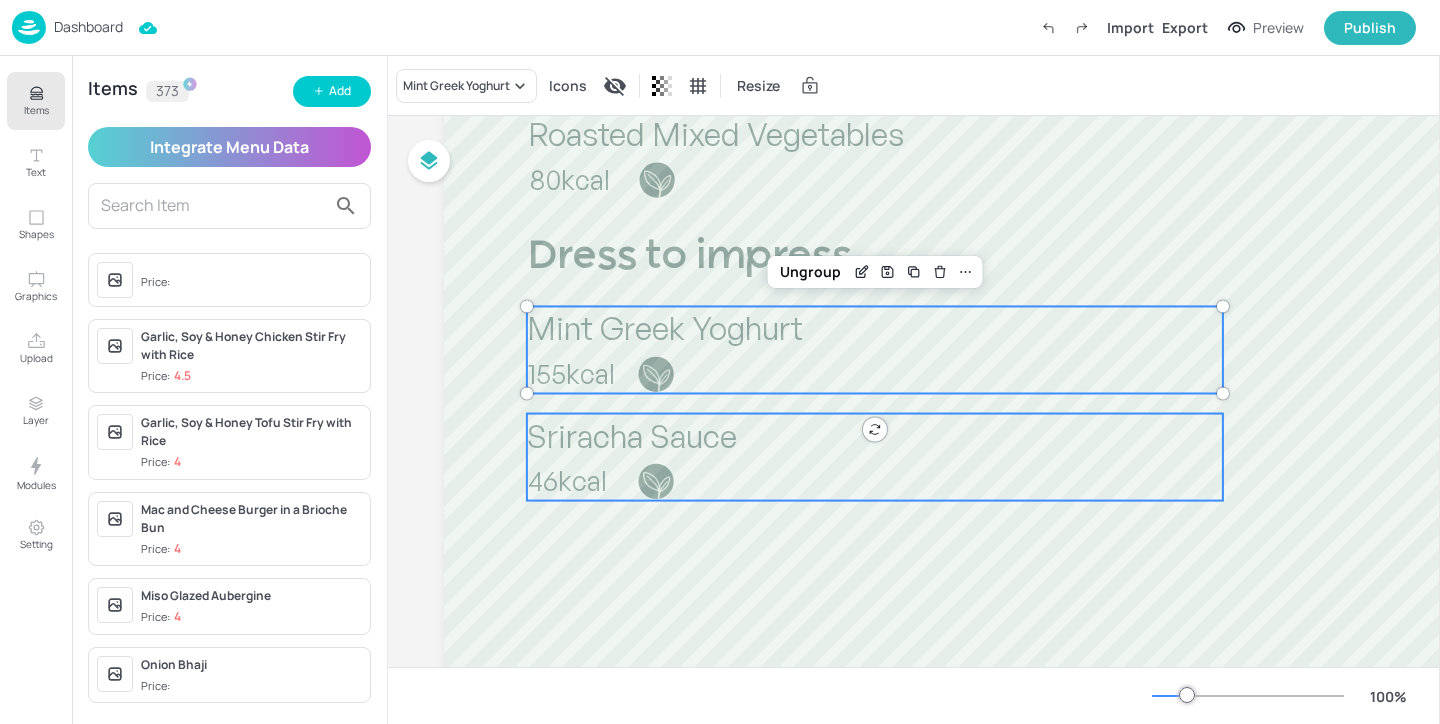 click on "Sriracha Sauce  46kcal" at bounding box center [875, 457] 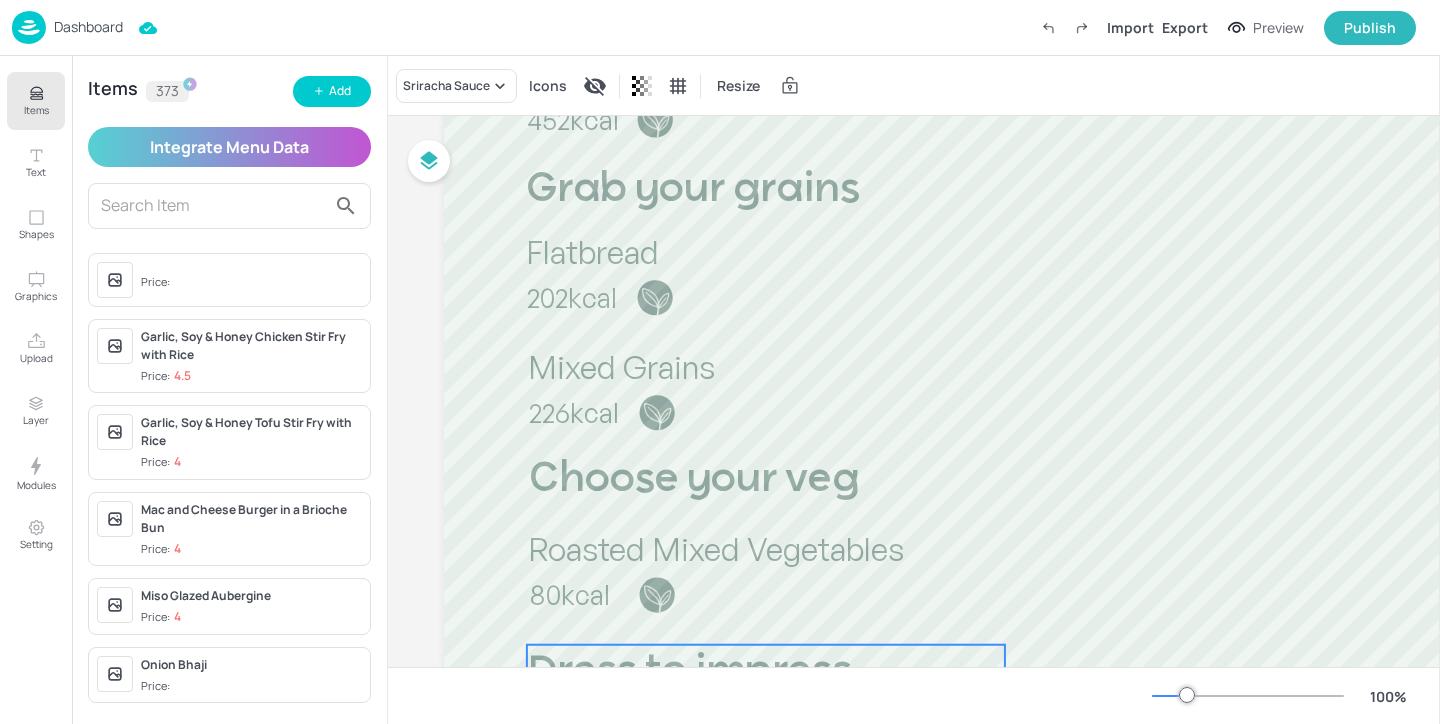 scroll, scrollTop: 0, scrollLeft: 0, axis: both 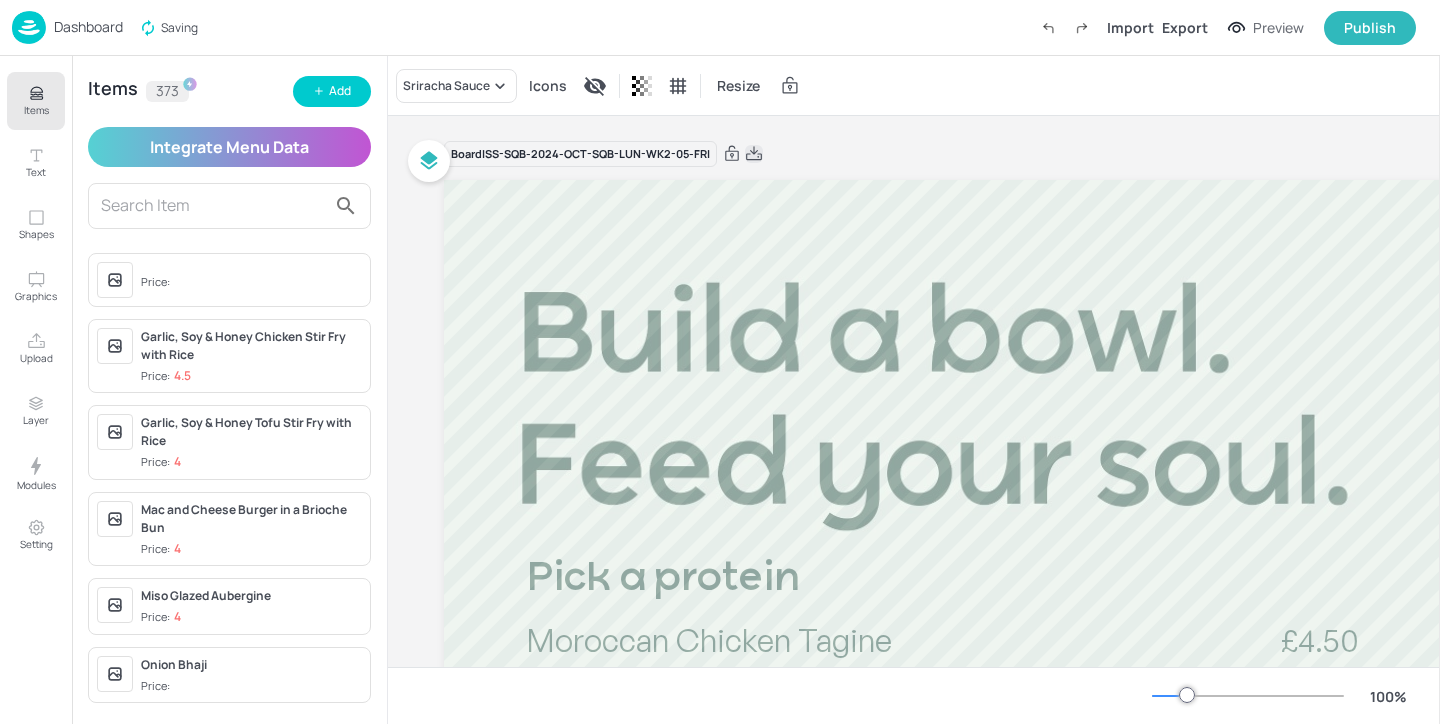 click 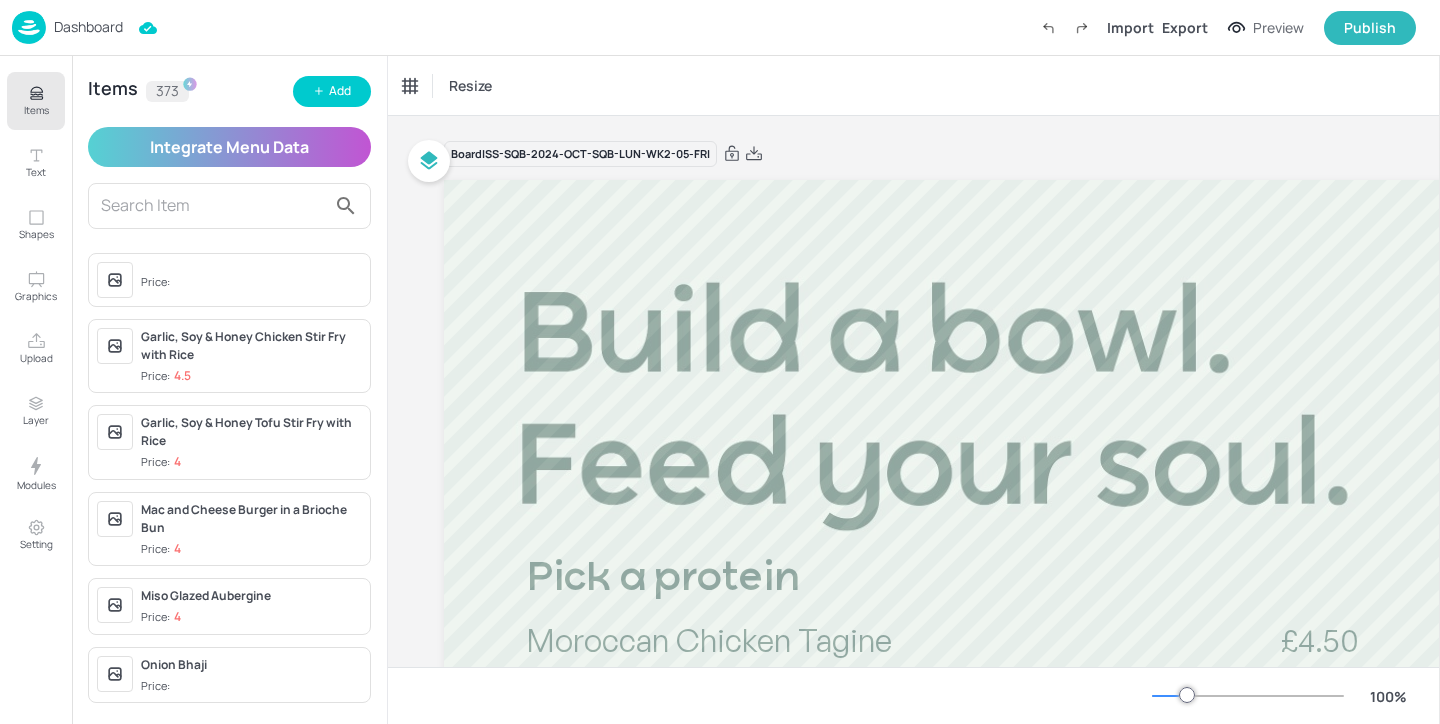 click on "Dashboard" at bounding box center (88, 27) 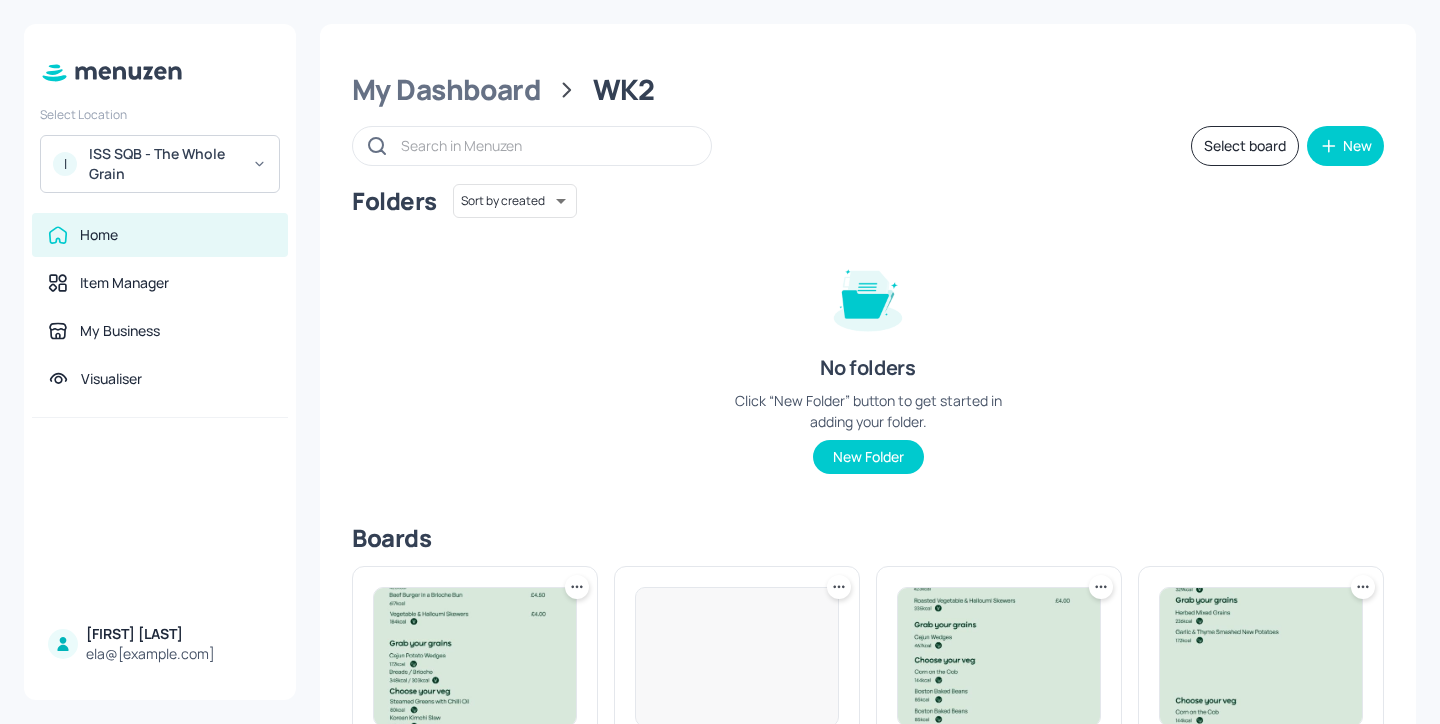 click on "I ISS SQB - The Whole Grain" at bounding box center [160, 164] 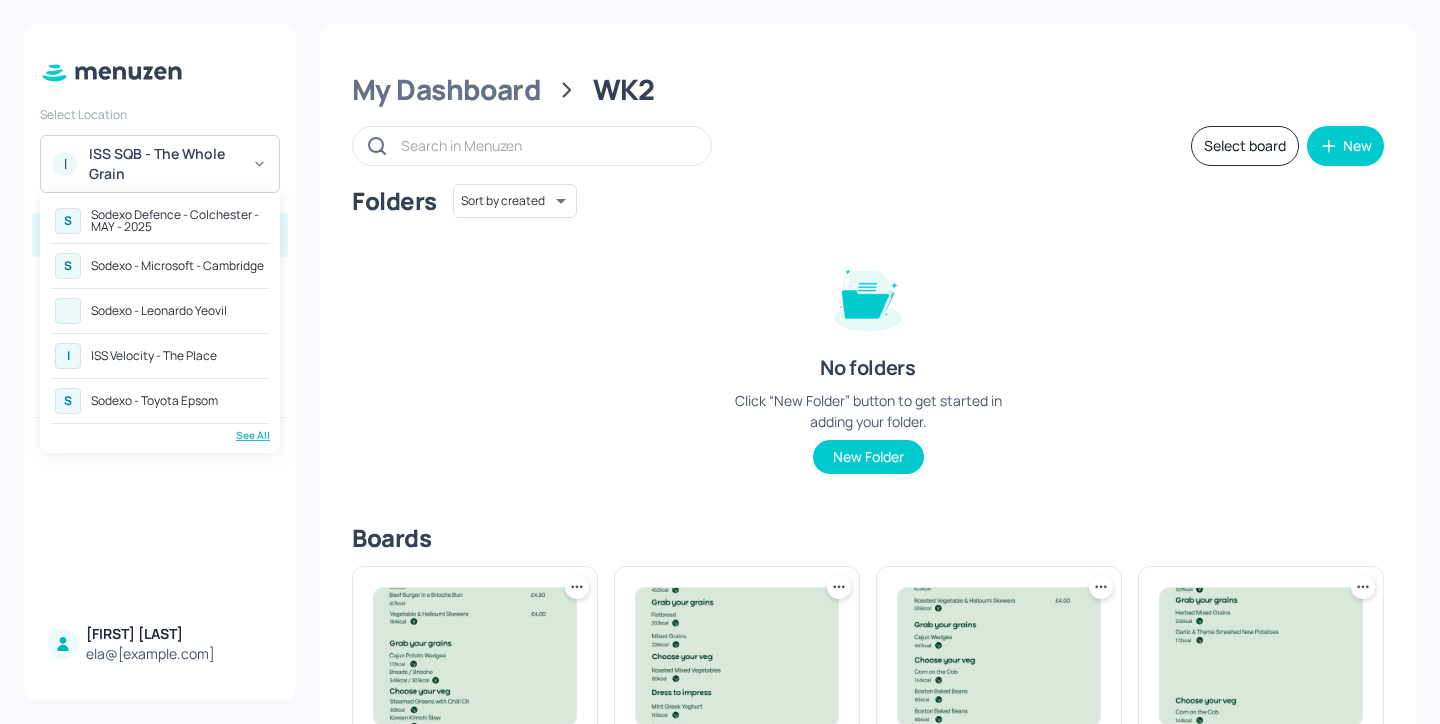click on "See All" at bounding box center (160, 435) 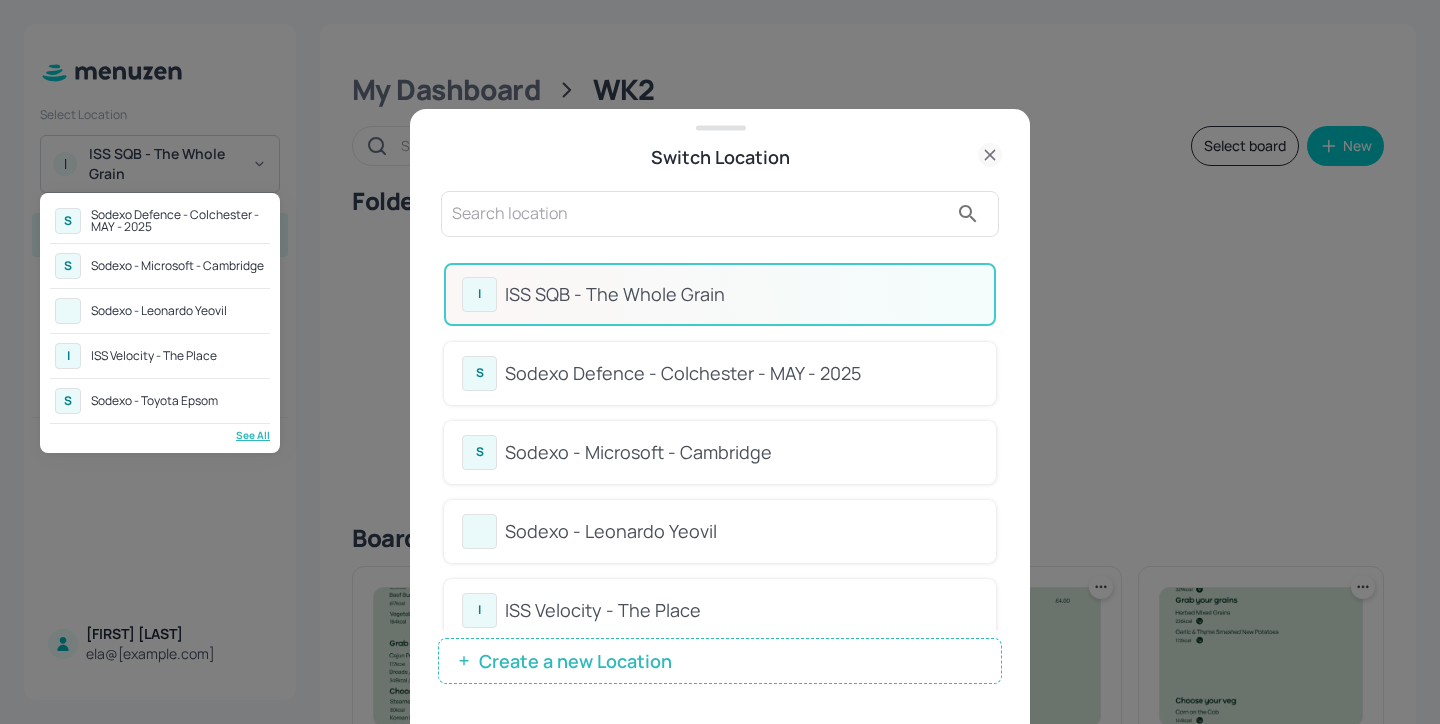 click at bounding box center (720, 362) 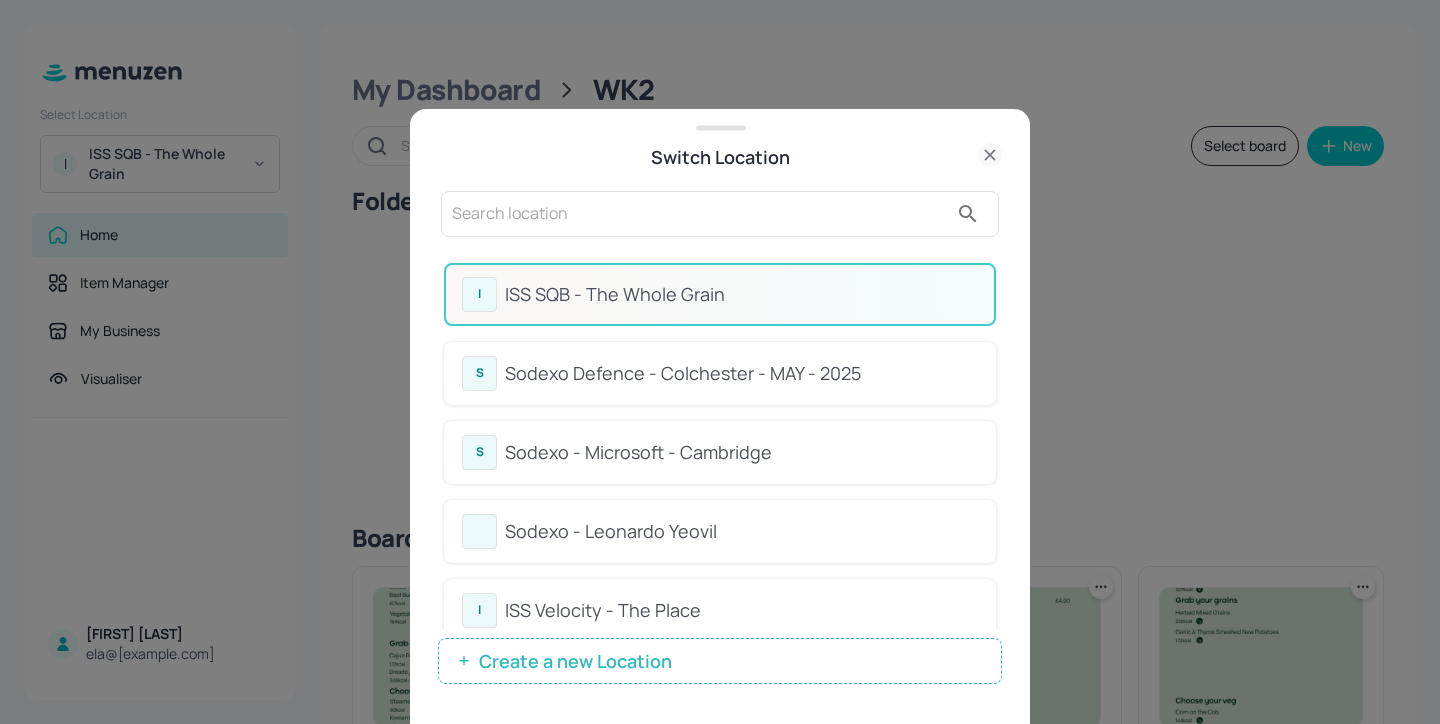 click at bounding box center [700, 214] 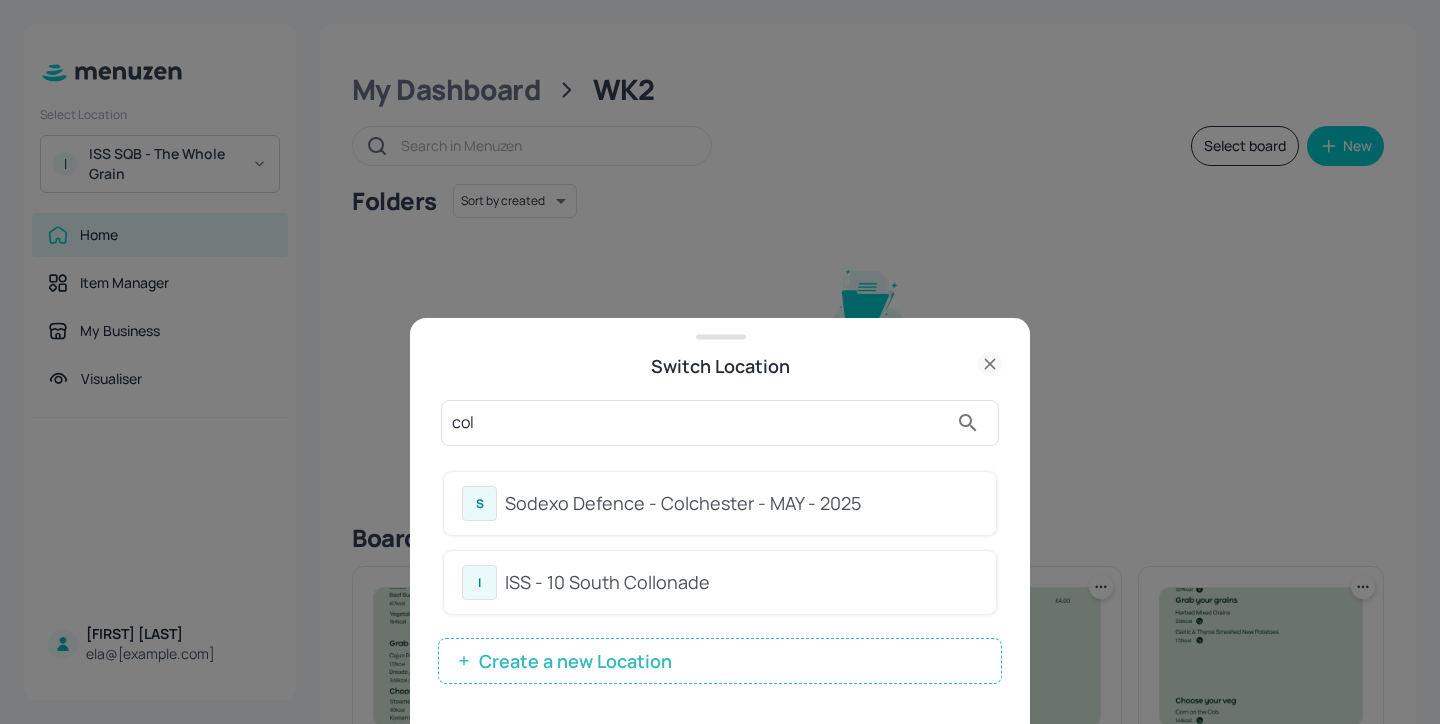 type on "col" 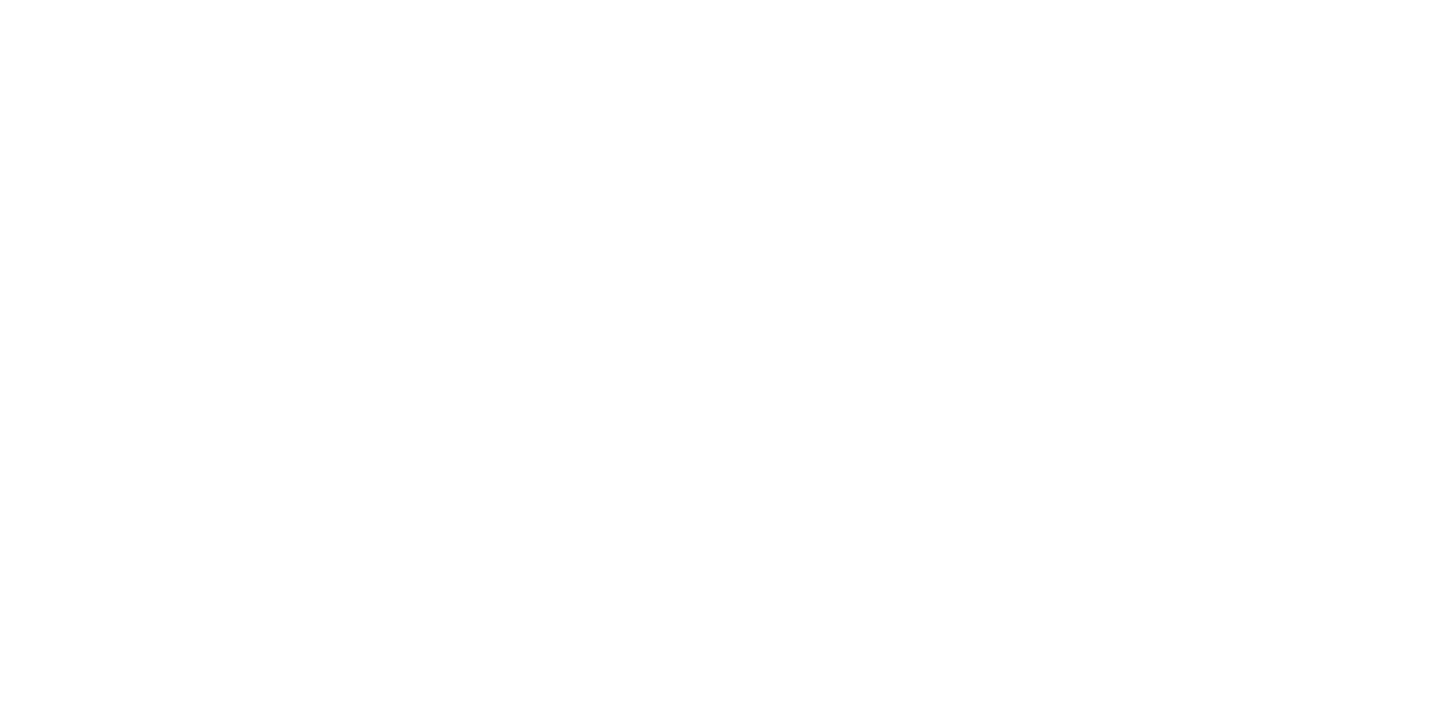 scroll, scrollTop: 0, scrollLeft: 0, axis: both 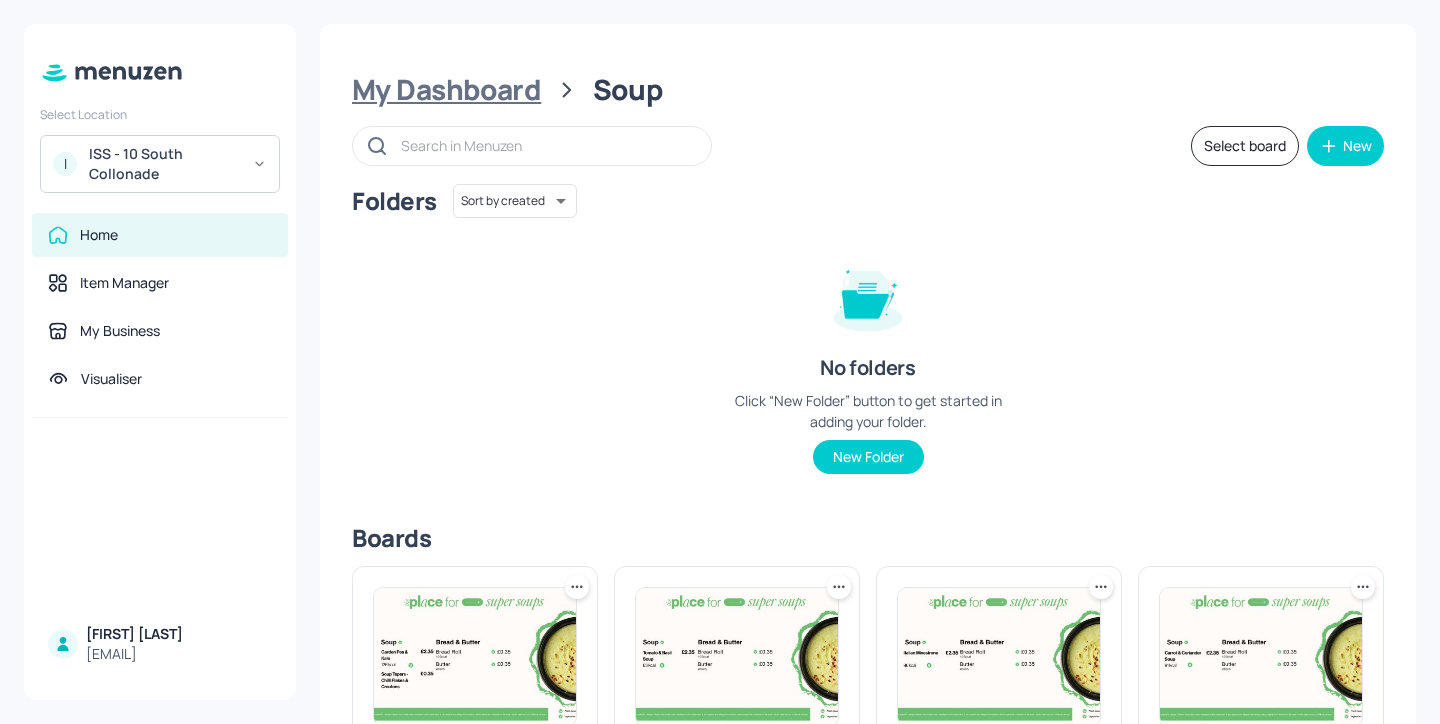 click on "My Dashboard" at bounding box center (446, 90) 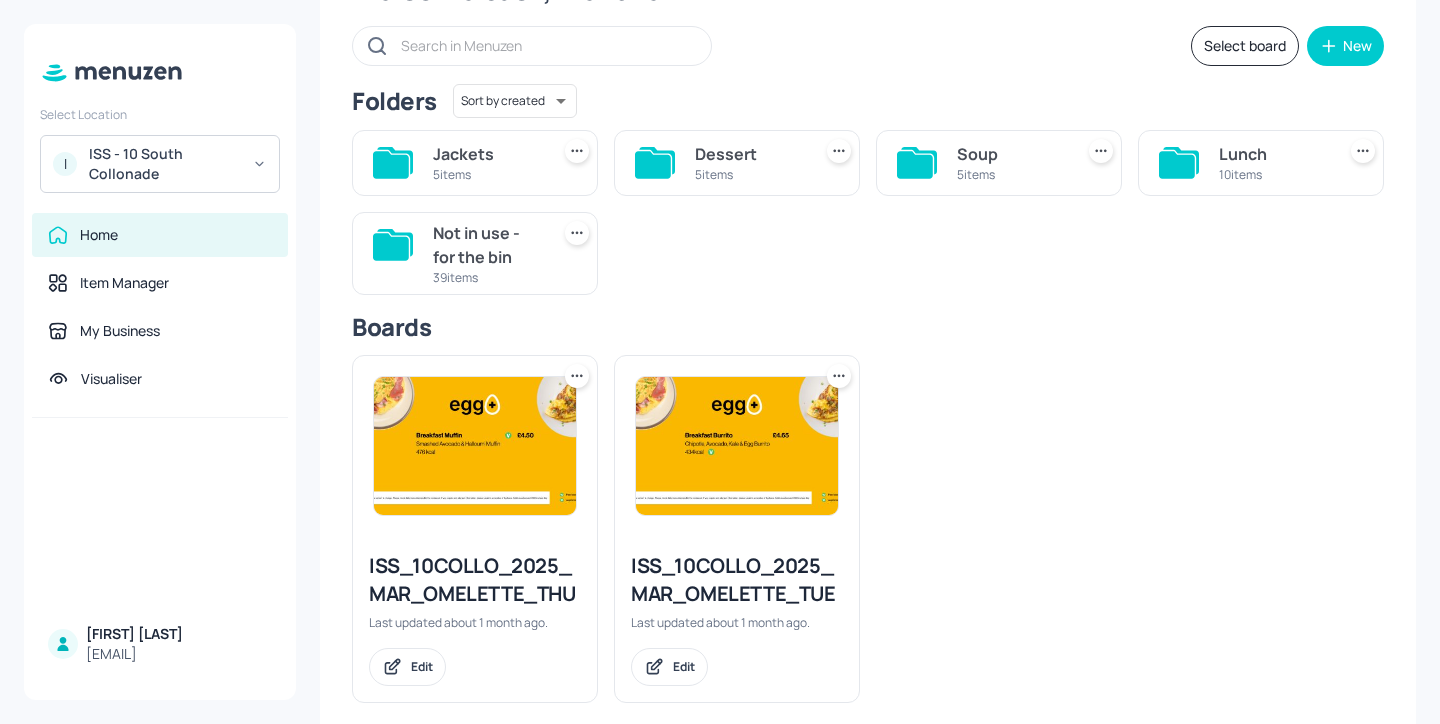 scroll, scrollTop: 126, scrollLeft: 0, axis: vertical 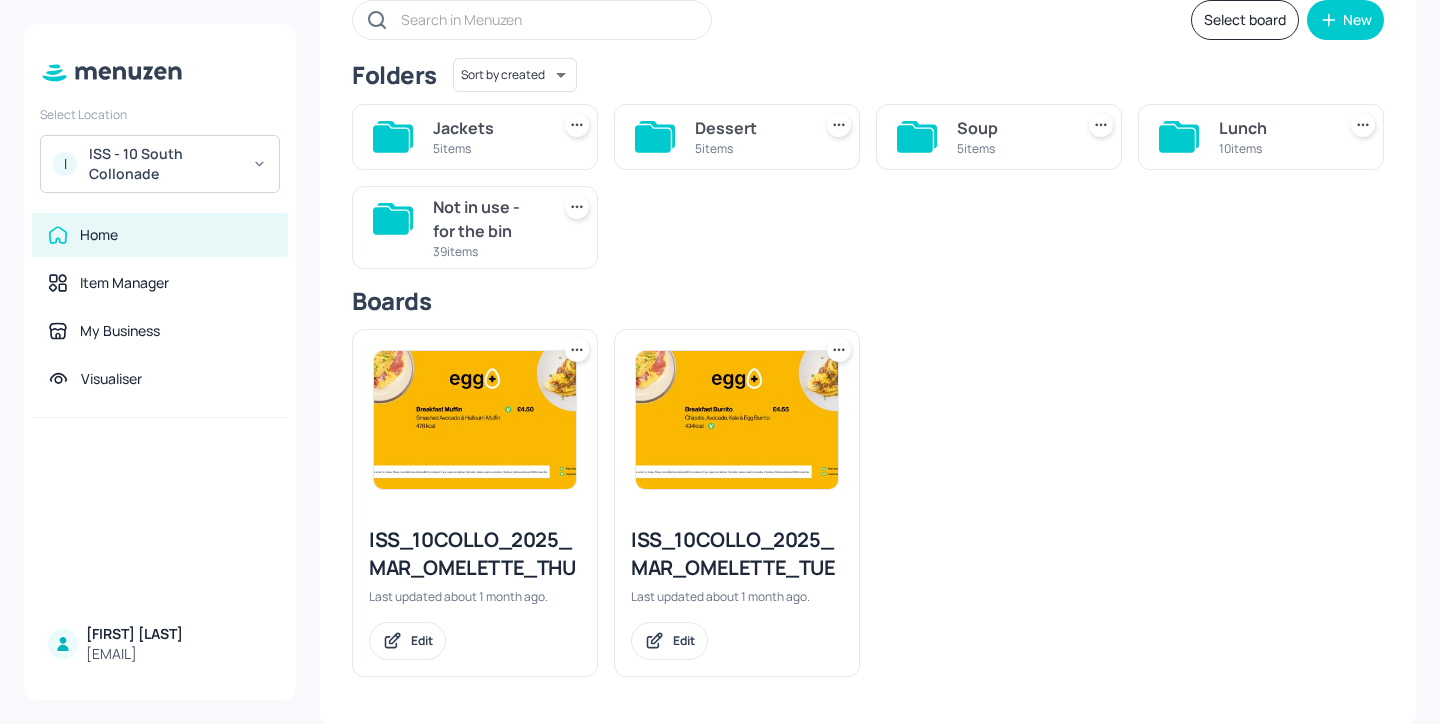 click on "5  items" at bounding box center (749, 148) 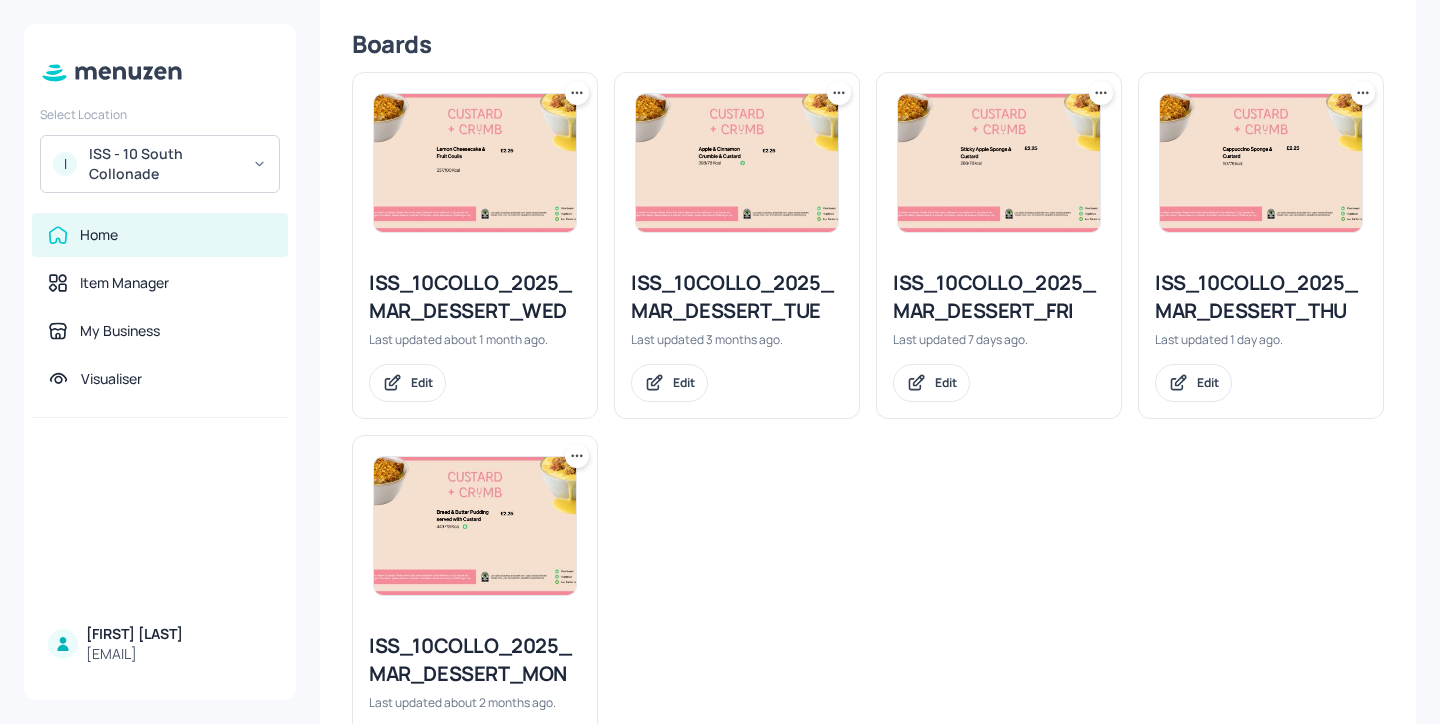 scroll, scrollTop: 556, scrollLeft: 0, axis: vertical 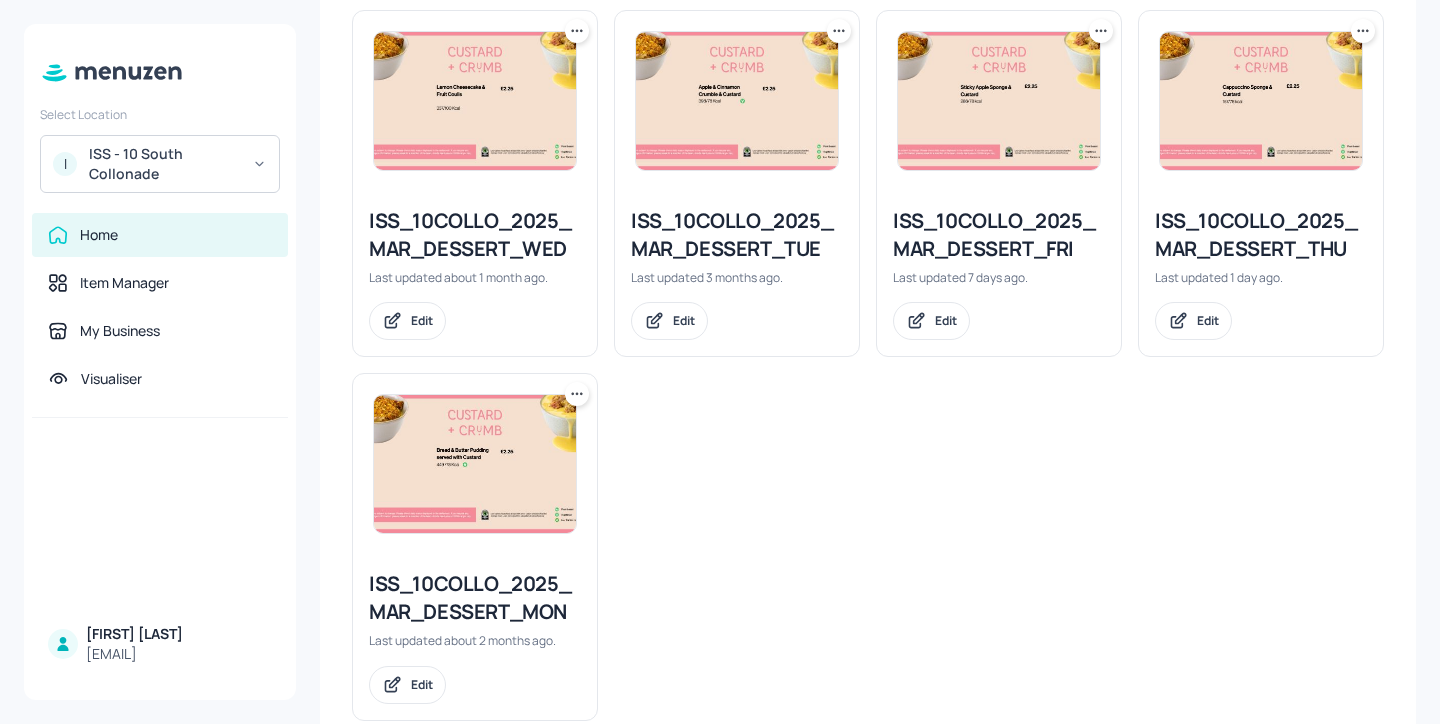 click on "ISS_10COLLO_2025_MAR_DESSERT_FRI" at bounding box center [999, 235] 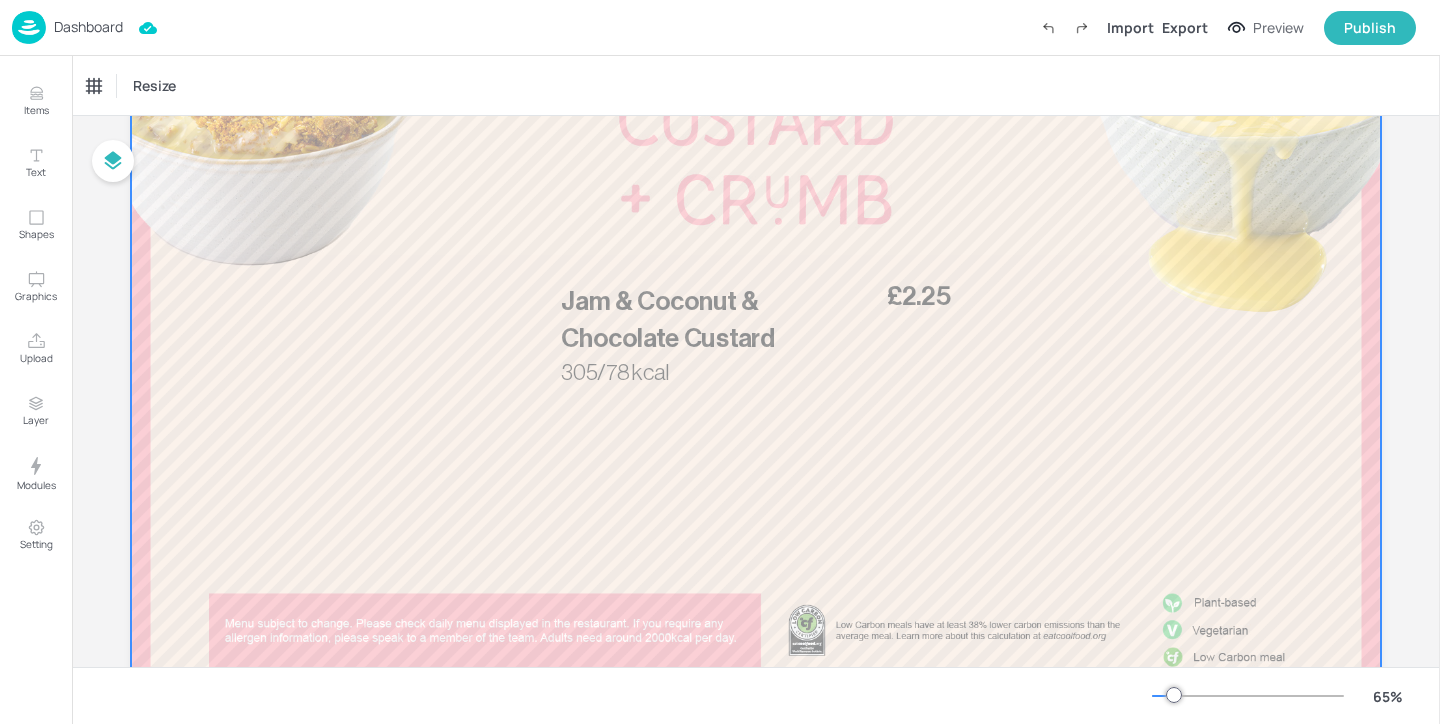 scroll, scrollTop: 260, scrollLeft: 0, axis: vertical 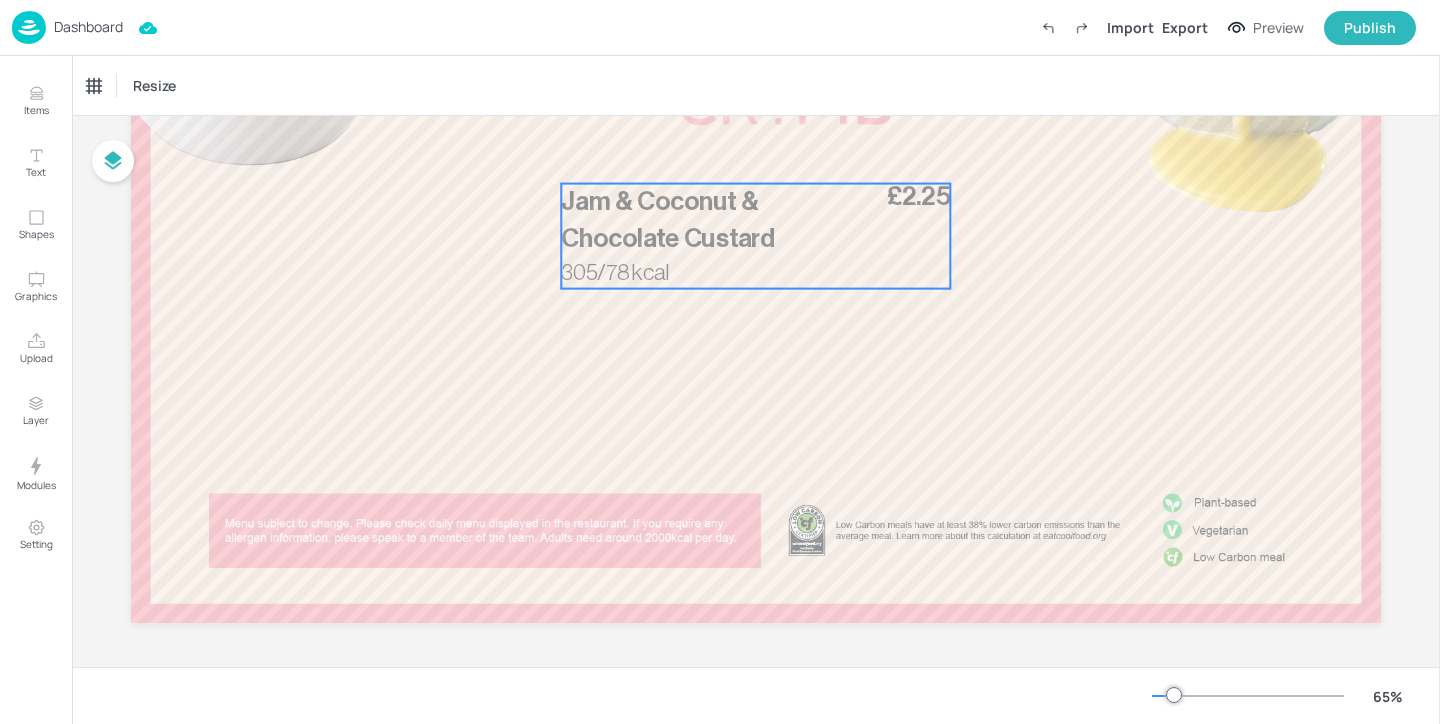 click on "£2.25 Jam & Coconut & Chocolate Custard  305/78 kcal" at bounding box center (755, 236) 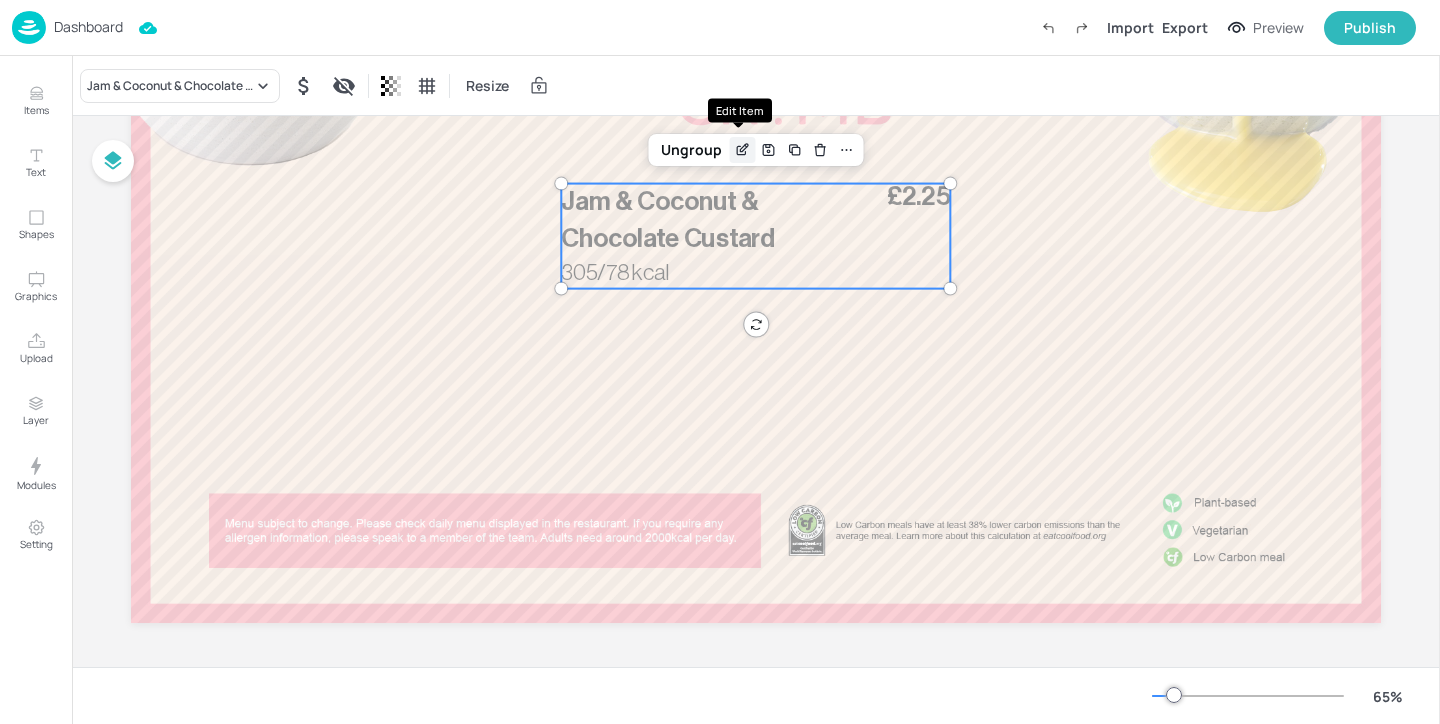 click 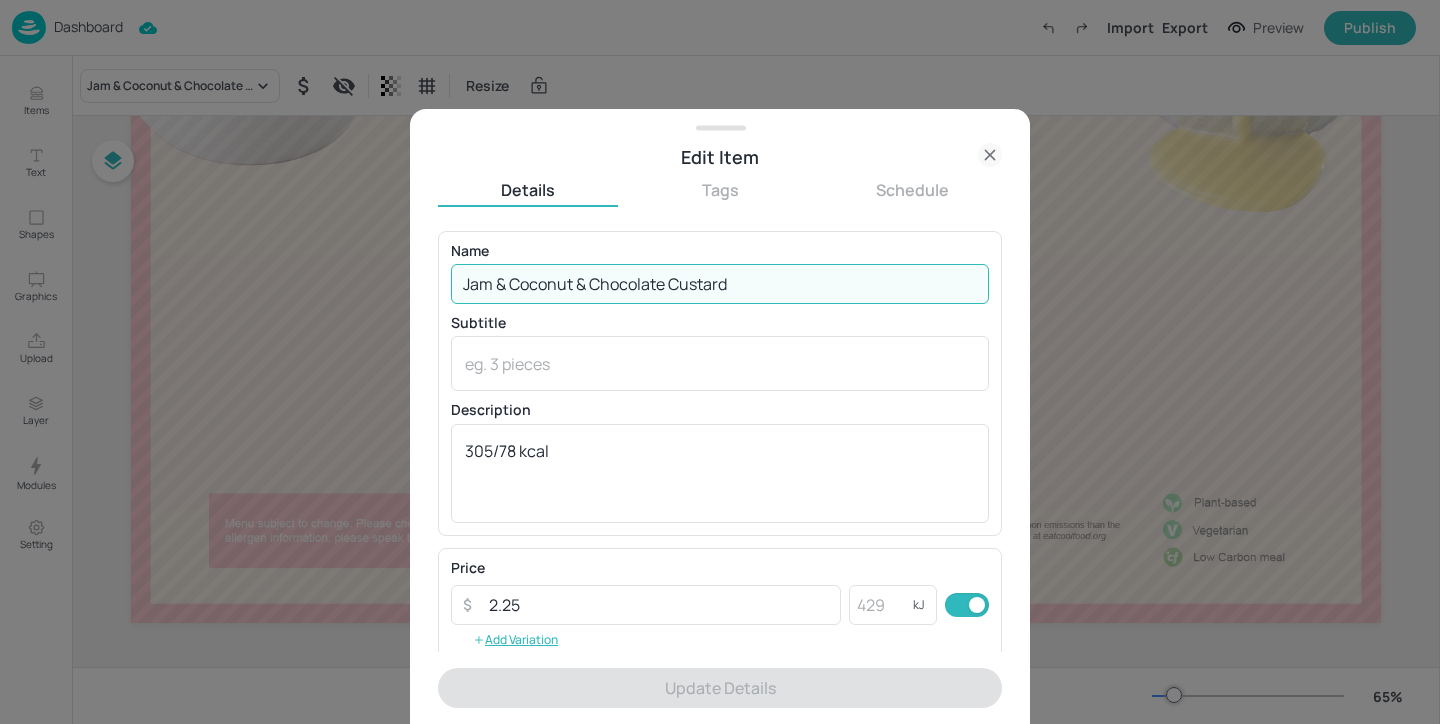 drag, startPoint x: 667, startPoint y: 286, endPoint x: 578, endPoint y: 282, distance: 89.08984 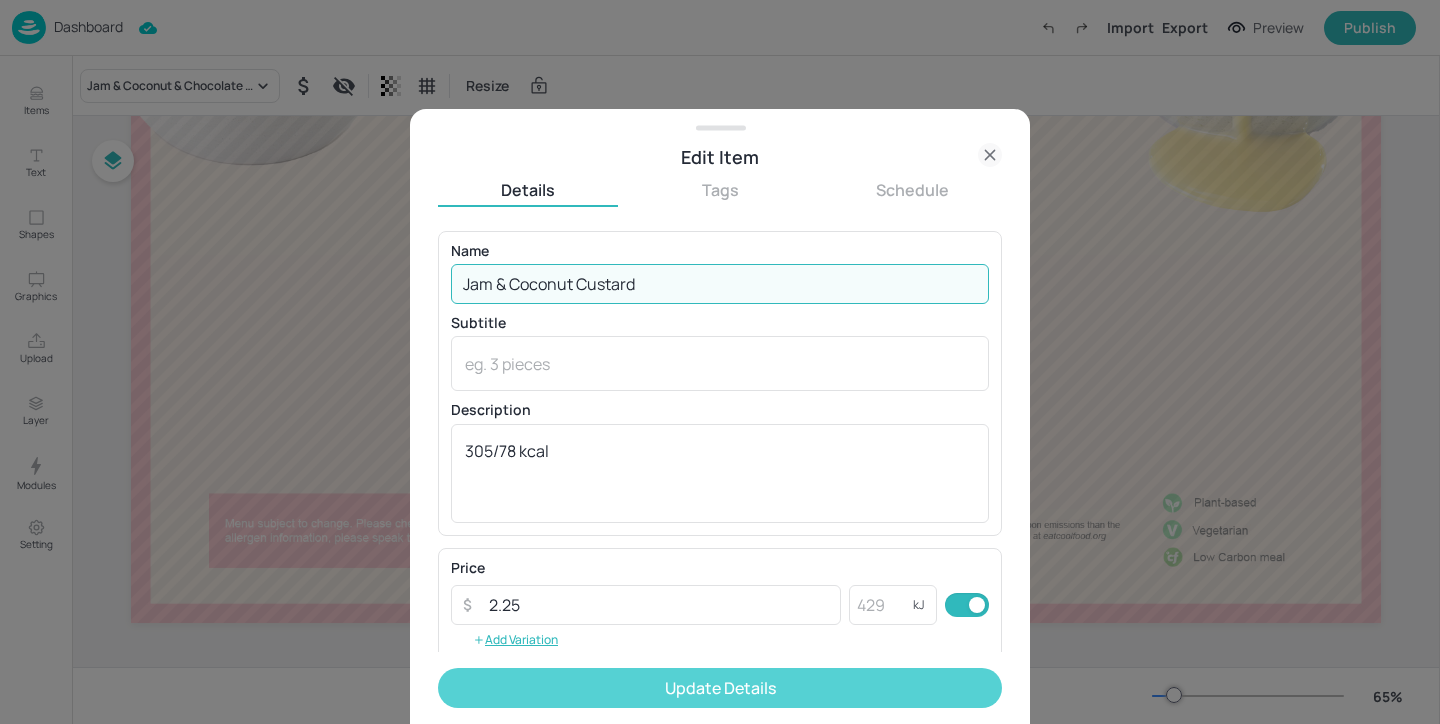 type on "Jam & Coconut Custard" 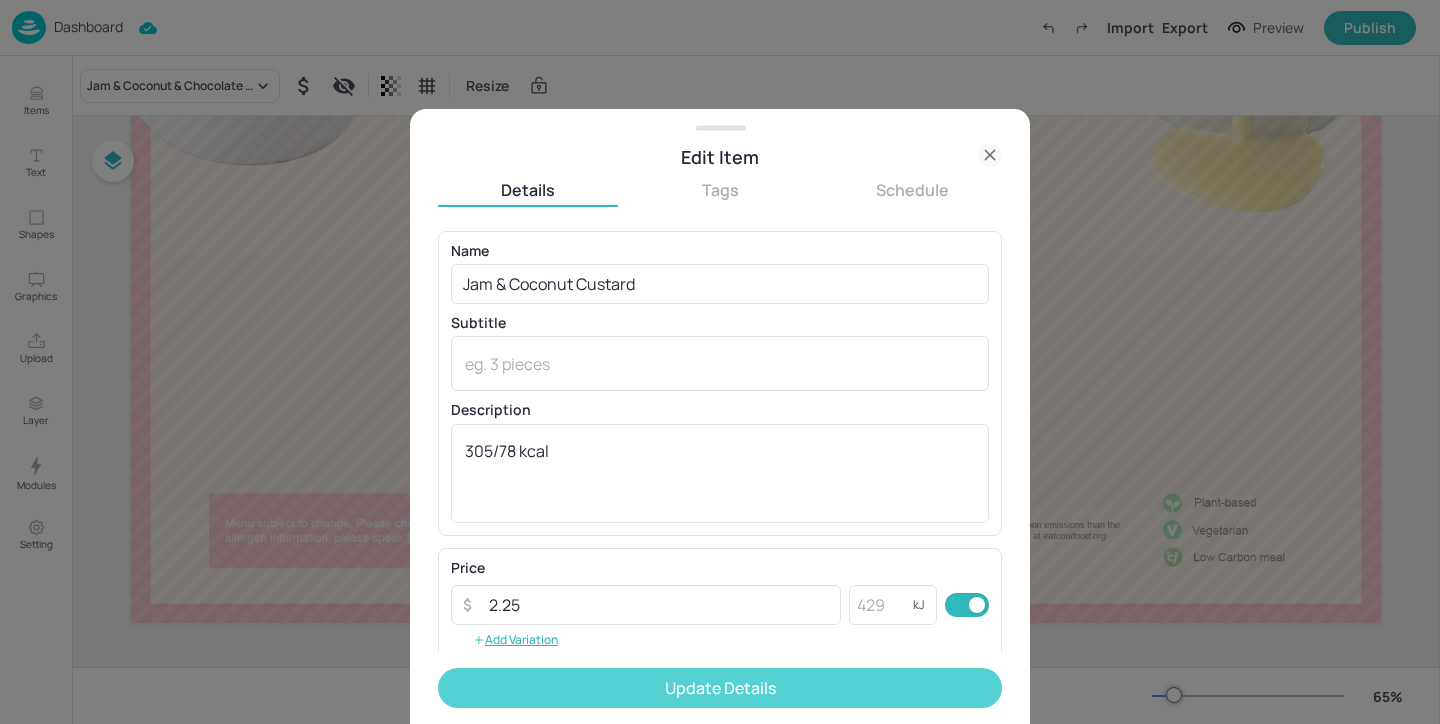 click on "Update Details" at bounding box center [720, 688] 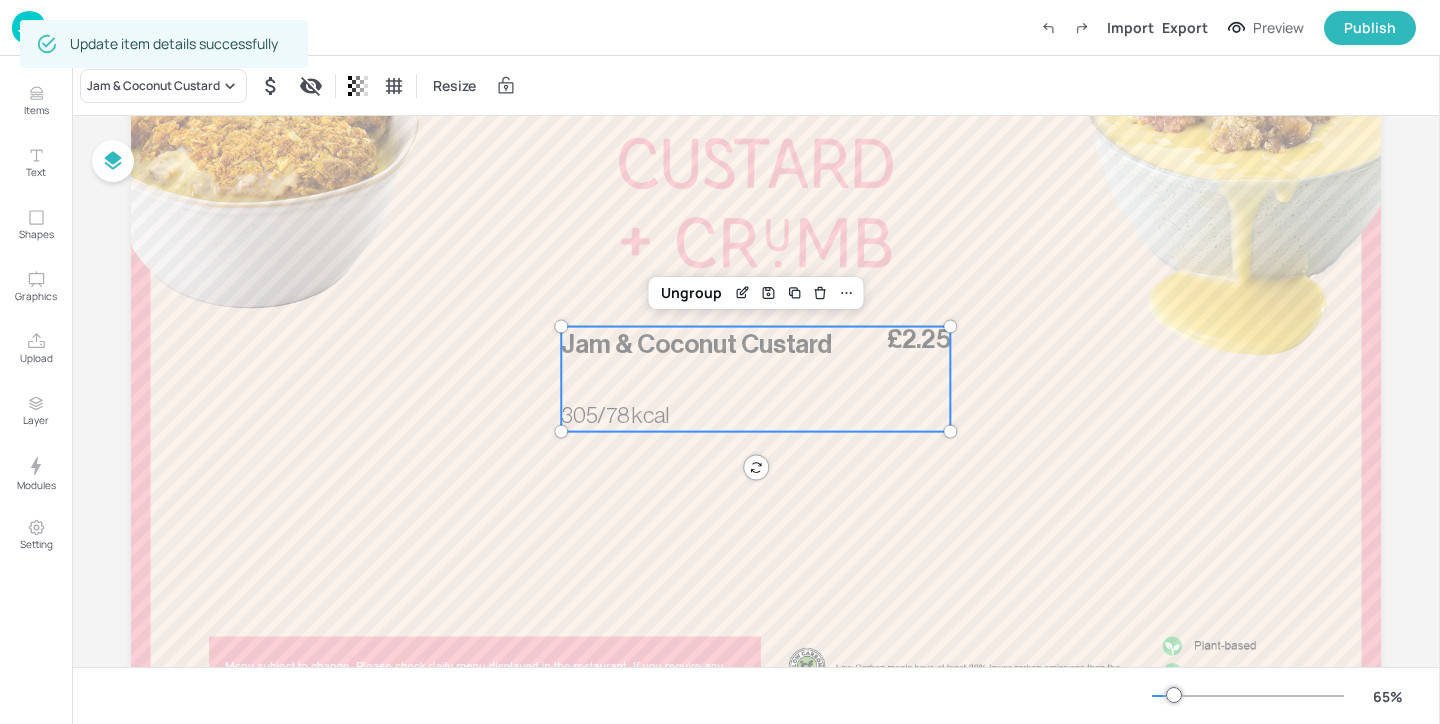 scroll, scrollTop: 0, scrollLeft: 0, axis: both 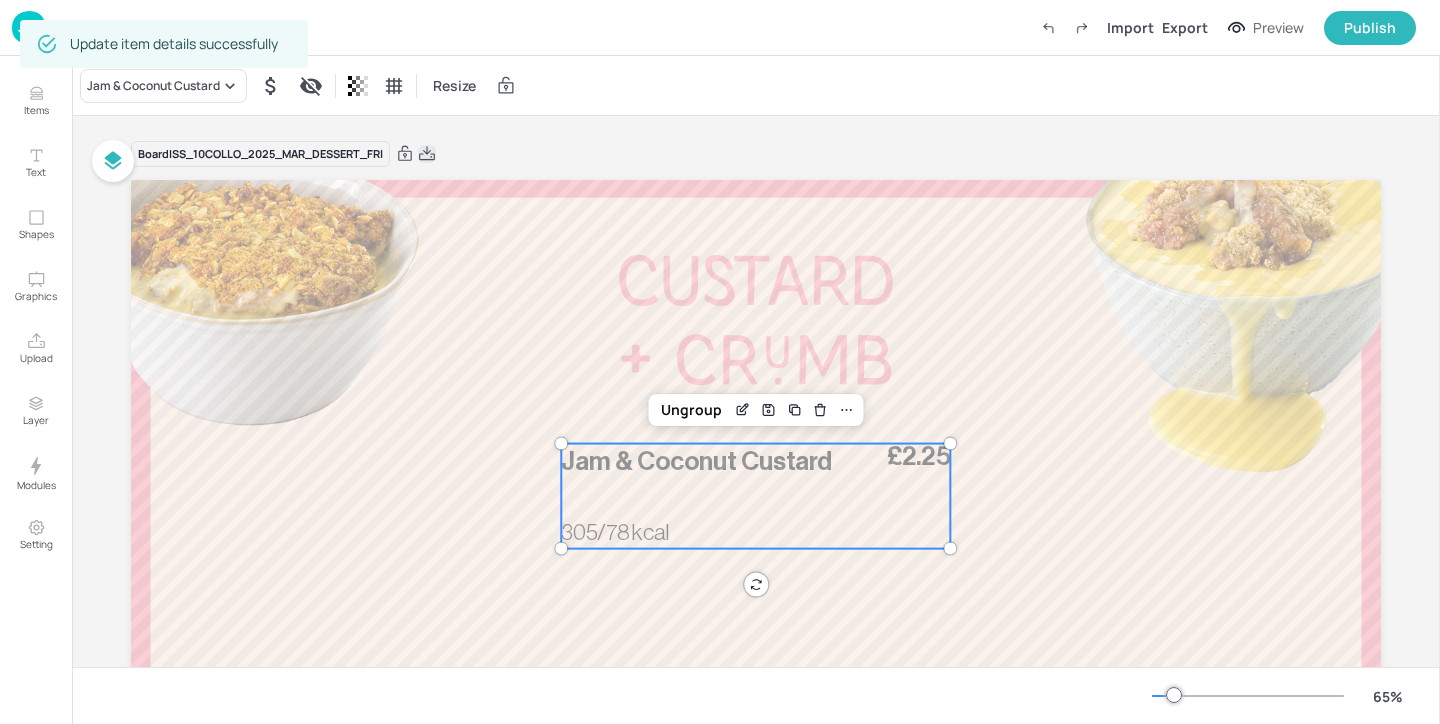 click 